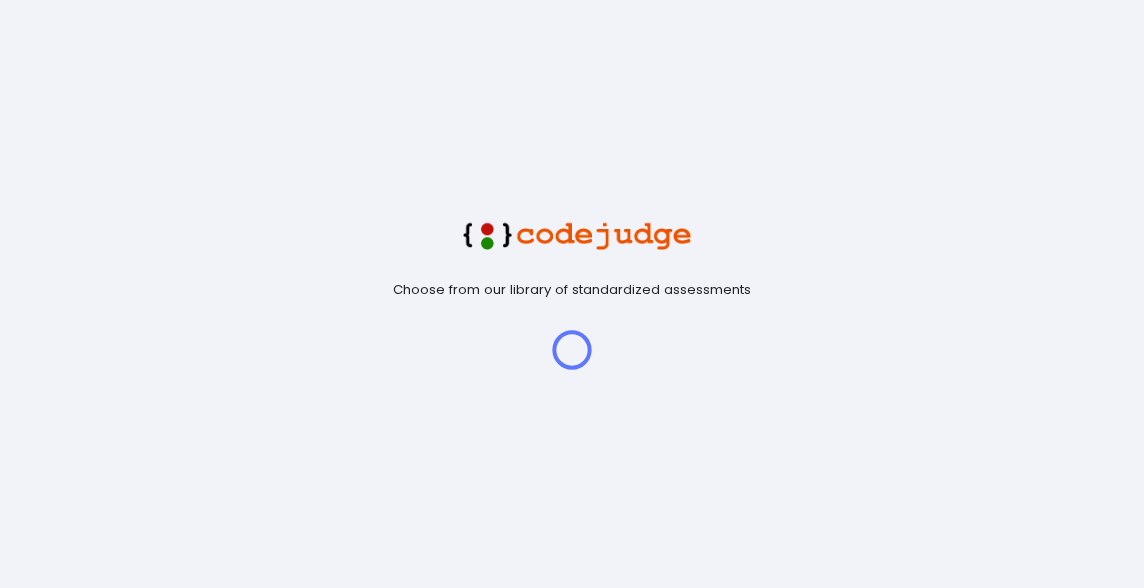 scroll, scrollTop: 0, scrollLeft: 0, axis: both 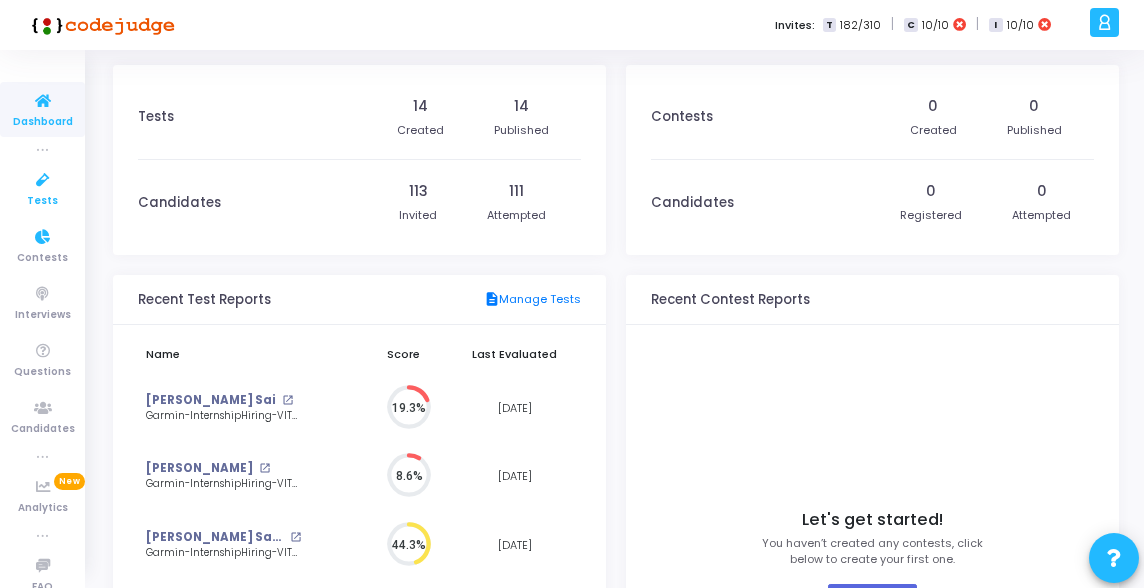 click at bounding box center [43, 180] 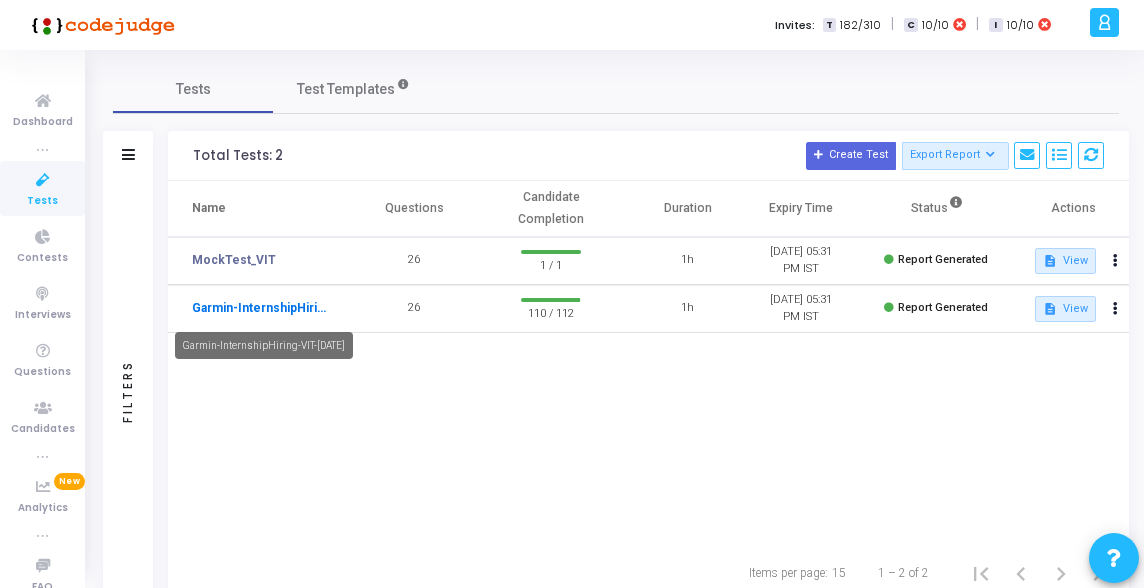 click on "Garmin-InternshipHiring-VIT-[DATE]" 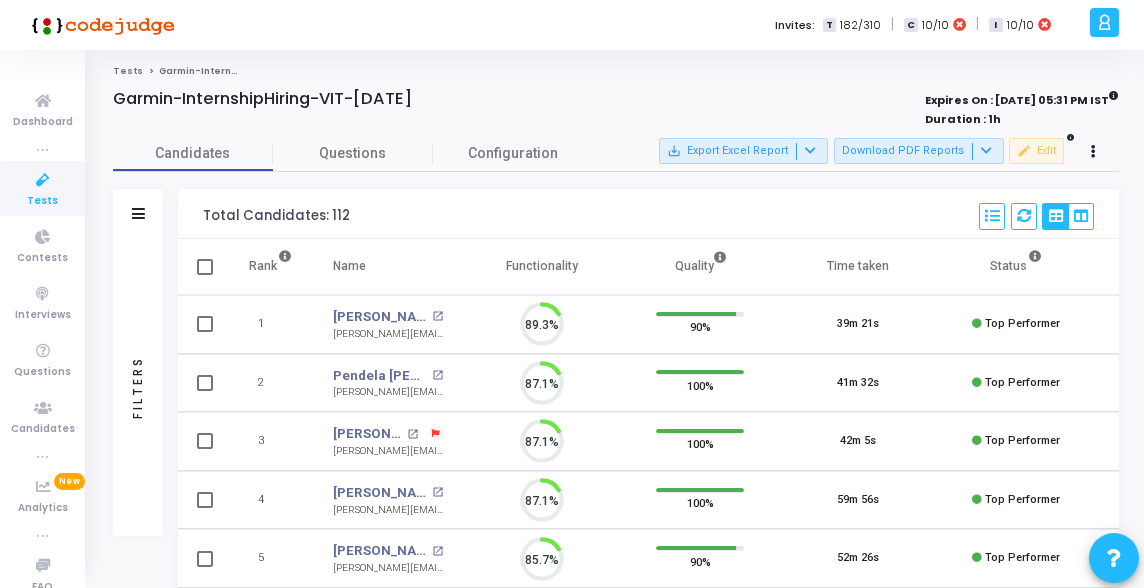 scroll, scrollTop: 9, scrollLeft: 9, axis: both 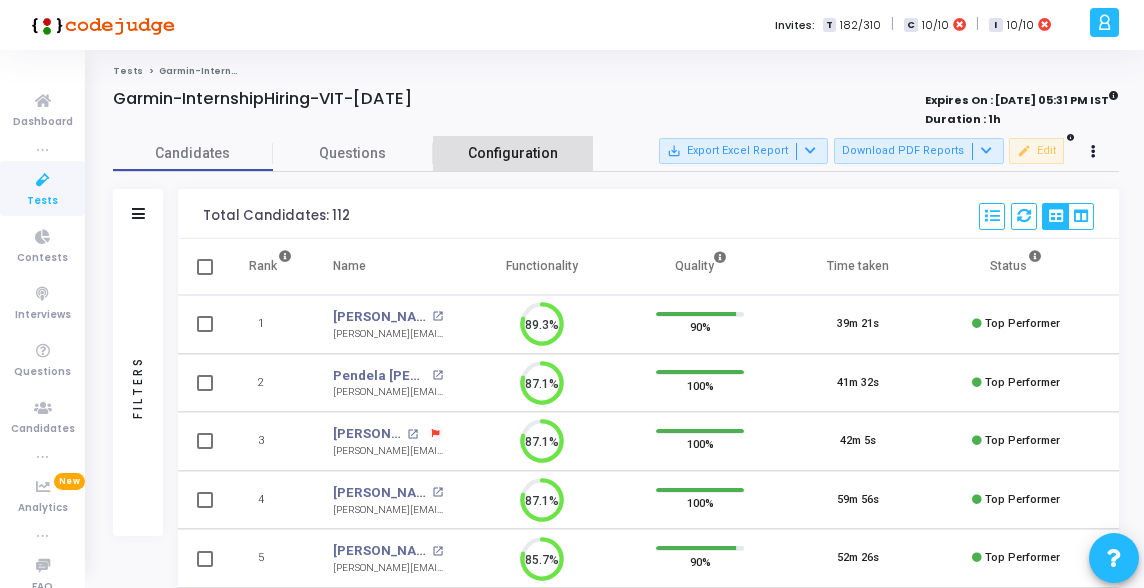 click on "Configuration" at bounding box center (513, 153) 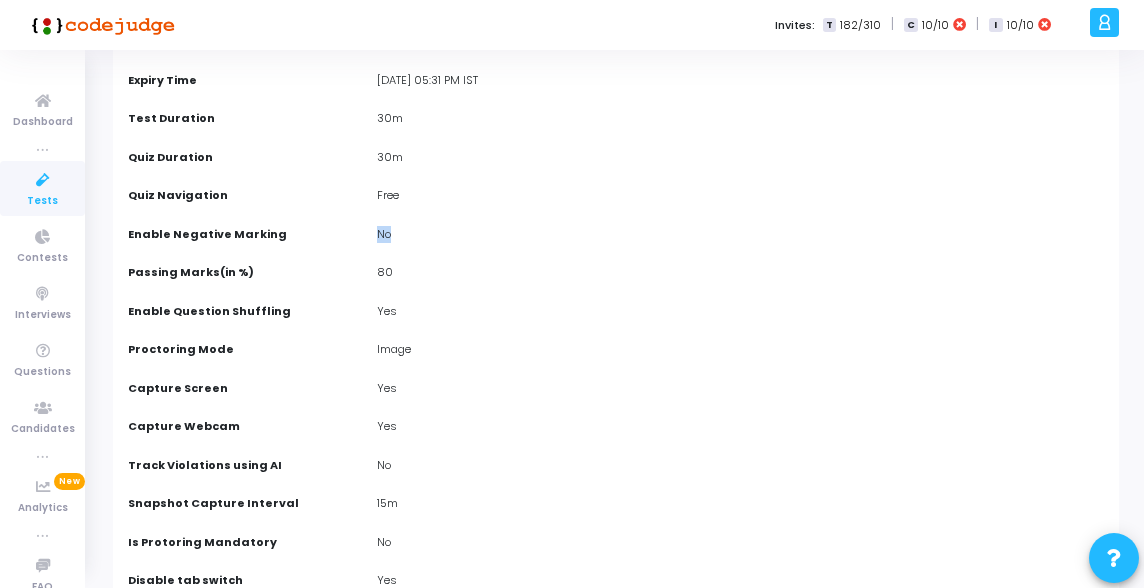 drag, startPoint x: 387, startPoint y: 233, endPoint x: 321, endPoint y: 229, distance: 66.1211 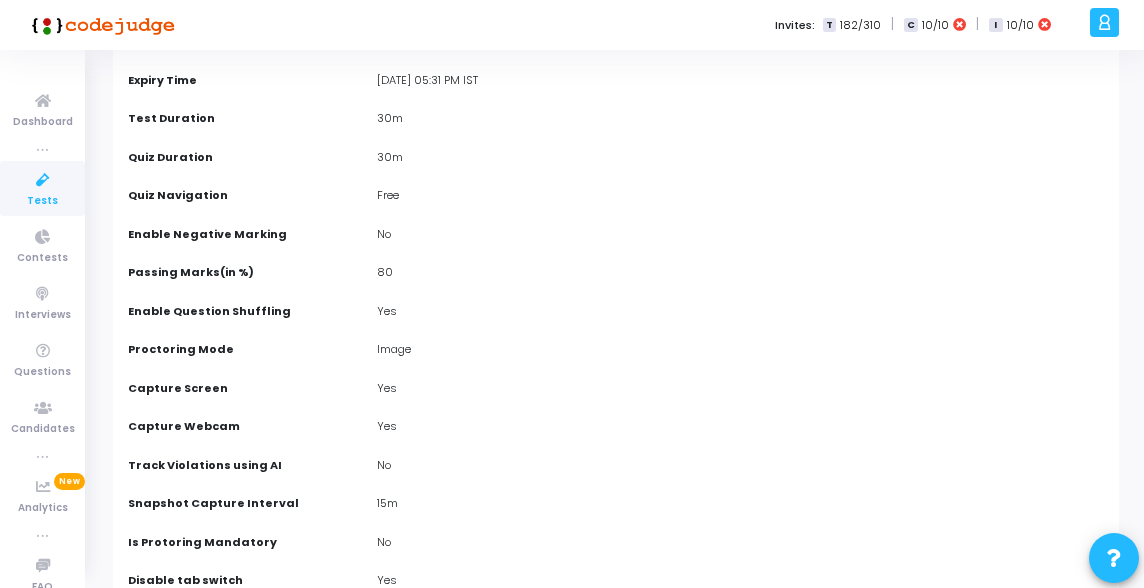 click on "80" at bounding box center [740, 275] 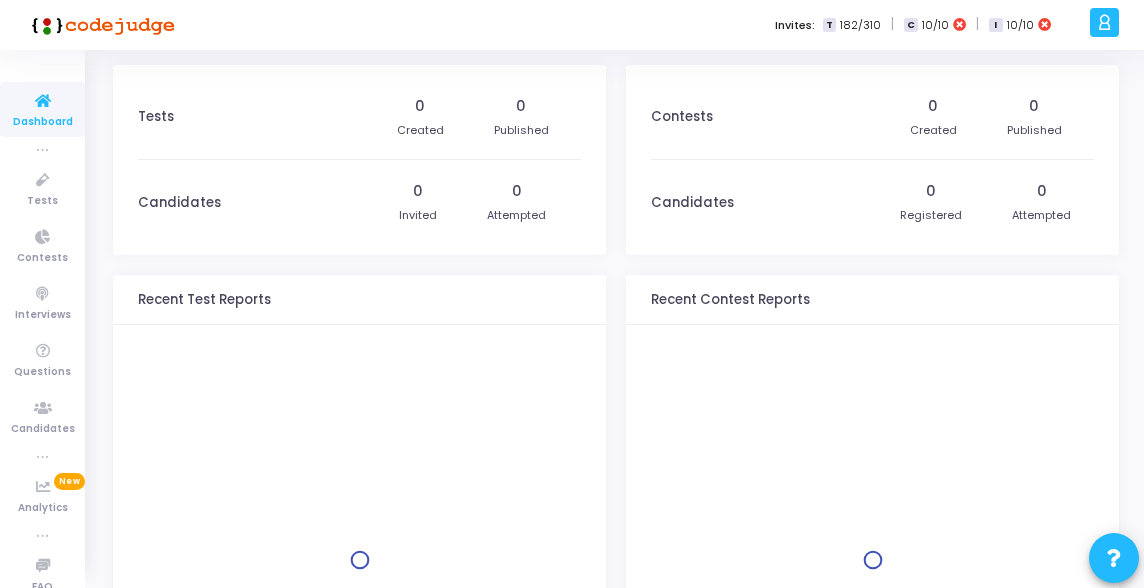 scroll, scrollTop: 0, scrollLeft: 0, axis: both 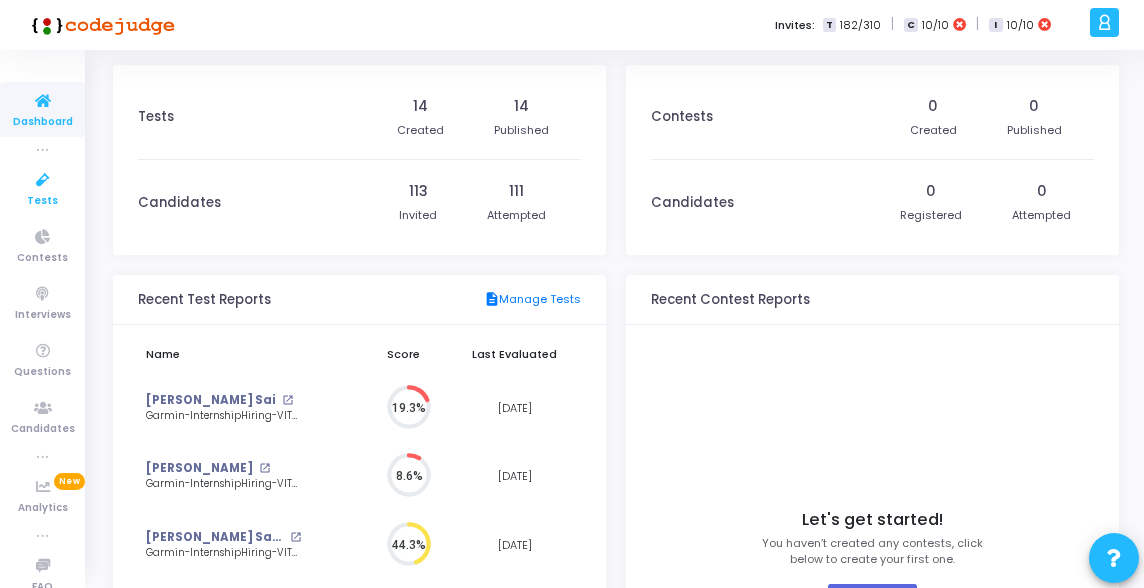 click at bounding box center (43, 180) 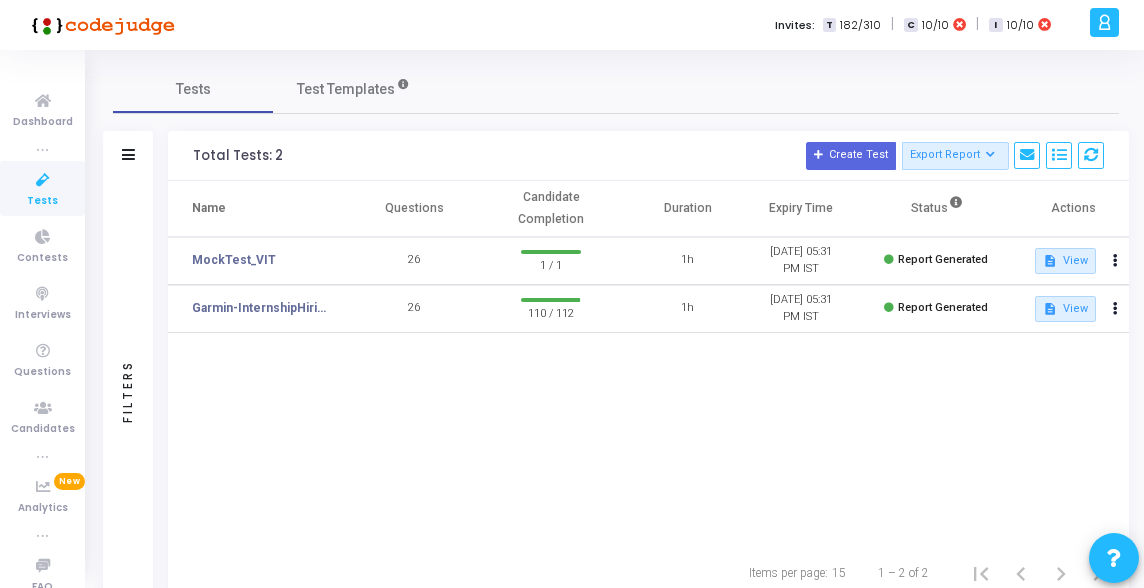 click on "Tests   Test Templates" 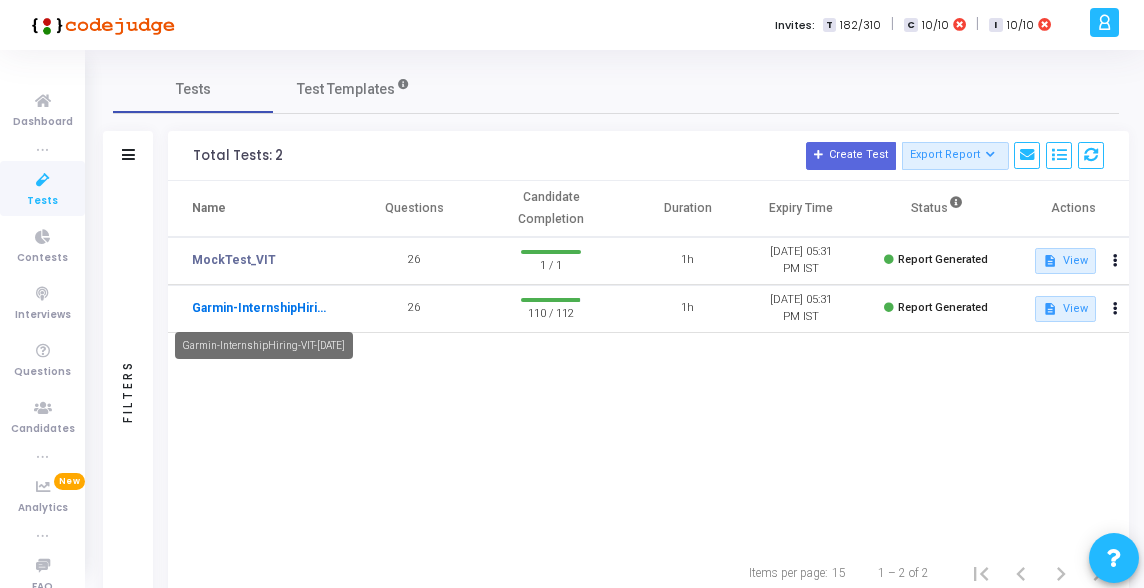 click on "Garmin-InternshipHiring-VIT-[DATE]" 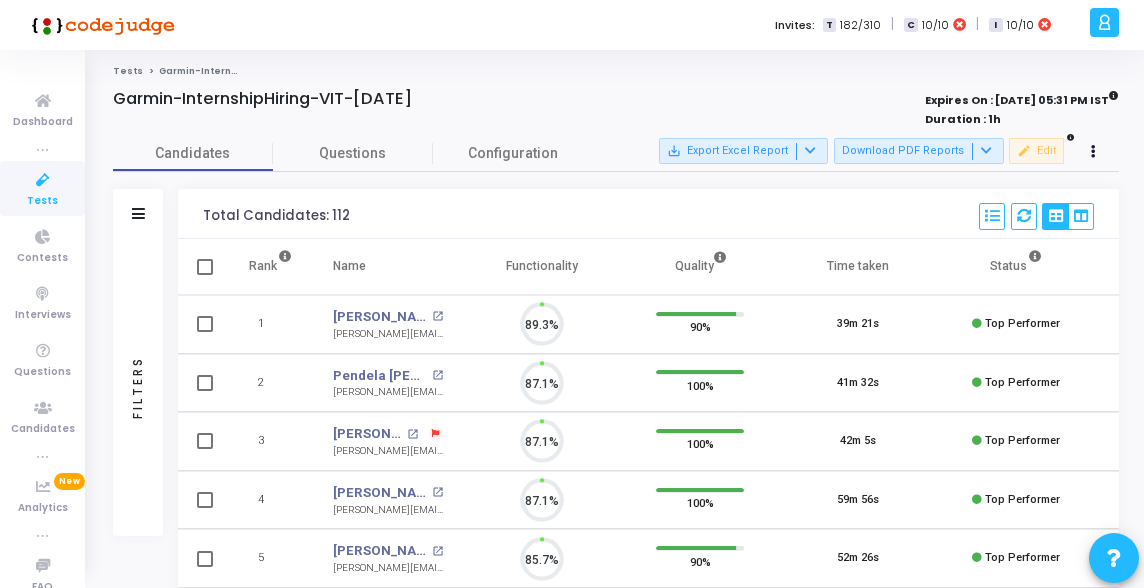 scroll, scrollTop: 9, scrollLeft: 9, axis: both 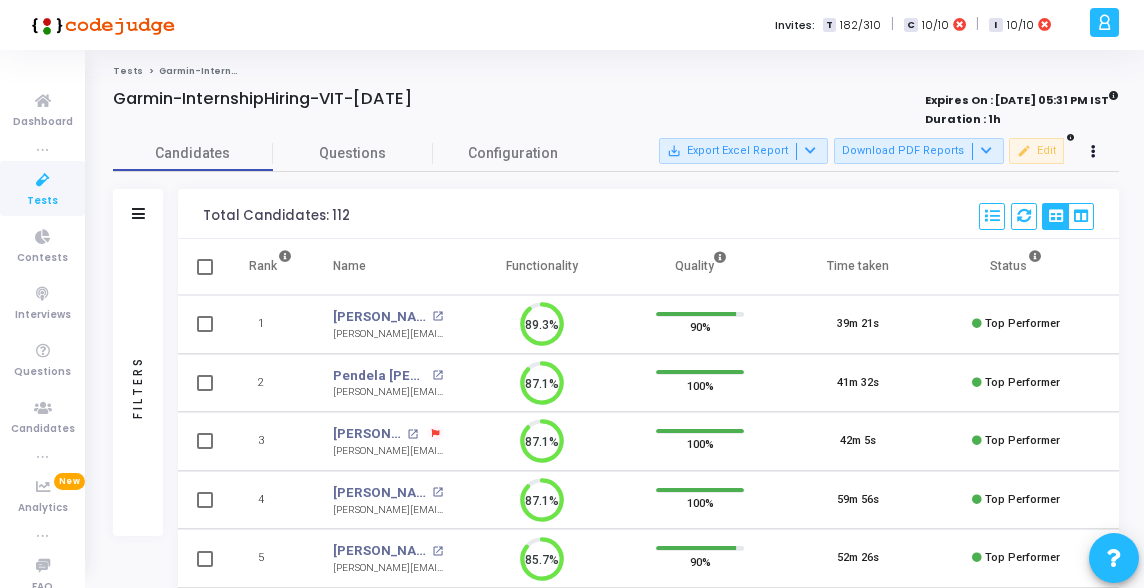 click on "Tests" at bounding box center (42, 188) 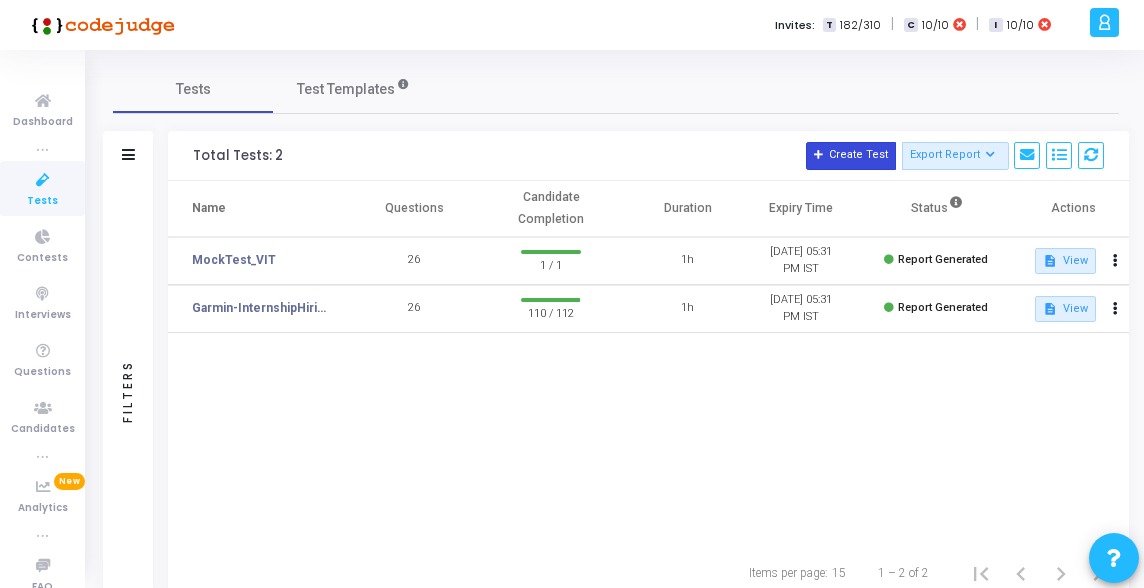 click on "Create Test" at bounding box center [851, 156] 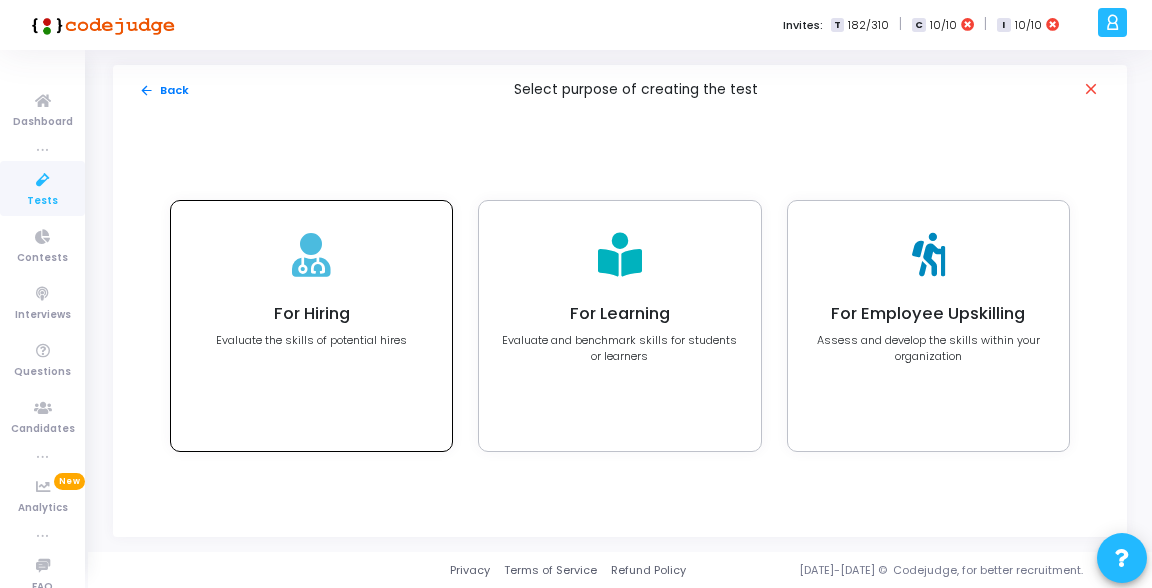 click on "For Hiring Evaluate the skills of potential hires" 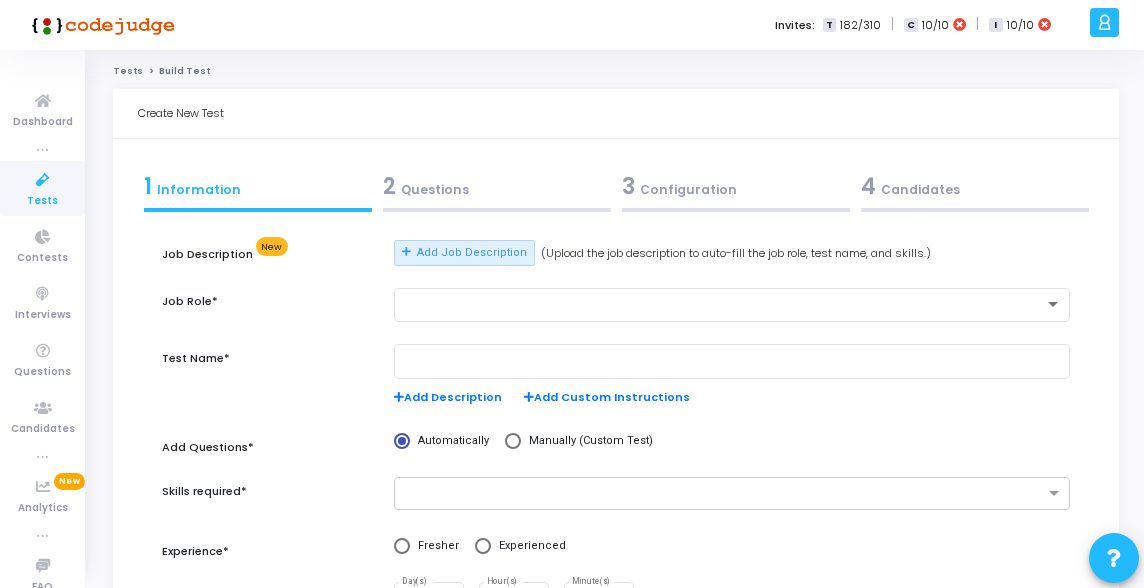 click at bounding box center [723, 305] 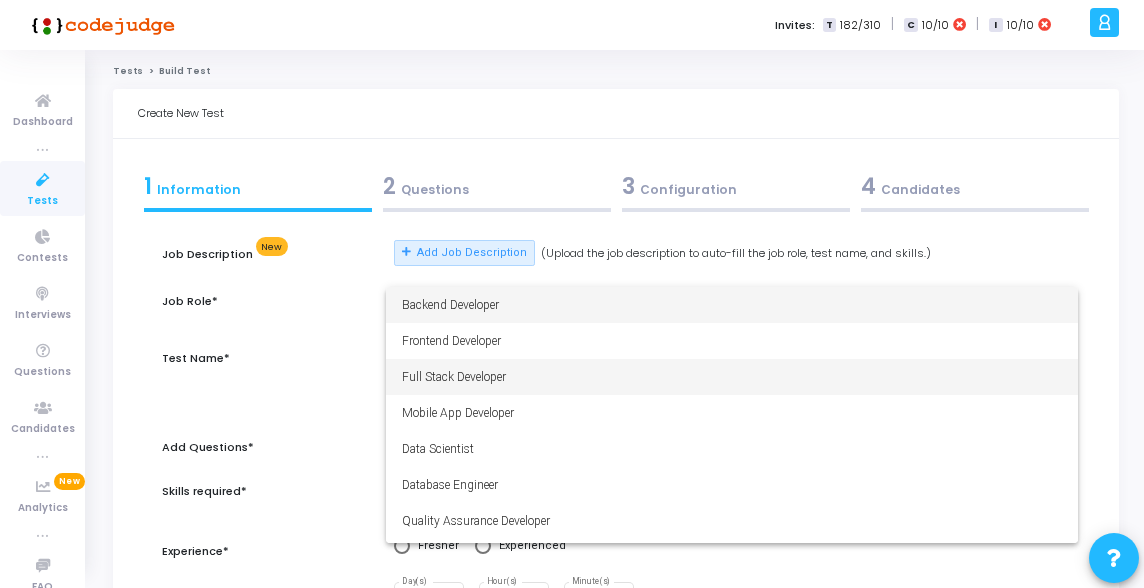 click on "Full Stack Developer" at bounding box center (732, 377) 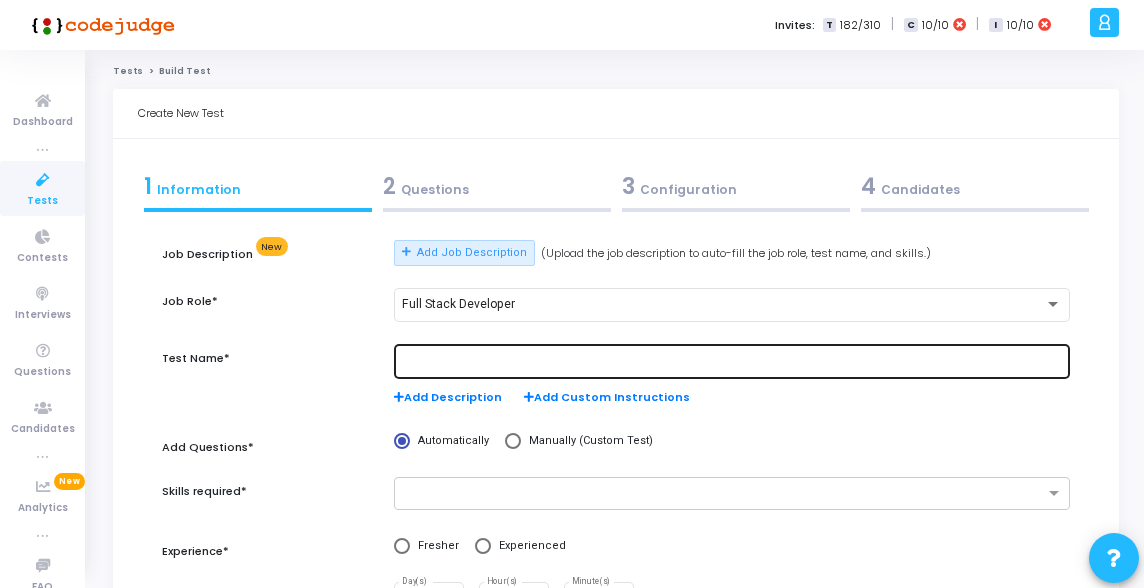 click at bounding box center [732, 360] 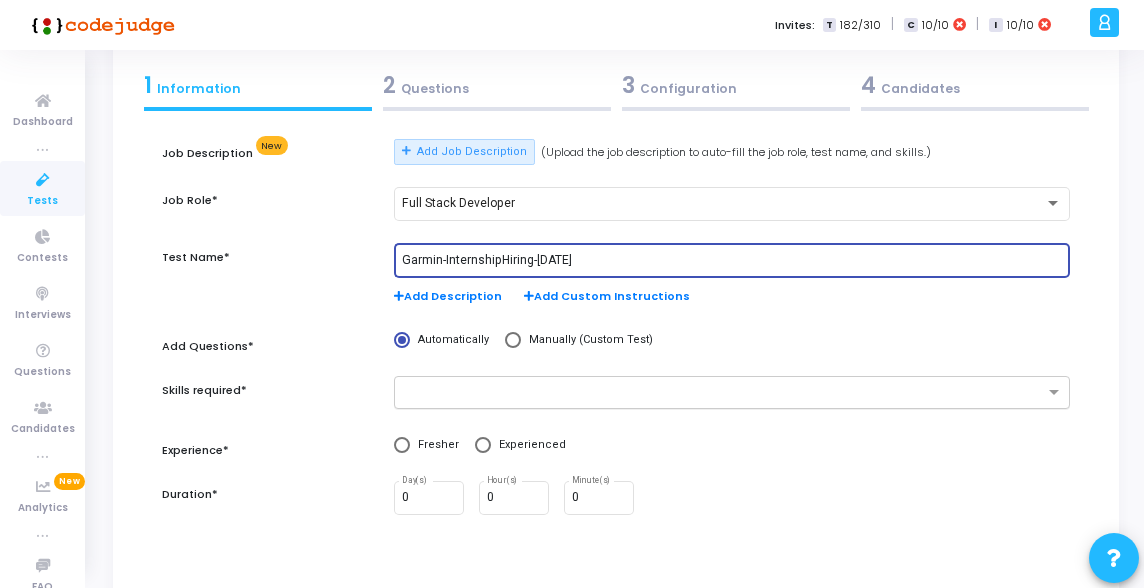 type on "Garmin-InternshipHiring-[DATE]" 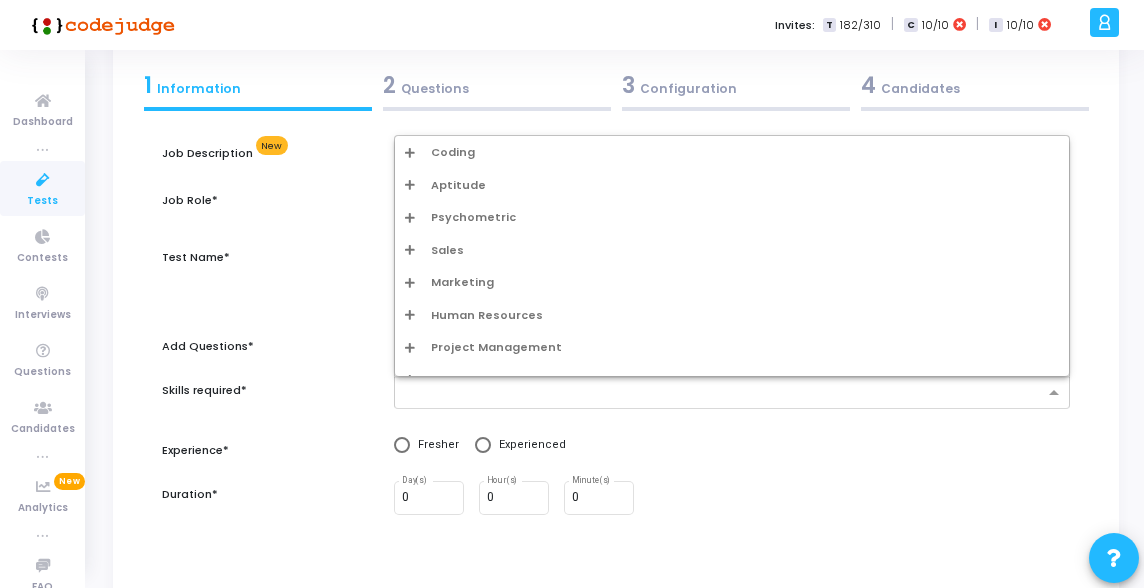 click at bounding box center [724, 393] 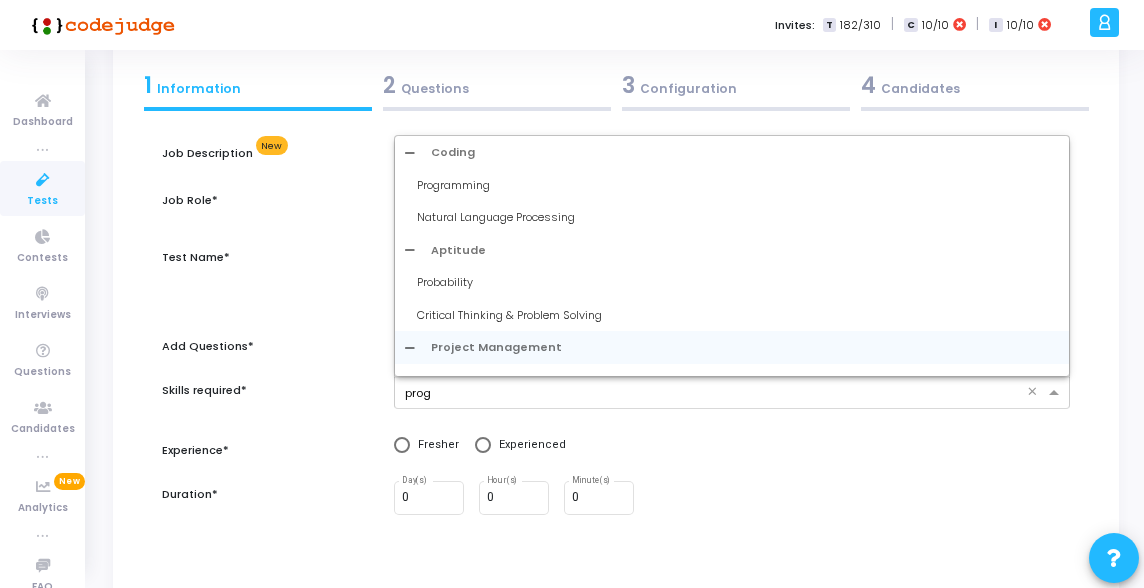 type on "progr" 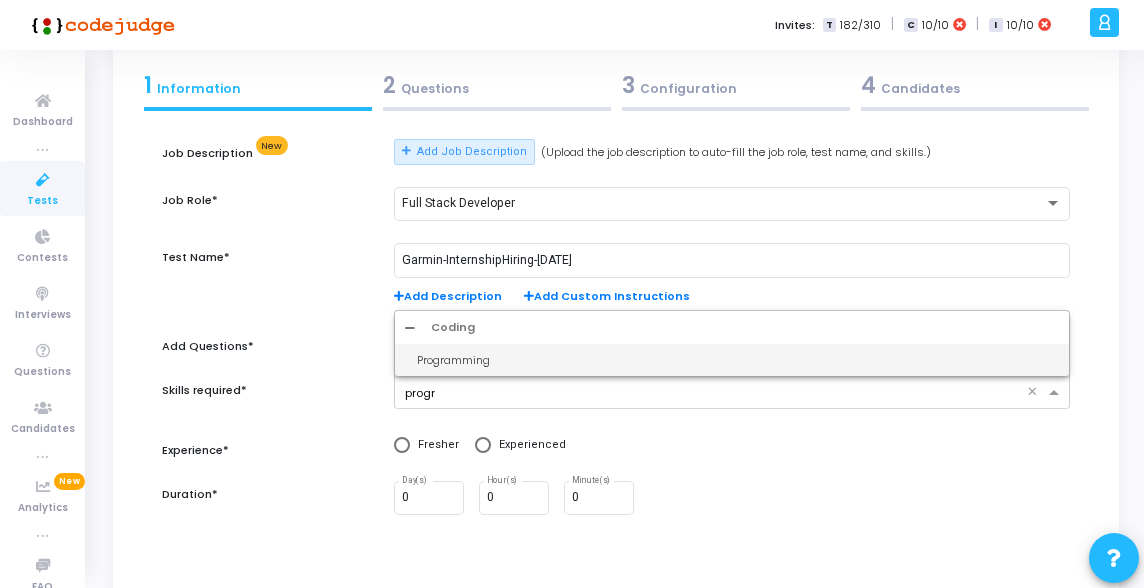 click on "Programming" at bounding box center (738, 360) 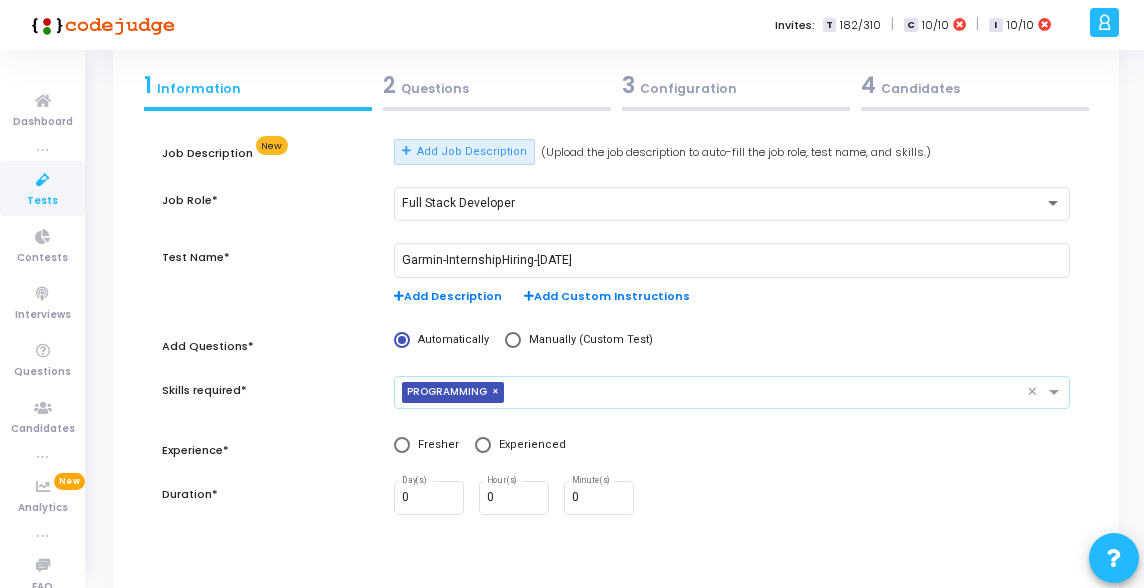 click at bounding box center (402, 445) 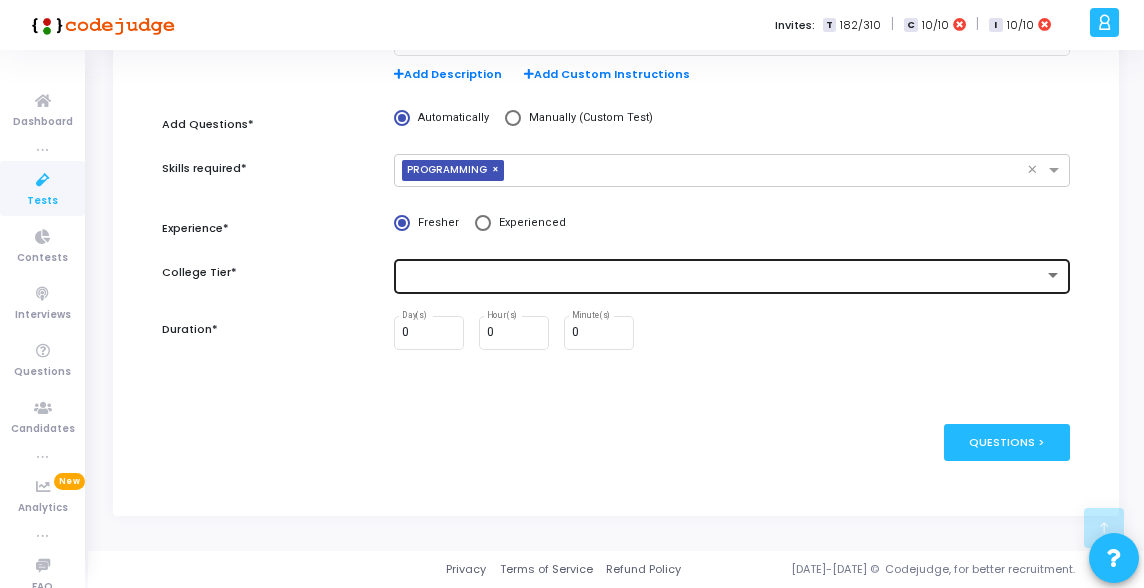 click at bounding box center [723, 276] 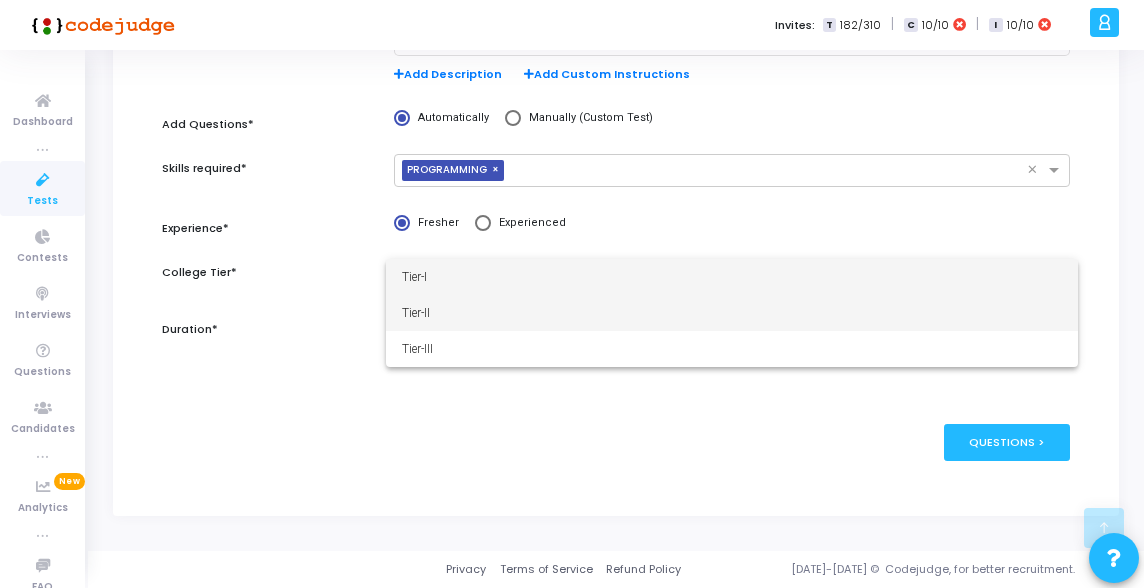 click on "Tier-II" at bounding box center [732, 313] 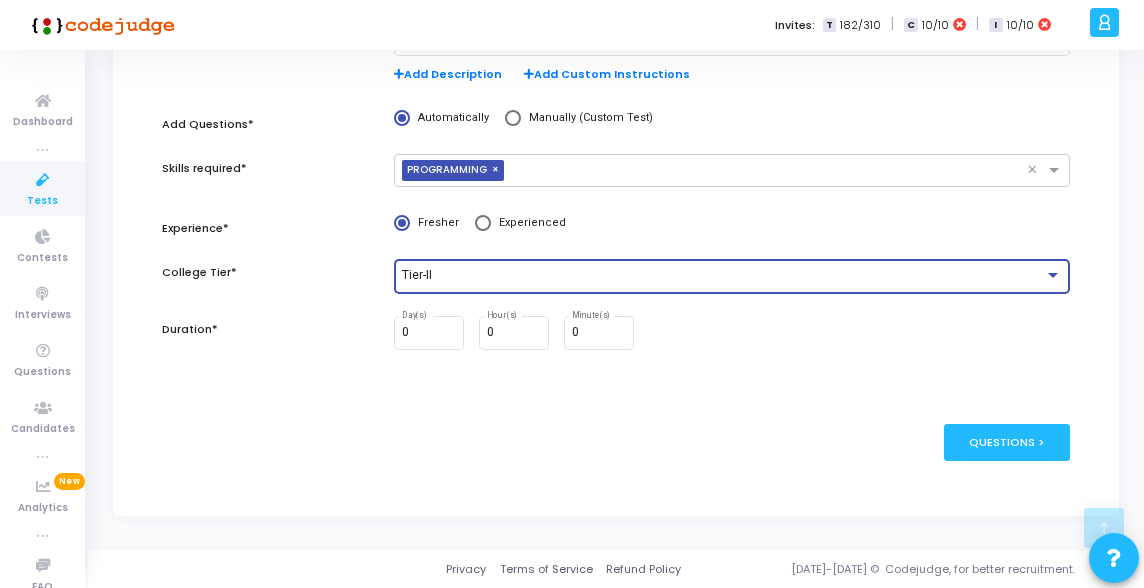 click on "0 Day(s) 0 Hour(s) 0 Minute(s)" at bounding box center (732, 333) 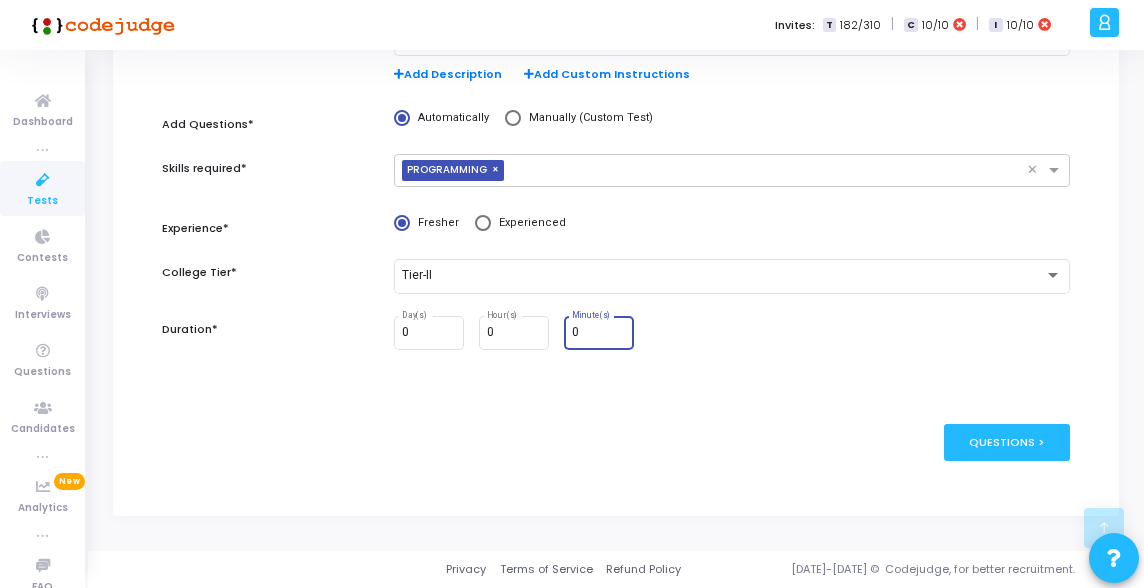 drag, startPoint x: 595, startPoint y: 333, endPoint x: 571, endPoint y: 332, distance: 24.020824 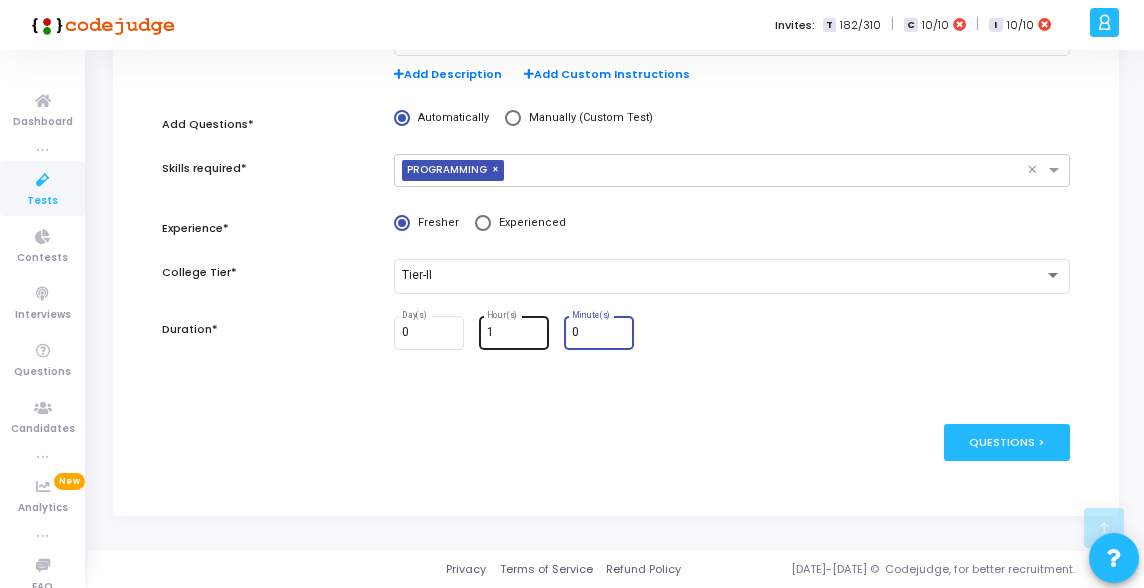 type on "1" 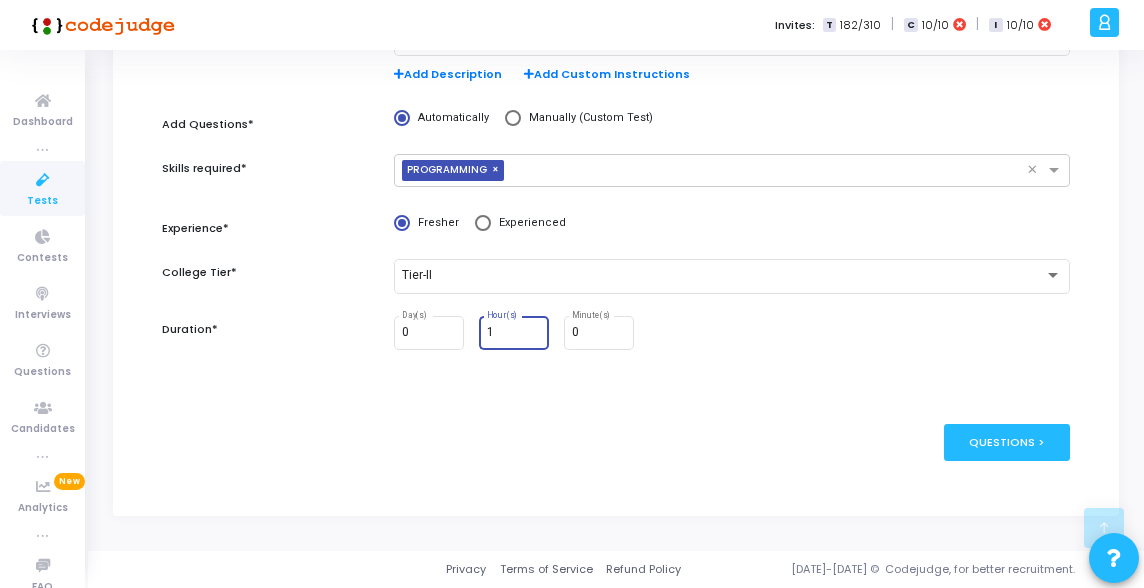 click on "publish  Publish Now   Questions >" at bounding box center (616, 442) 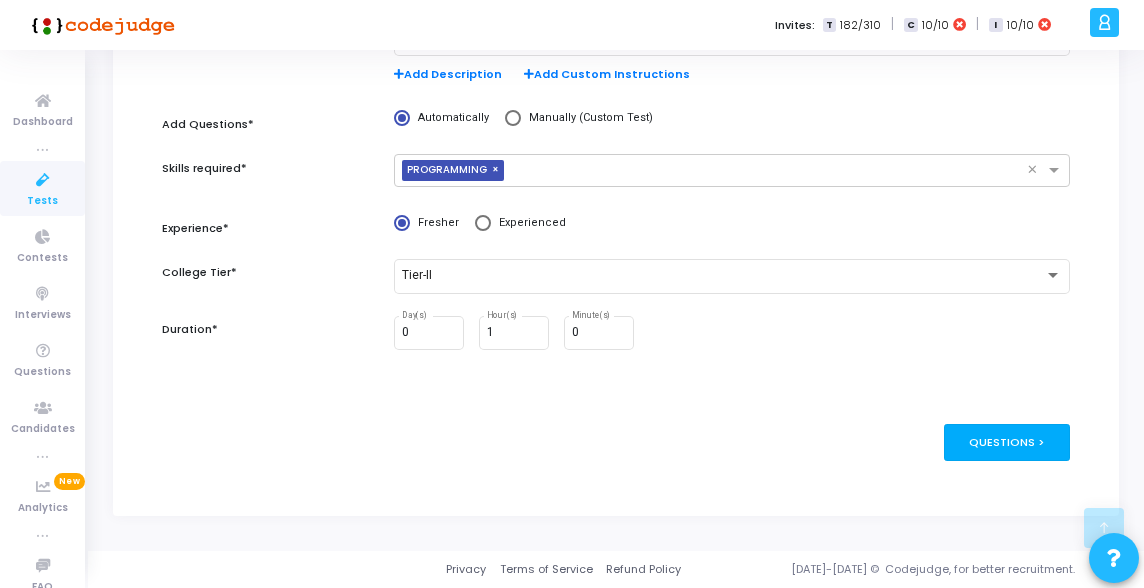 click on "Questions >" at bounding box center (1007, 442) 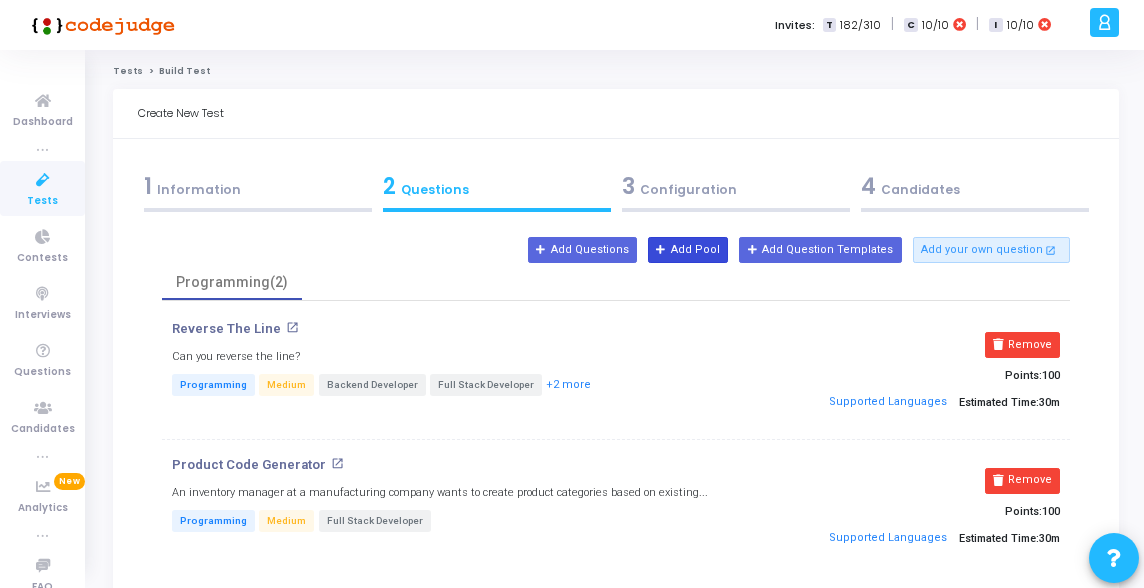 click on "Add Pool" at bounding box center [688, 250] 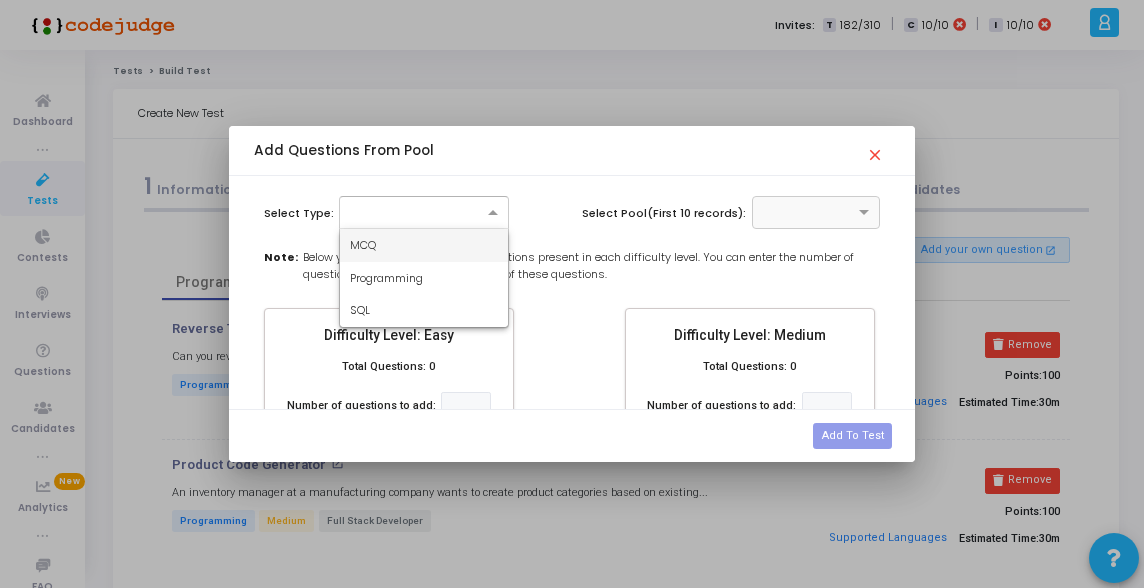 click at bounding box center (424, 212) 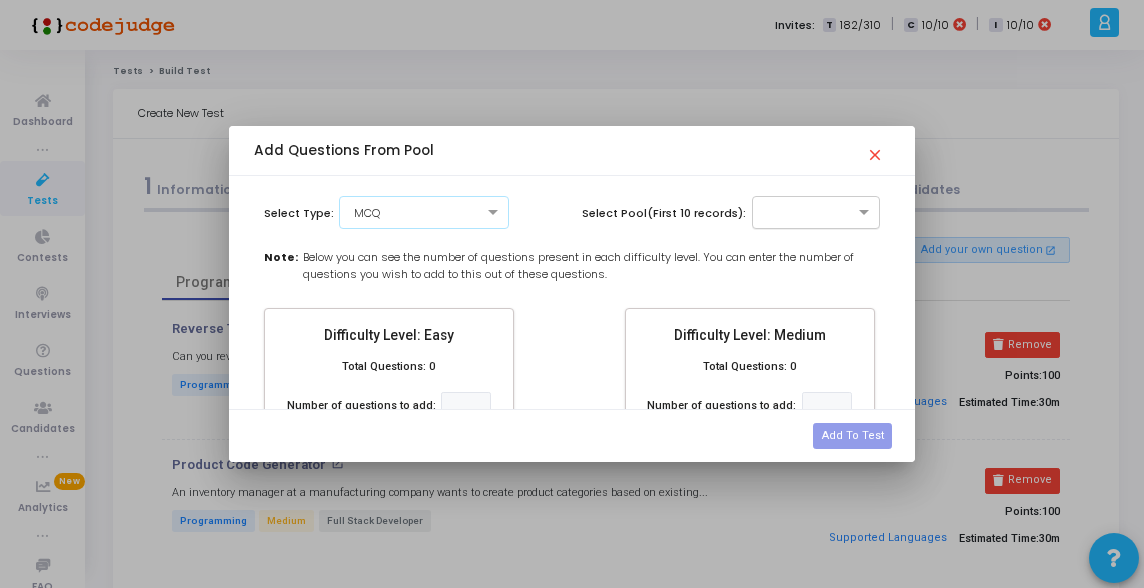 click at bounding box center [796, 210] 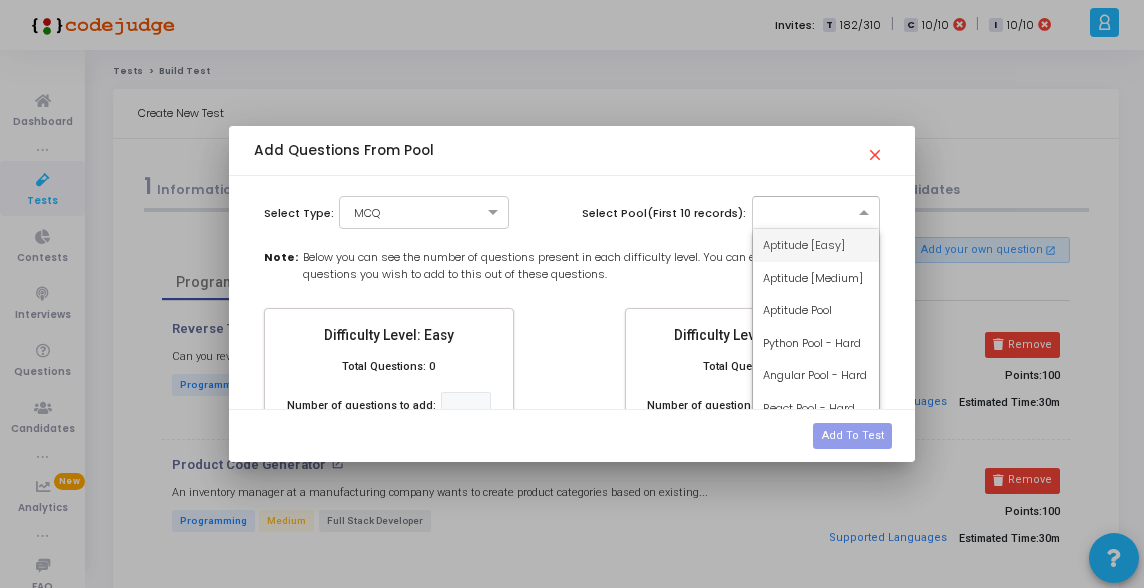 click on "Aptitude [Easy]" at bounding box center (816, 245) 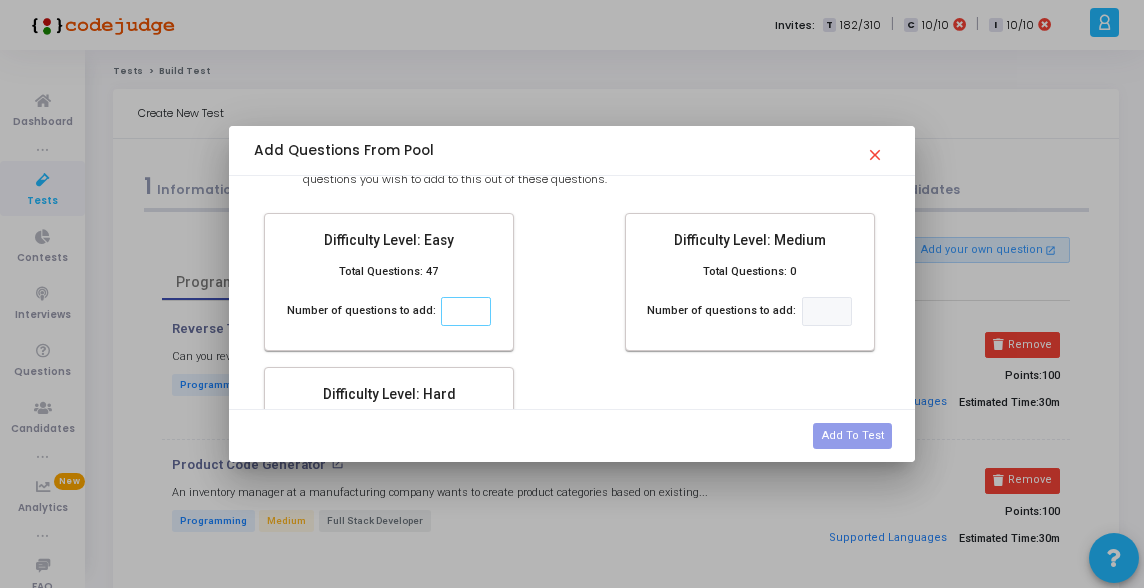 click 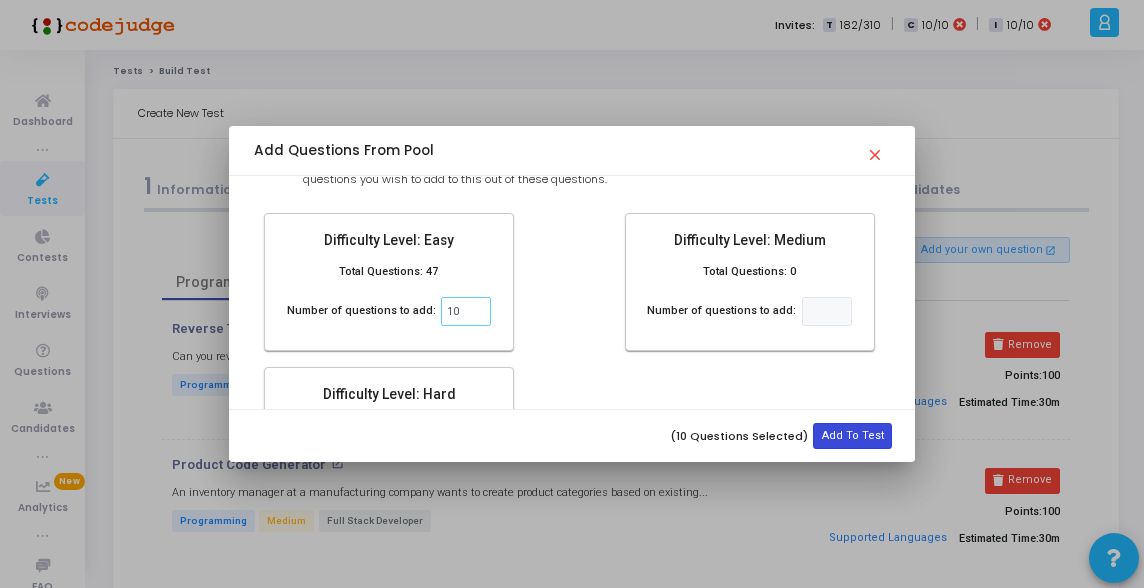 type on "10" 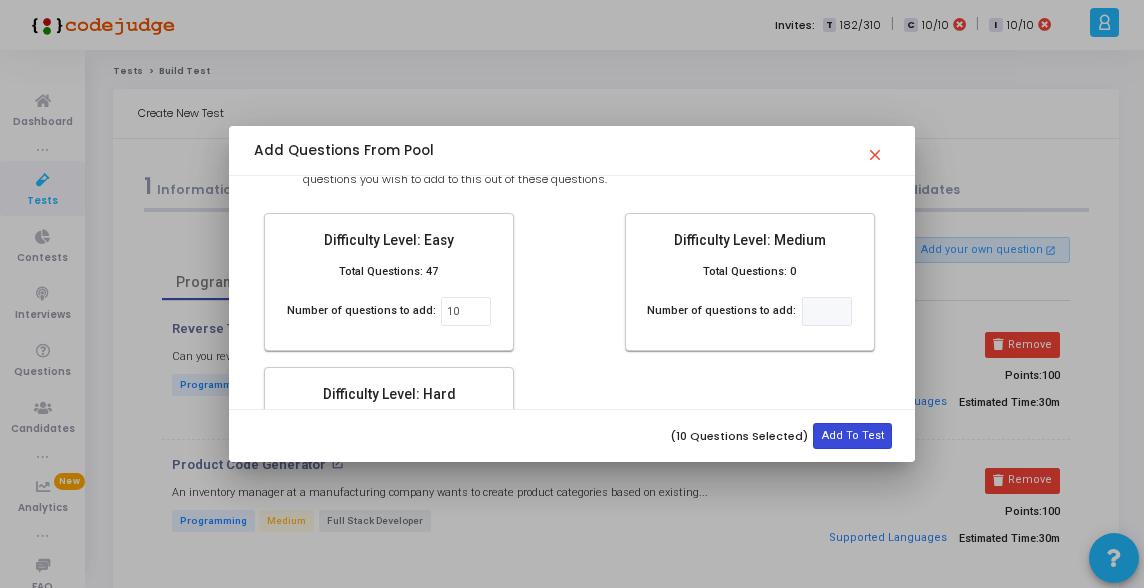 click on "Add To Test" at bounding box center (852, 436) 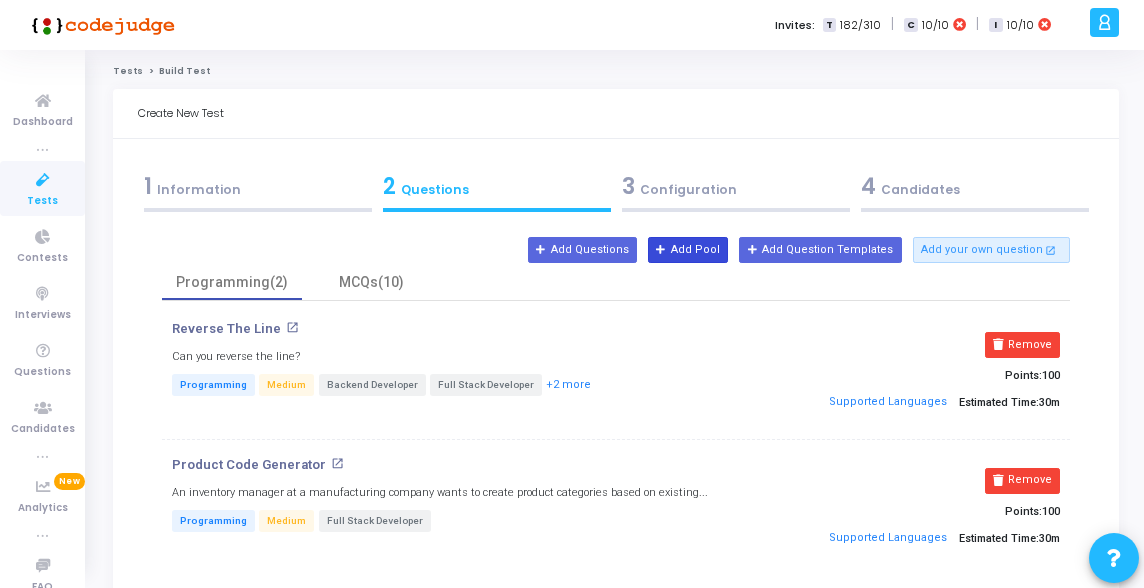 click on "Add Pool" at bounding box center [688, 250] 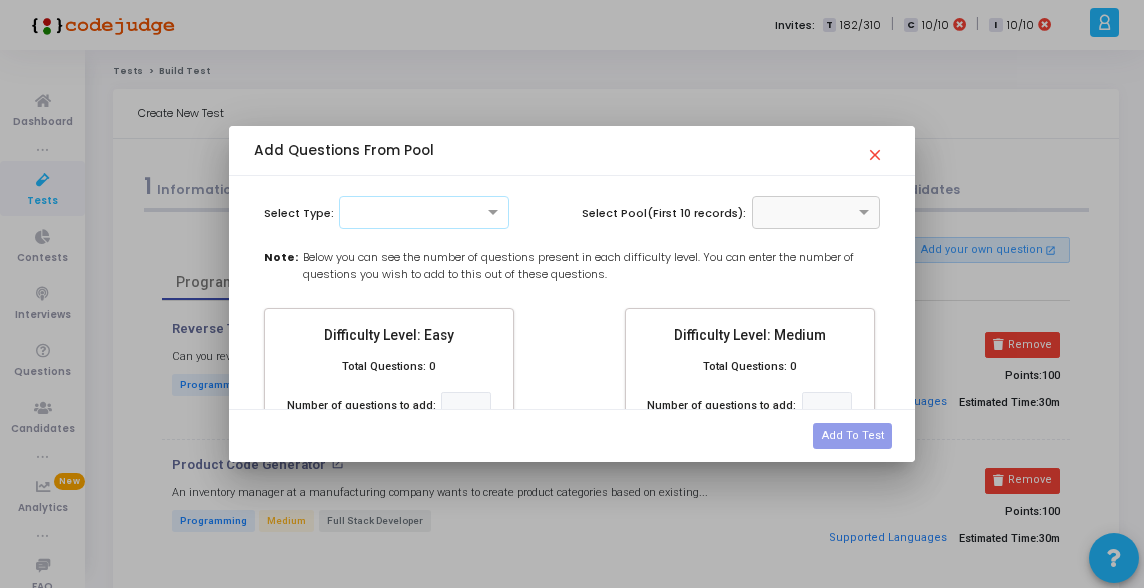 click at bounding box center (424, 210) 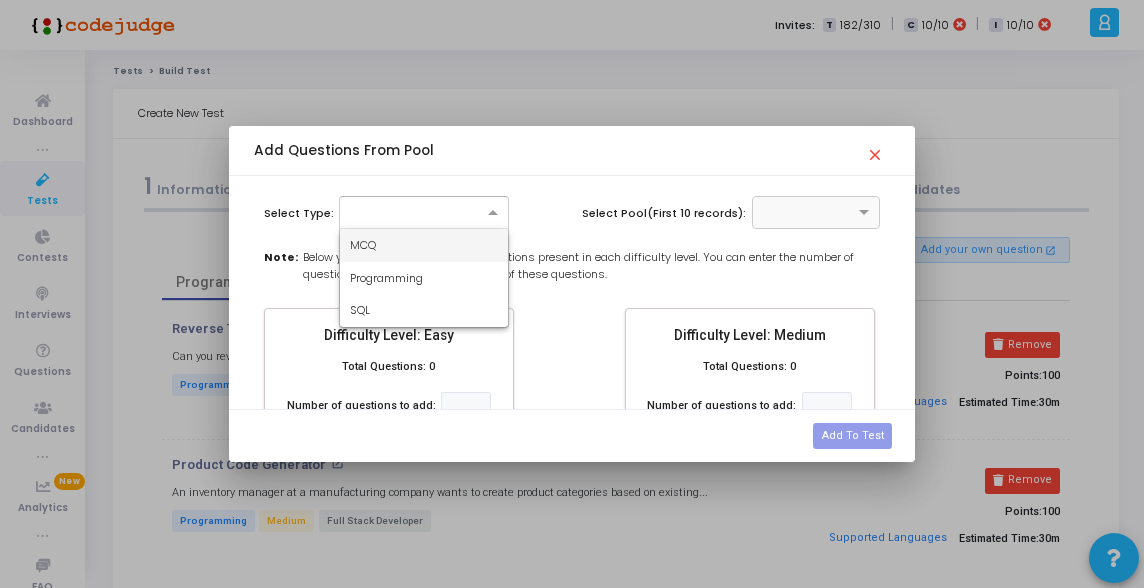 click on "MCQ" at bounding box center [424, 245] 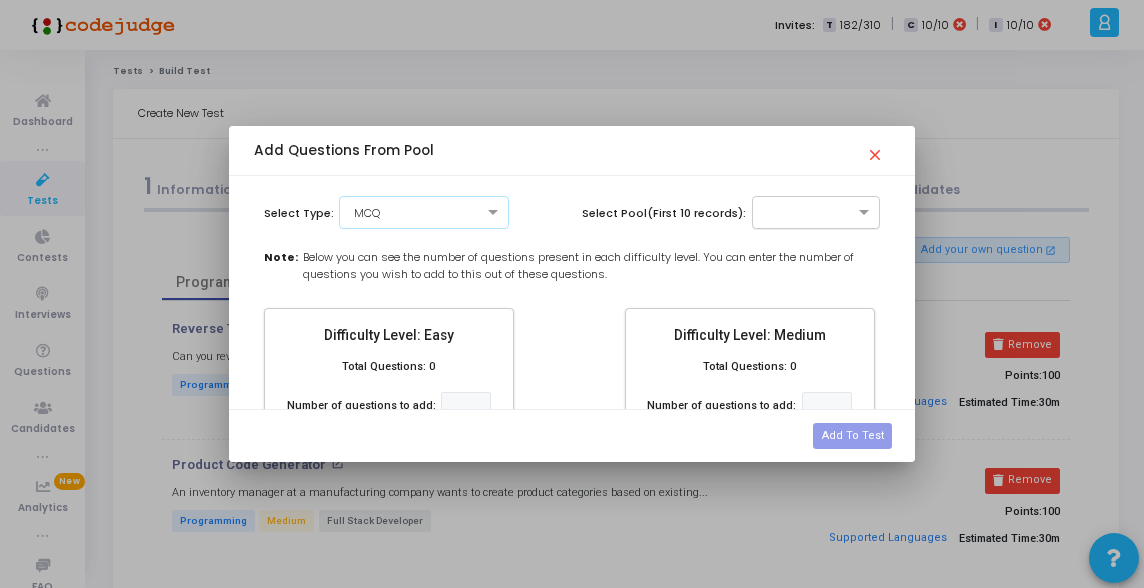 click at bounding box center [796, 210] 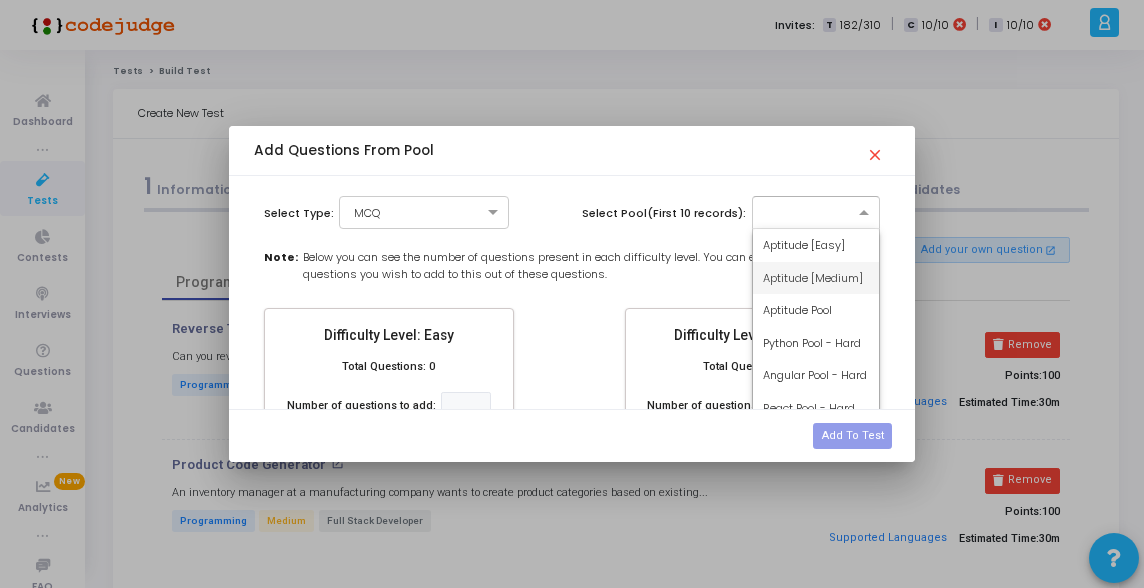 click on "Aptitude [Medium]" at bounding box center (813, 278) 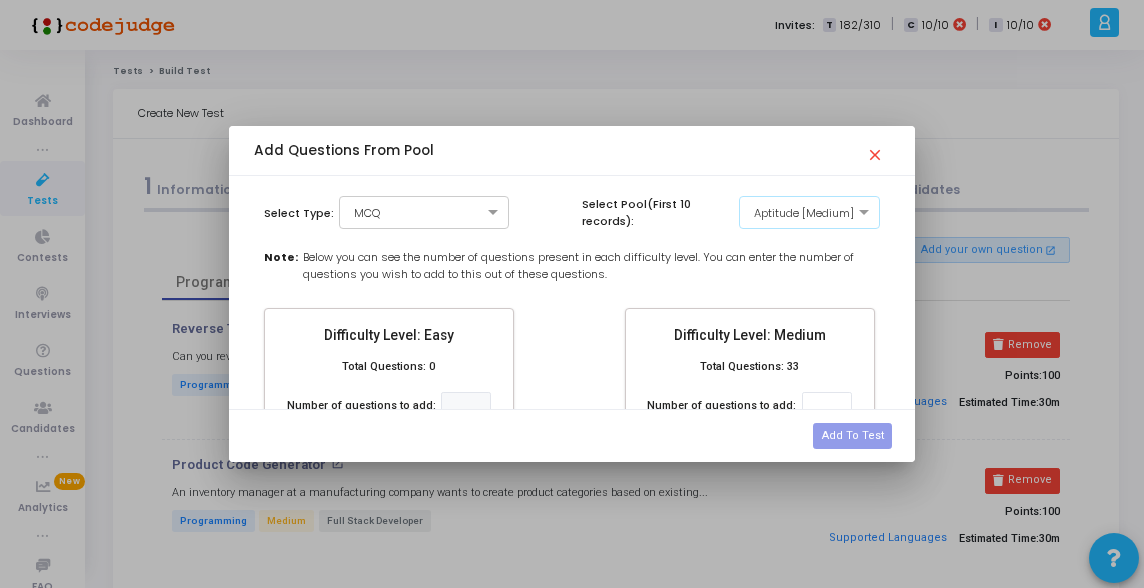 scroll, scrollTop: 2, scrollLeft: 0, axis: vertical 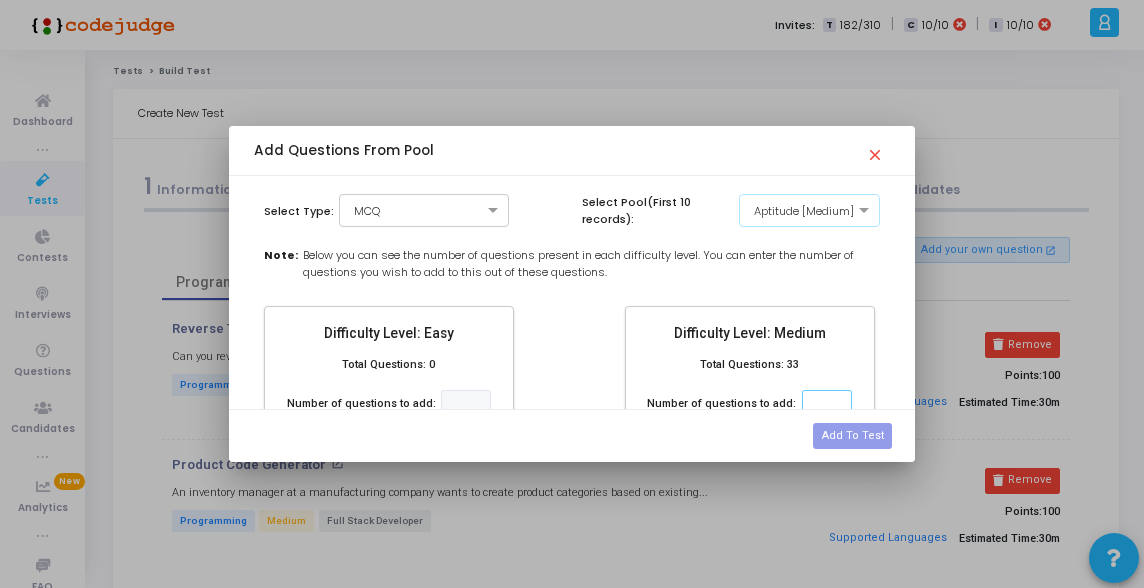 click 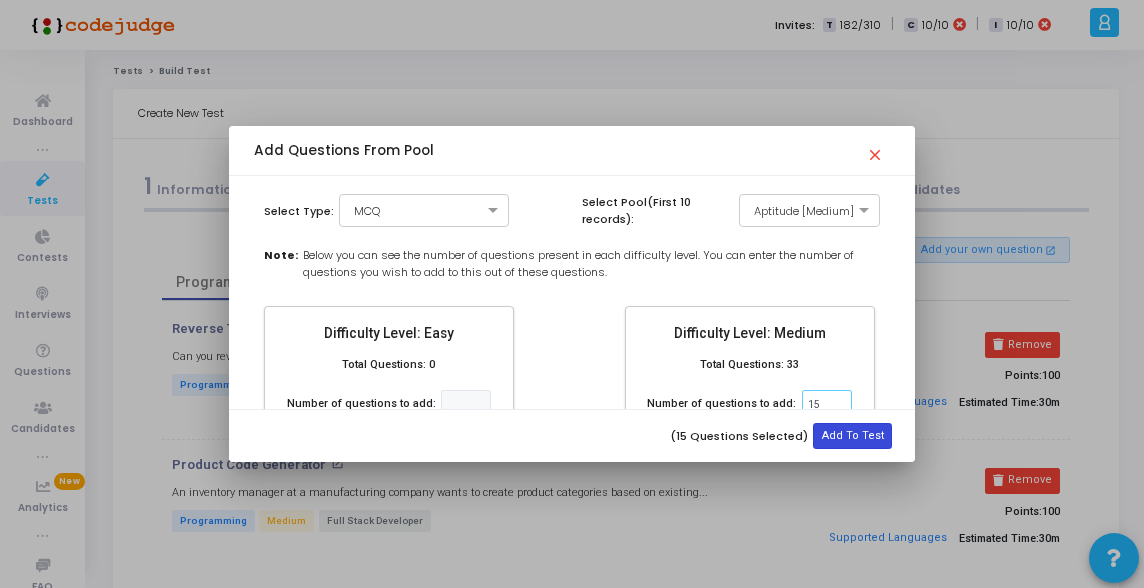 type on "15" 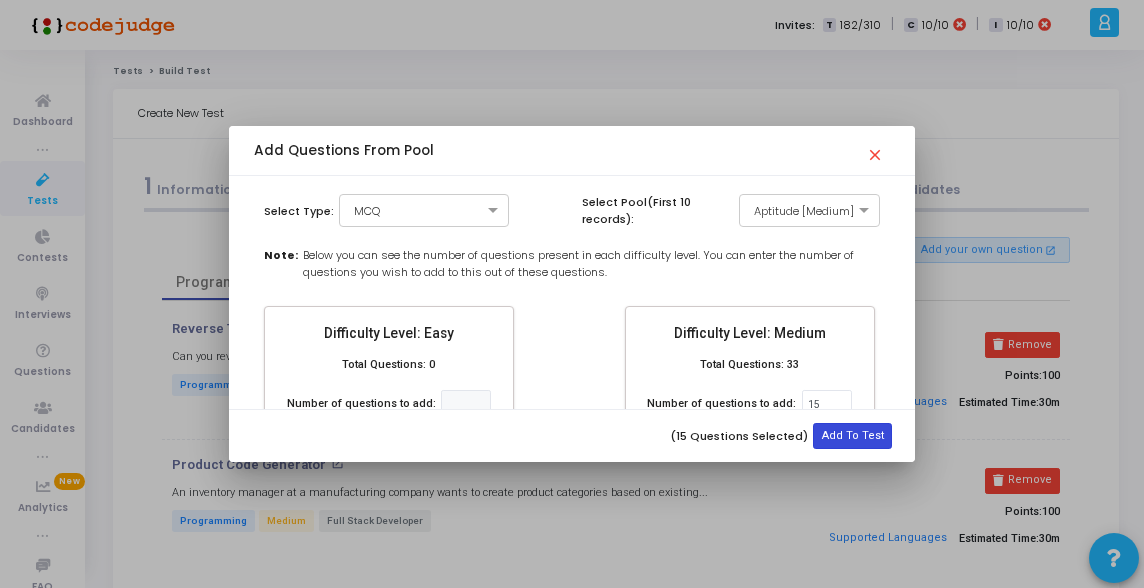 click on "Add To Test" at bounding box center (852, 436) 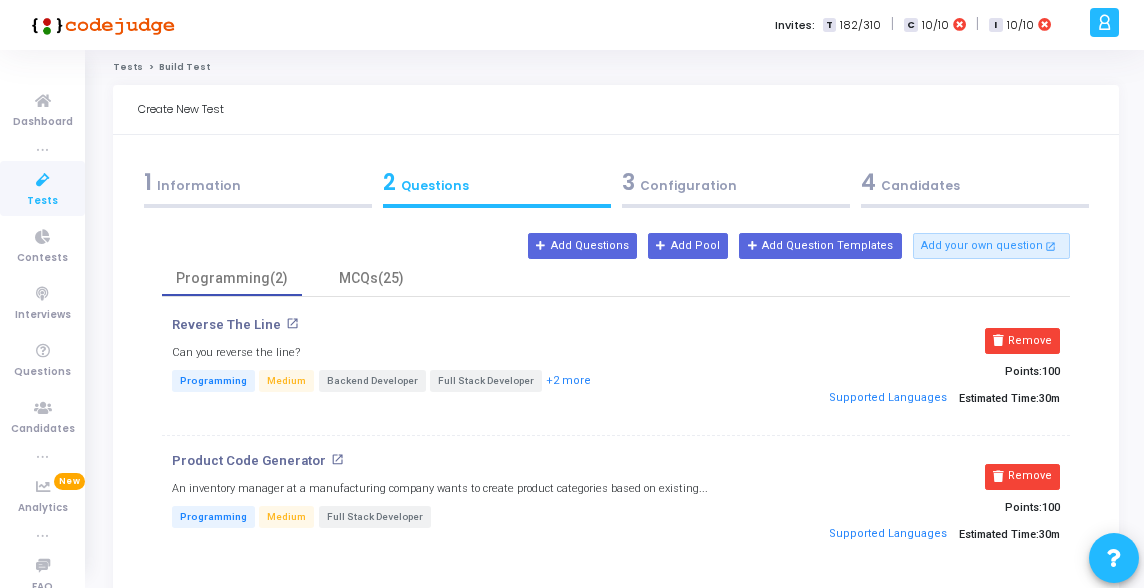 scroll, scrollTop: 0, scrollLeft: 0, axis: both 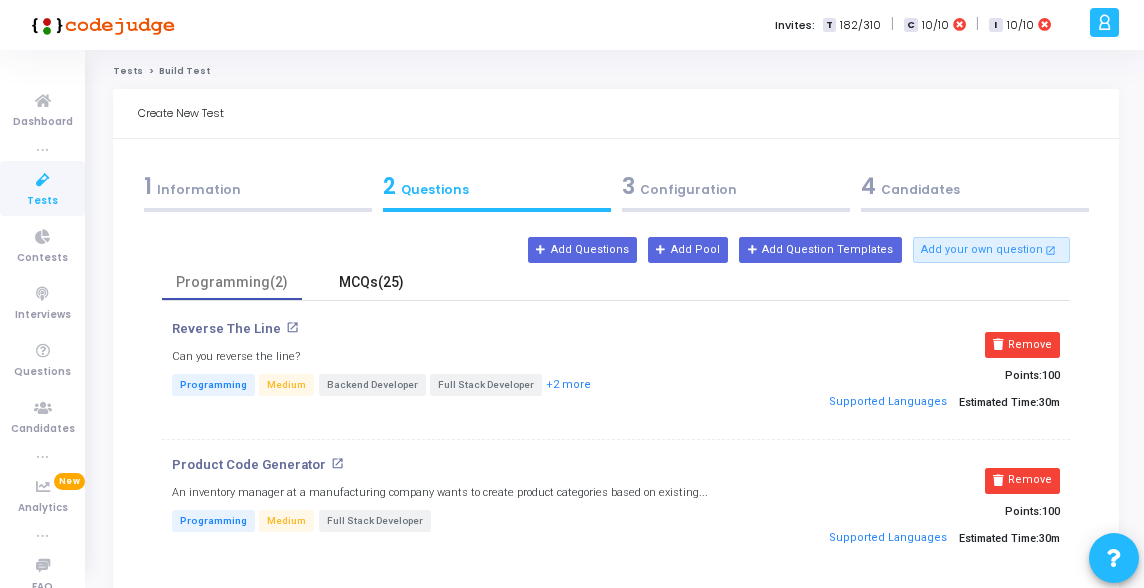 click on "MCQs(25)" at bounding box center (372, 282) 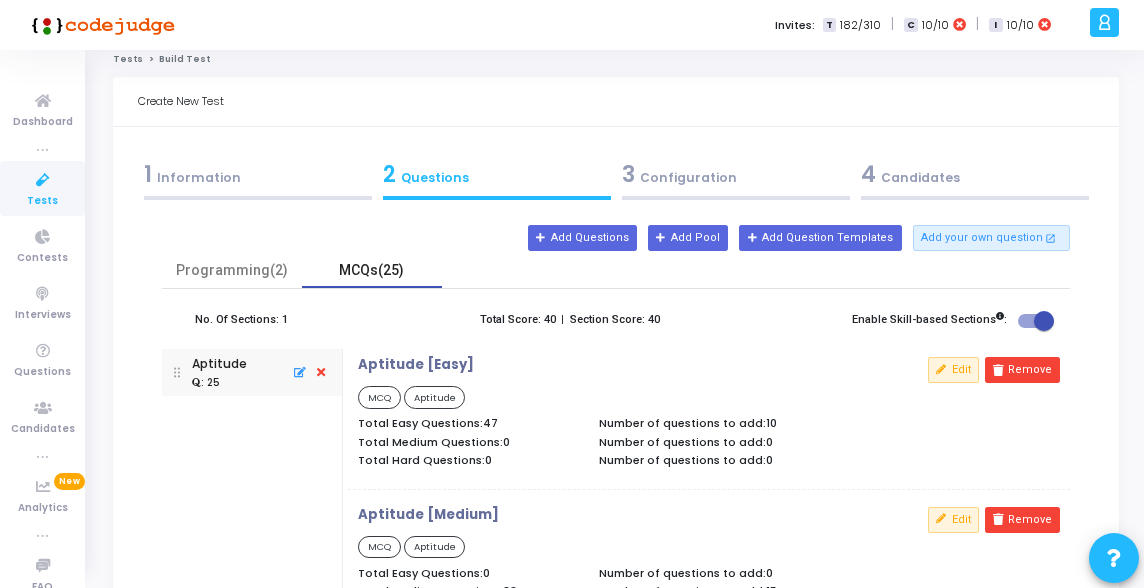 scroll, scrollTop: 0, scrollLeft: 0, axis: both 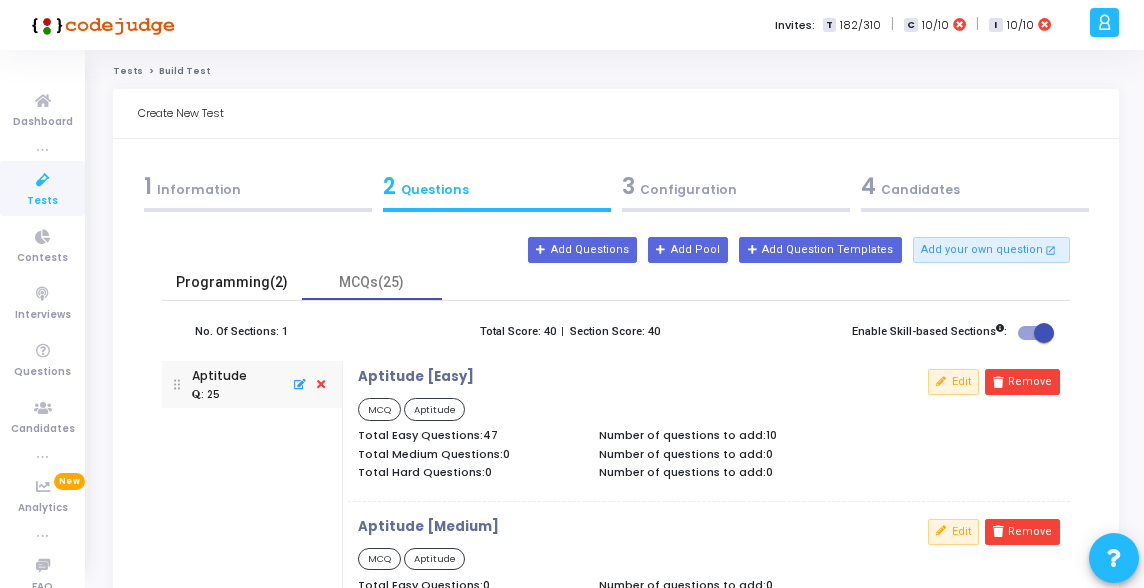click on "Programming(2)" at bounding box center [232, 282] 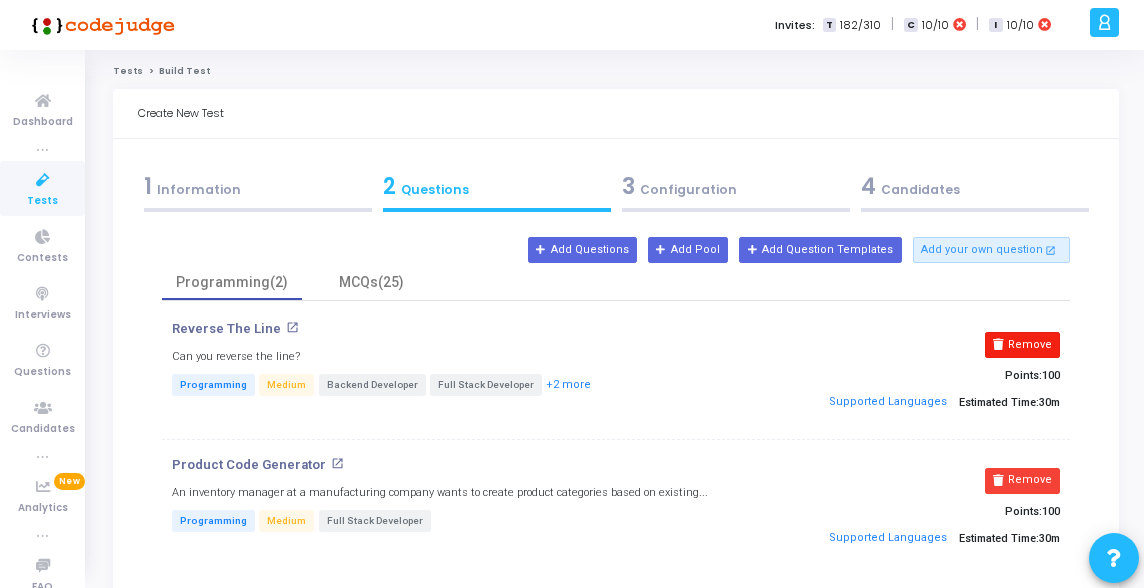 click on "Remove" at bounding box center (1022, 345) 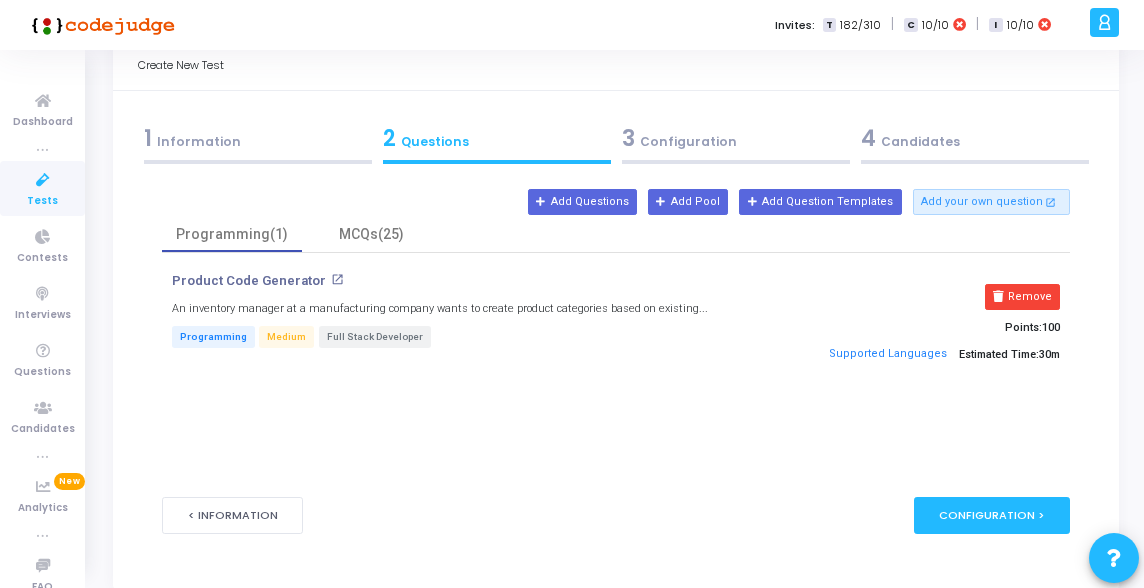 scroll, scrollTop: 68, scrollLeft: 0, axis: vertical 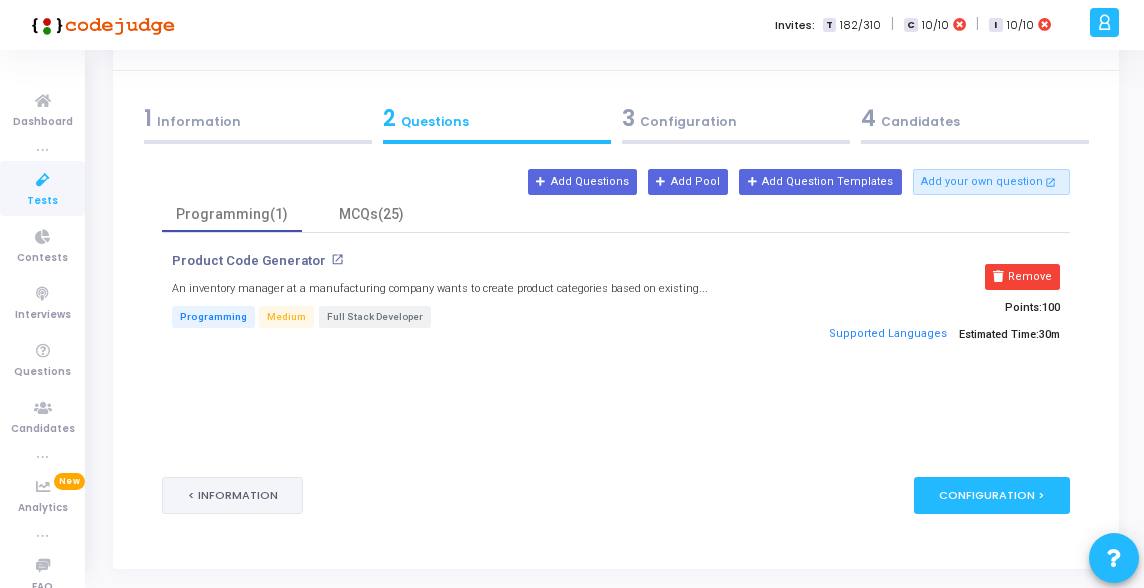click on "< Information" at bounding box center [233, 495] 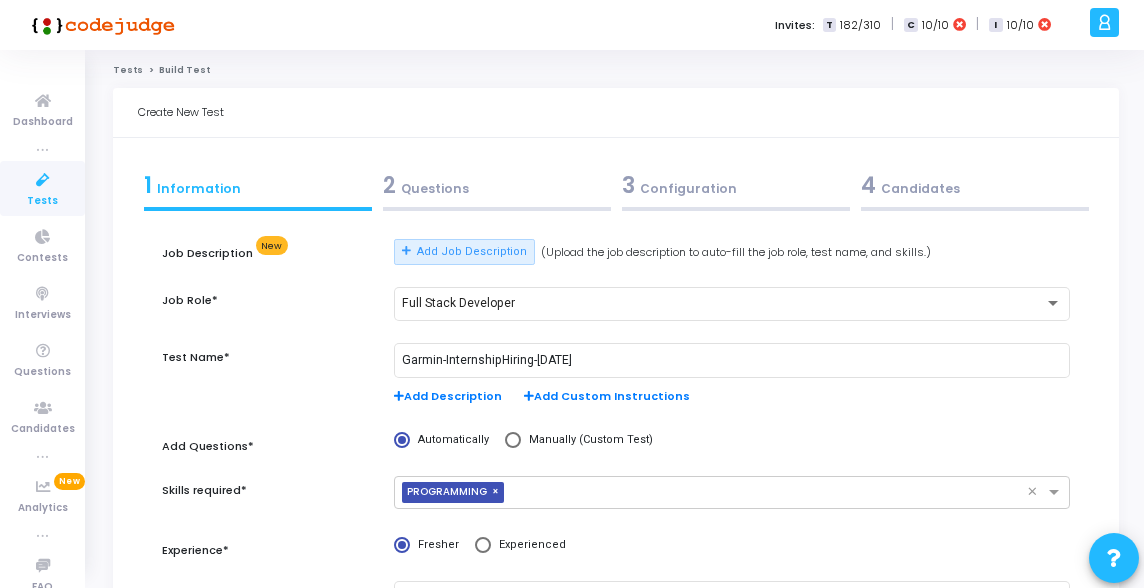 scroll, scrollTop: 0, scrollLeft: 0, axis: both 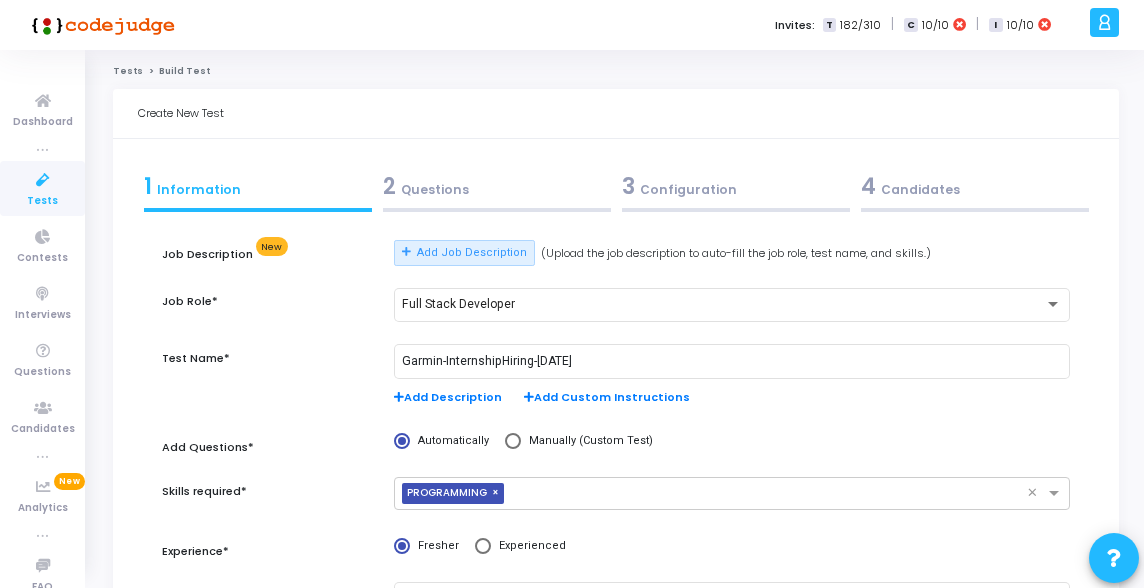 click on "2  Questions" at bounding box center (497, 186) 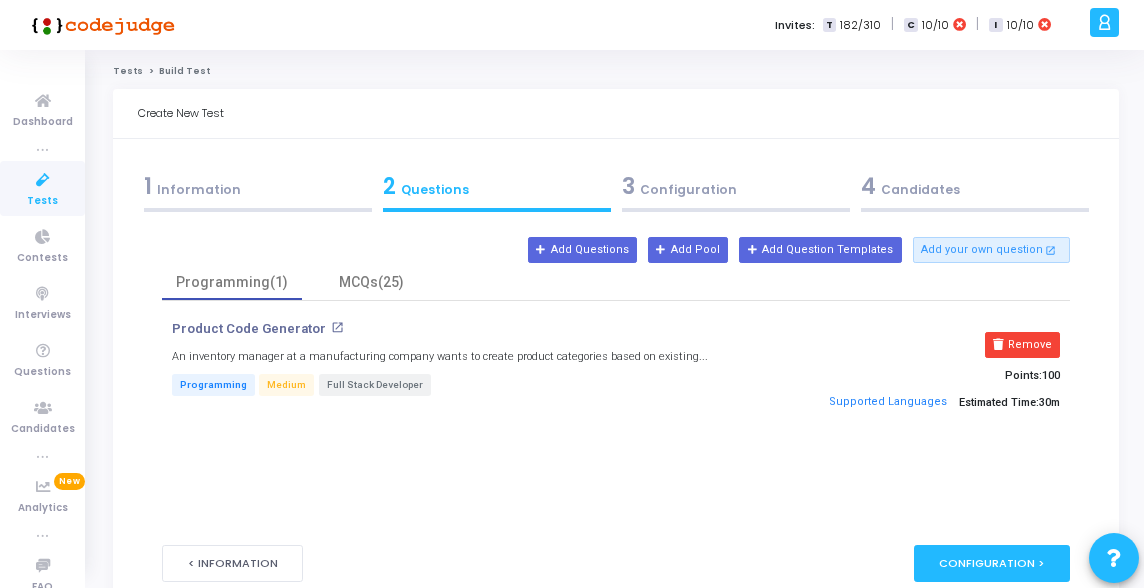 click on "3" at bounding box center [628, 186] 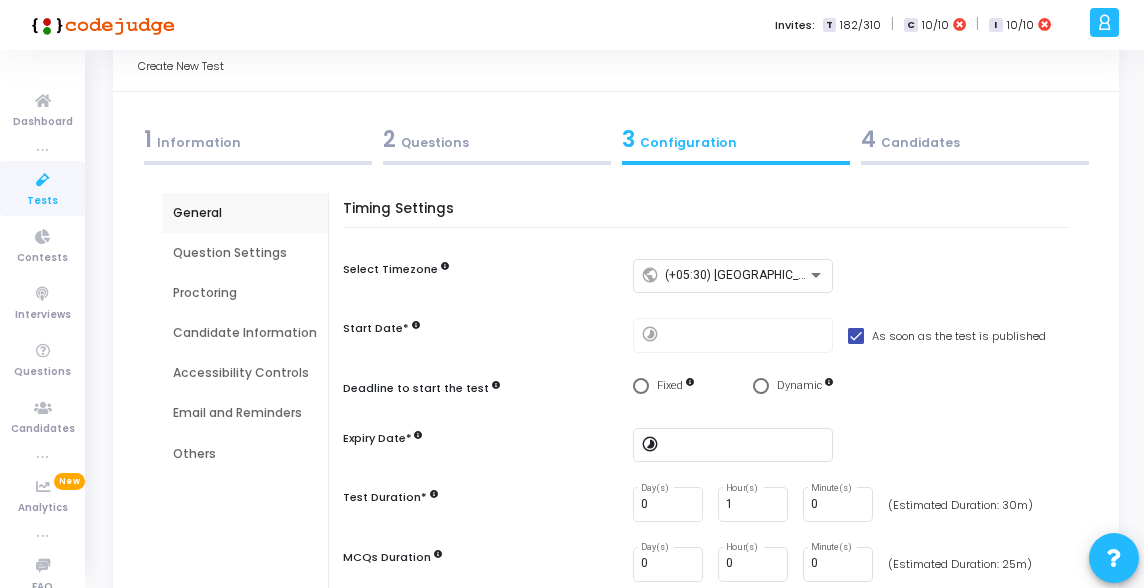 scroll, scrollTop: 73, scrollLeft: 0, axis: vertical 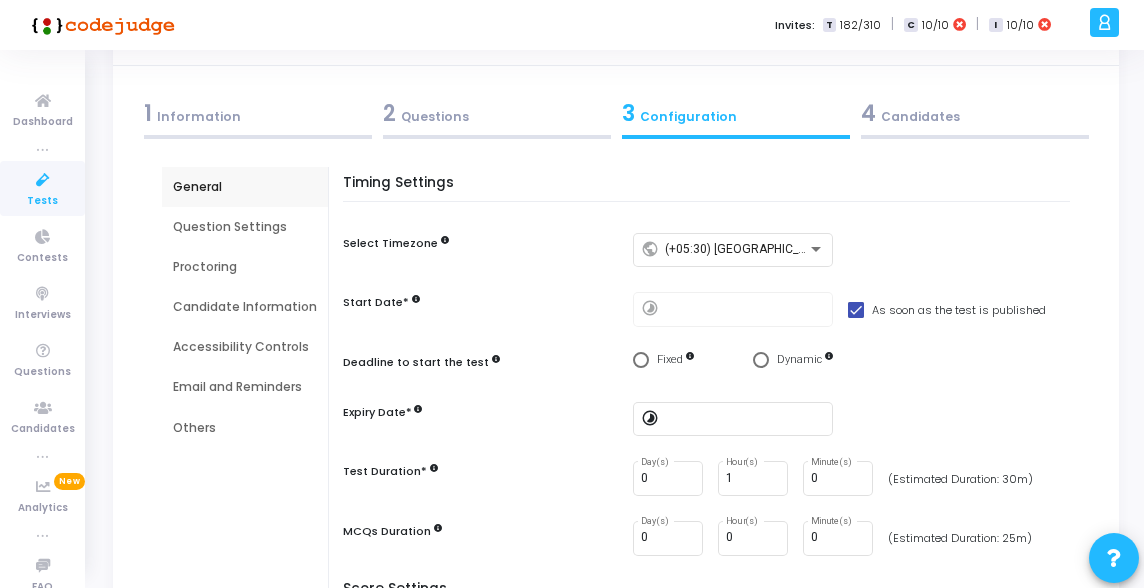 click at bounding box center (761, 360) 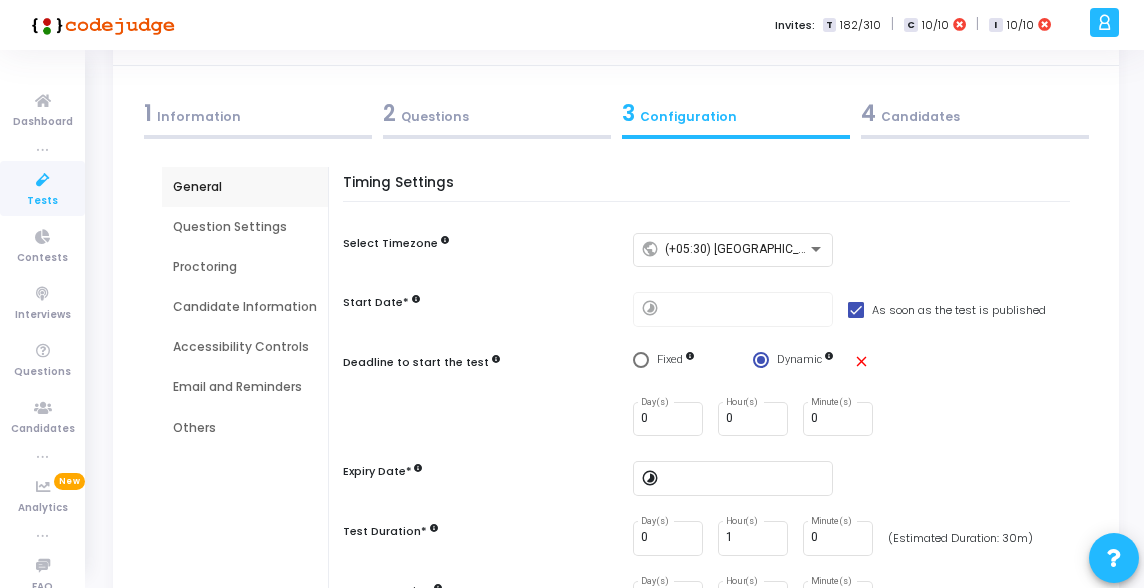 click at bounding box center (641, 360) 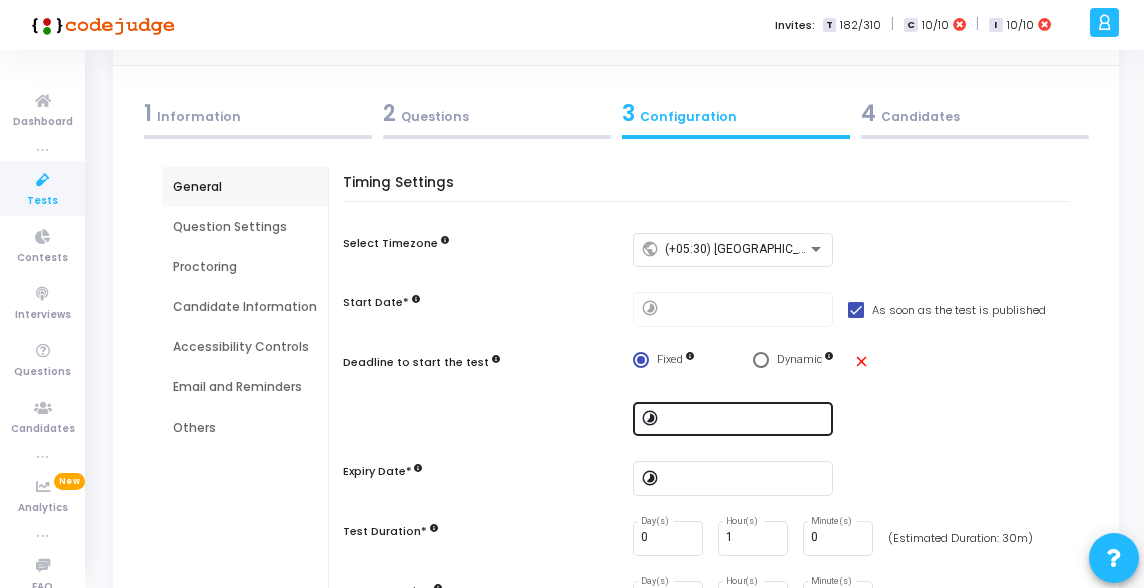click at bounding box center [745, 419] 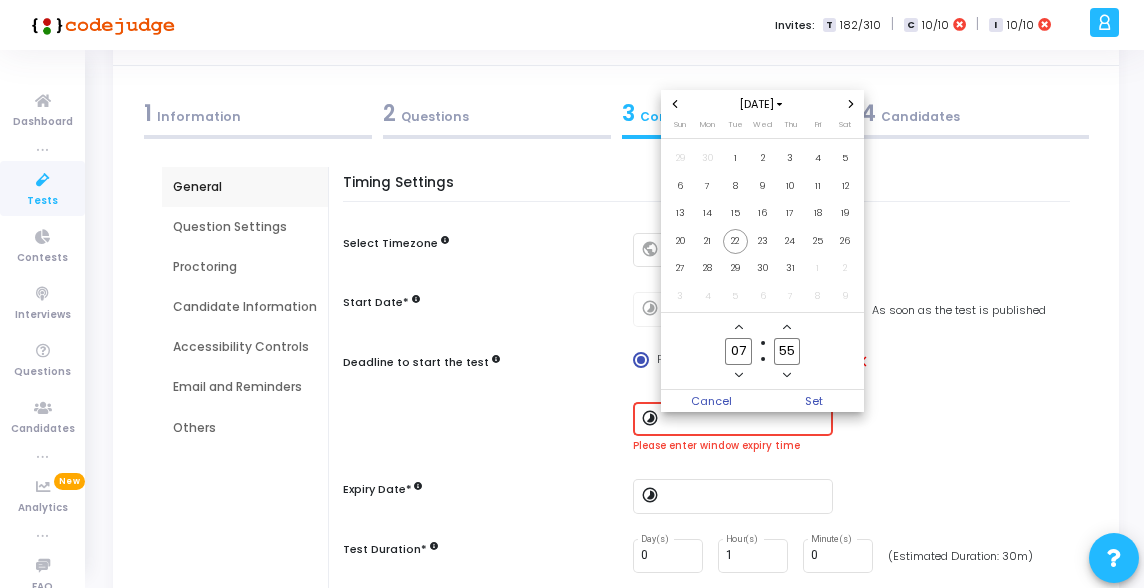 scroll, scrollTop: 0, scrollLeft: 0, axis: both 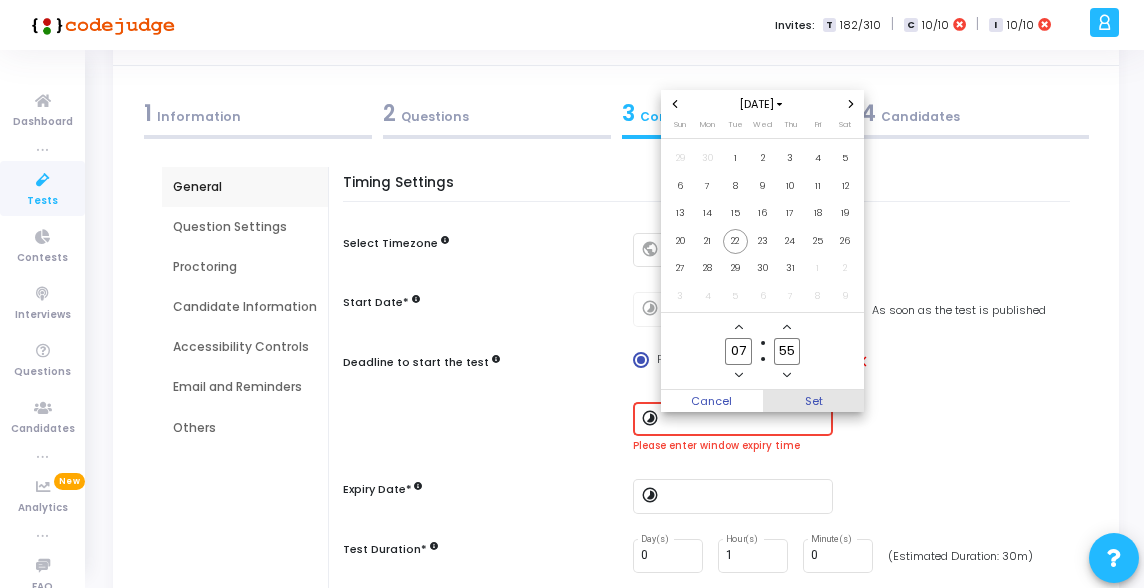 click on "Set" at bounding box center [814, 401] 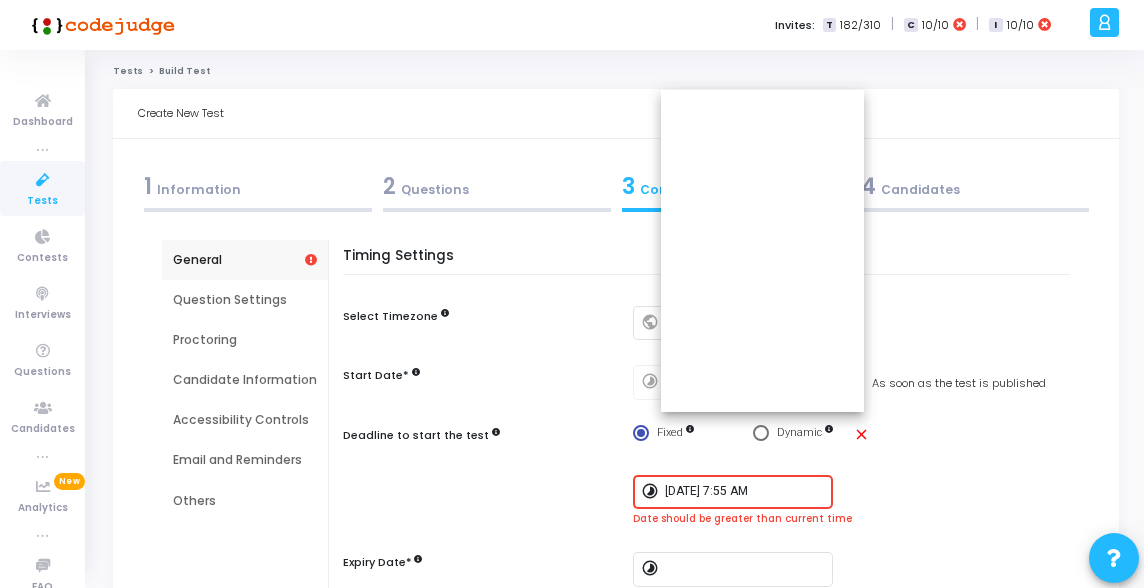 scroll, scrollTop: 73, scrollLeft: 0, axis: vertical 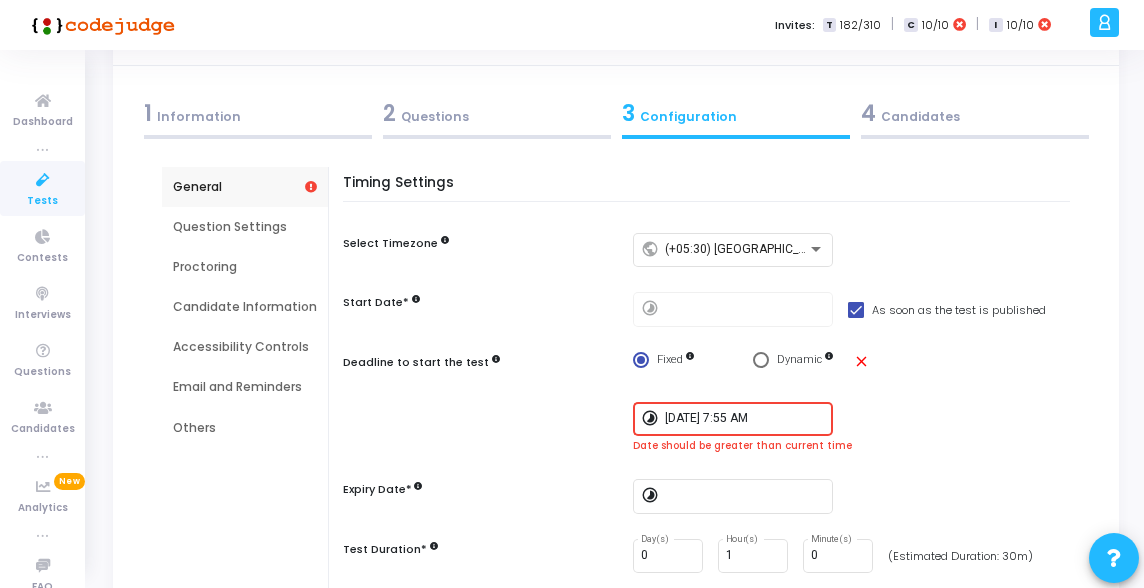 click on "timelapse [DATE] 7:55 AM" at bounding box center [856, 419] 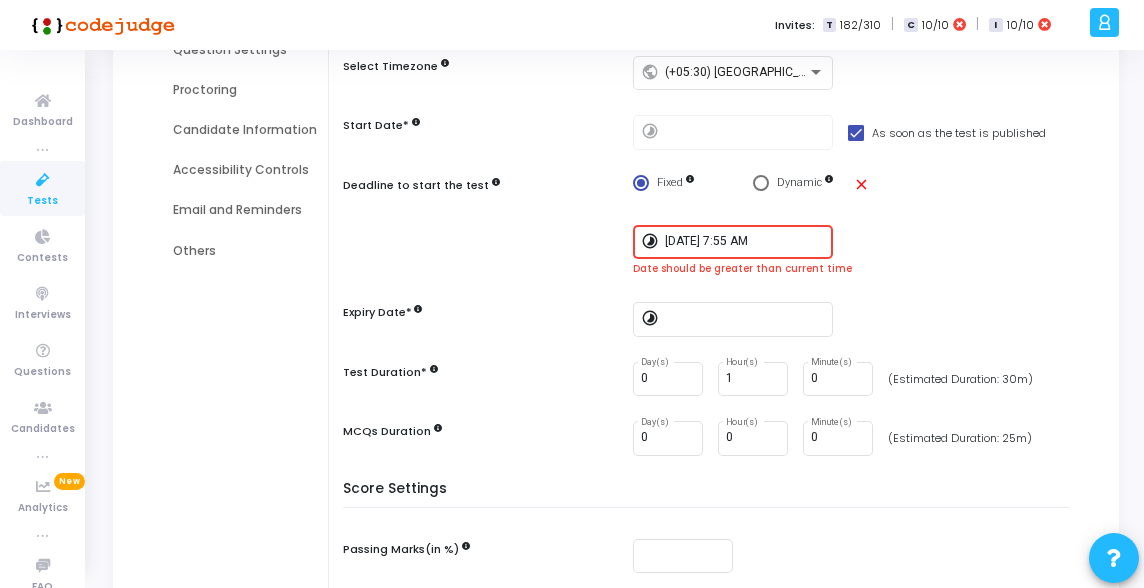 scroll, scrollTop: 307, scrollLeft: 0, axis: vertical 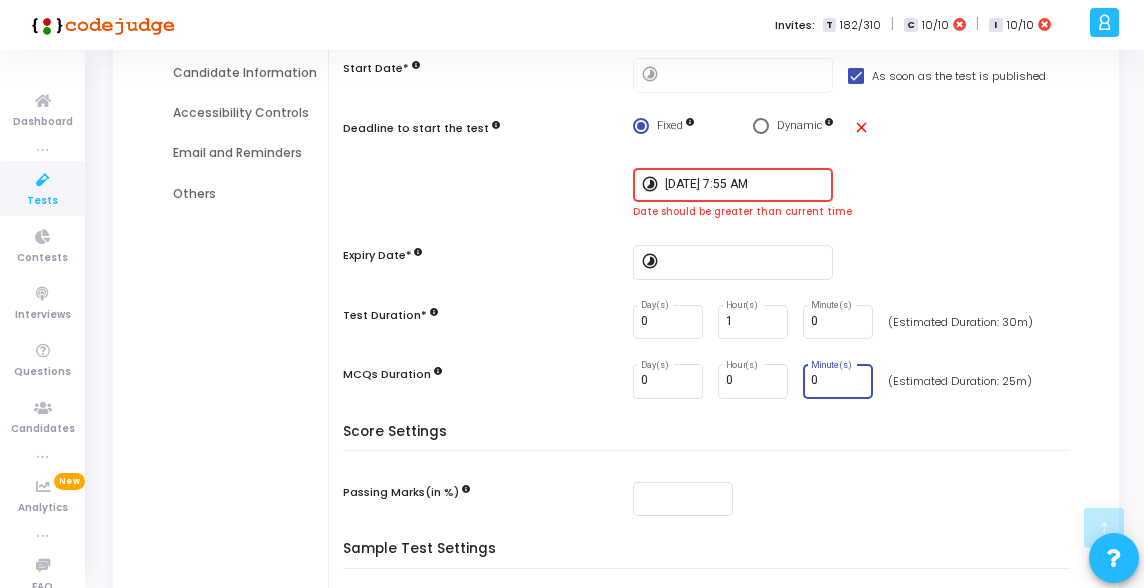 drag, startPoint x: 817, startPoint y: 381, endPoint x: 796, endPoint y: 381, distance: 21 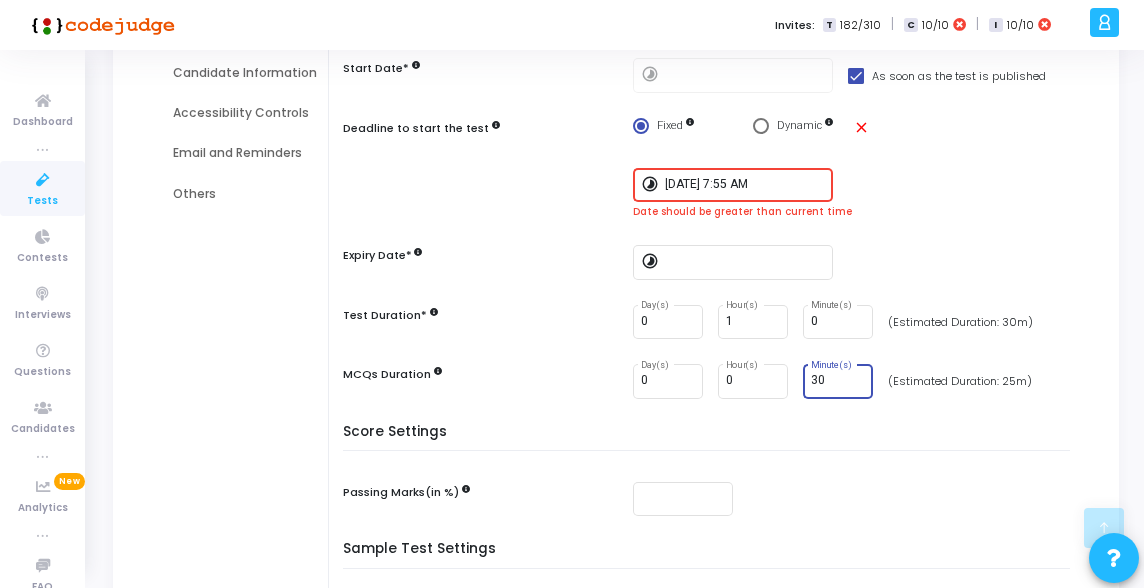 type on "30" 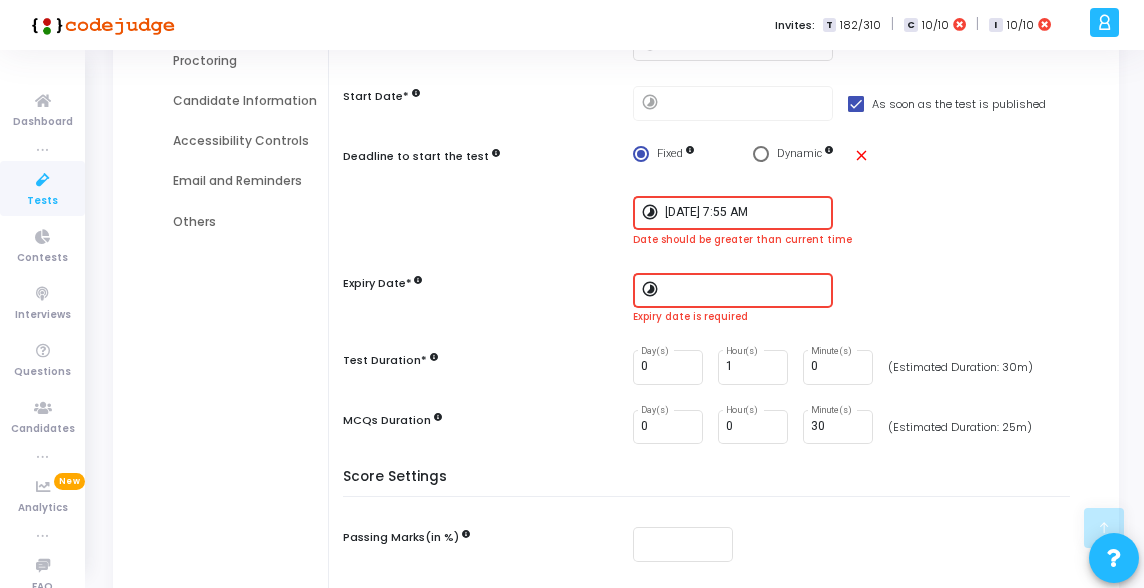 scroll, scrollTop: 0, scrollLeft: 0, axis: both 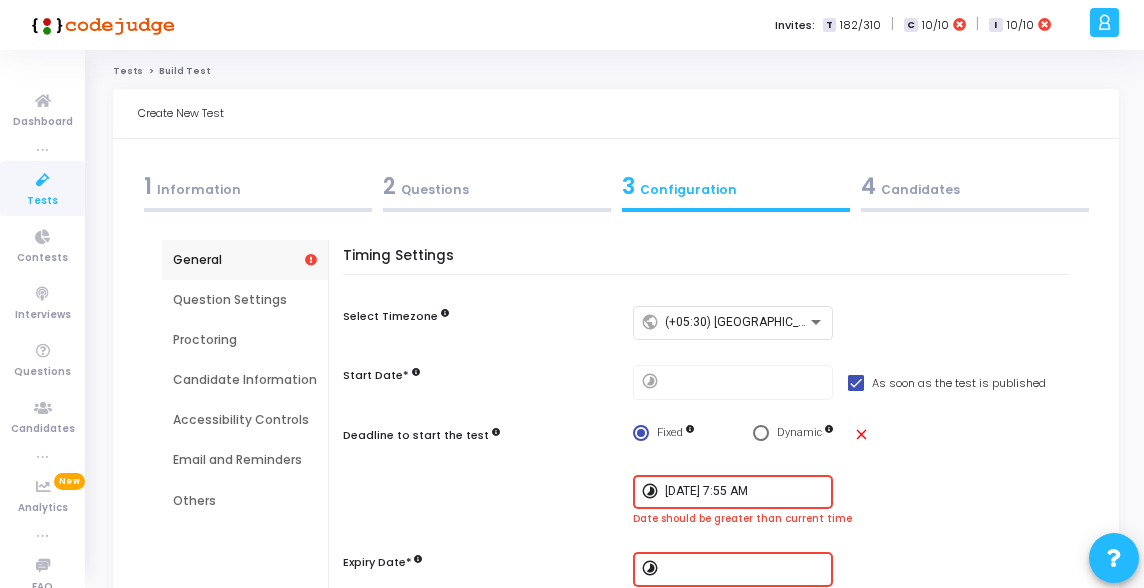 click on "Question Settings" at bounding box center [245, 300] 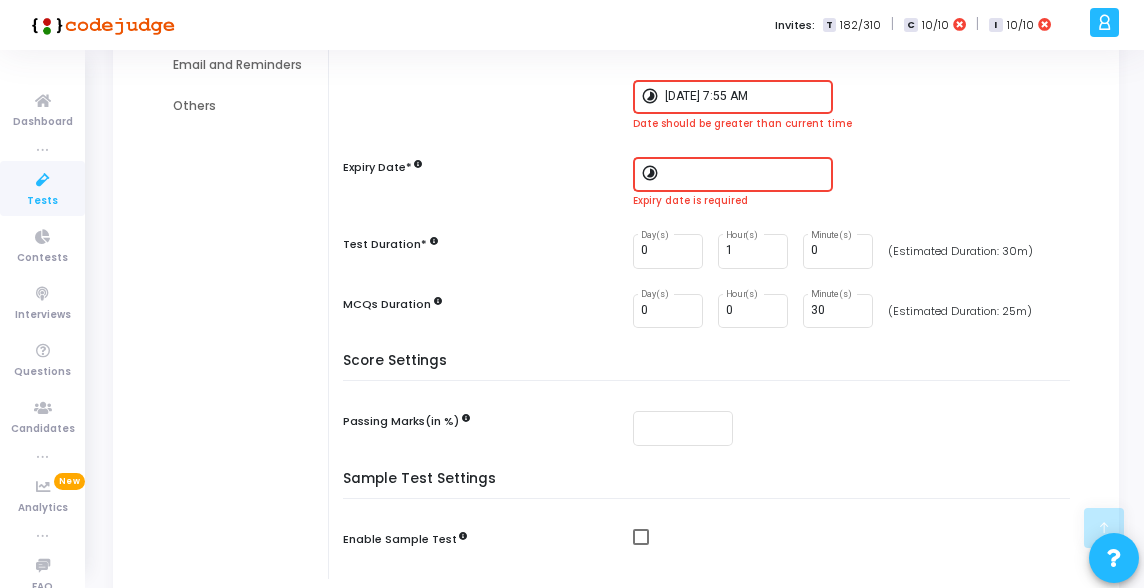 scroll, scrollTop: 365, scrollLeft: 0, axis: vertical 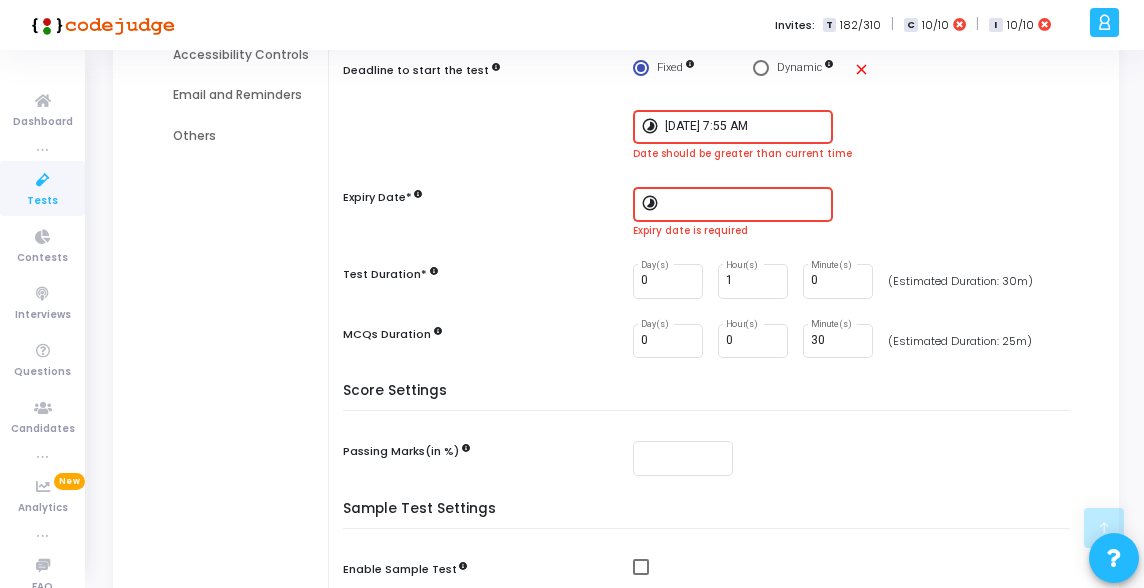 click at bounding box center (745, 204) 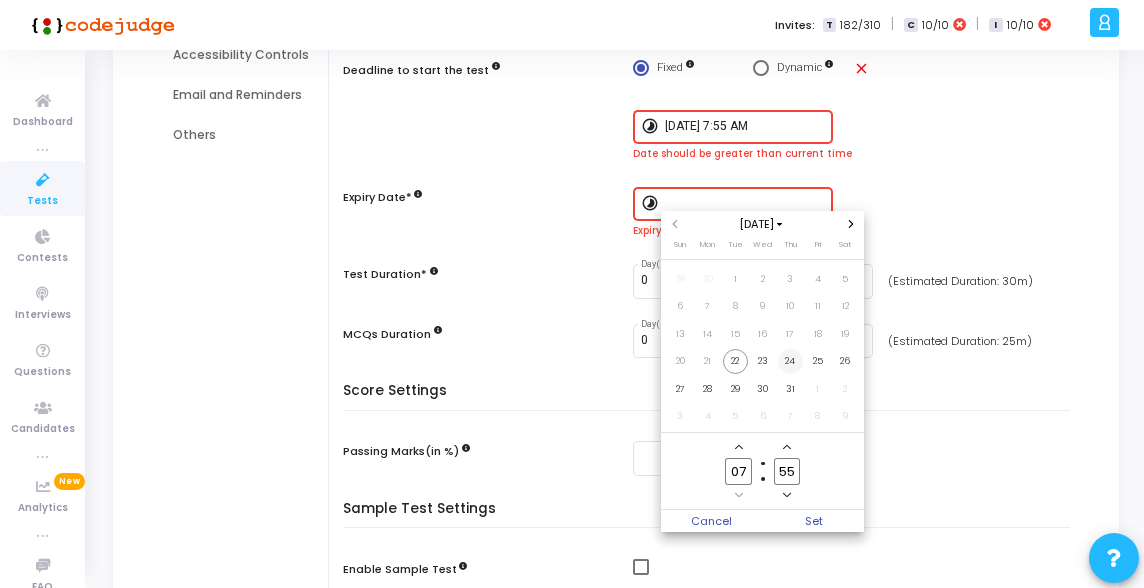click on "24" at bounding box center [790, 361] 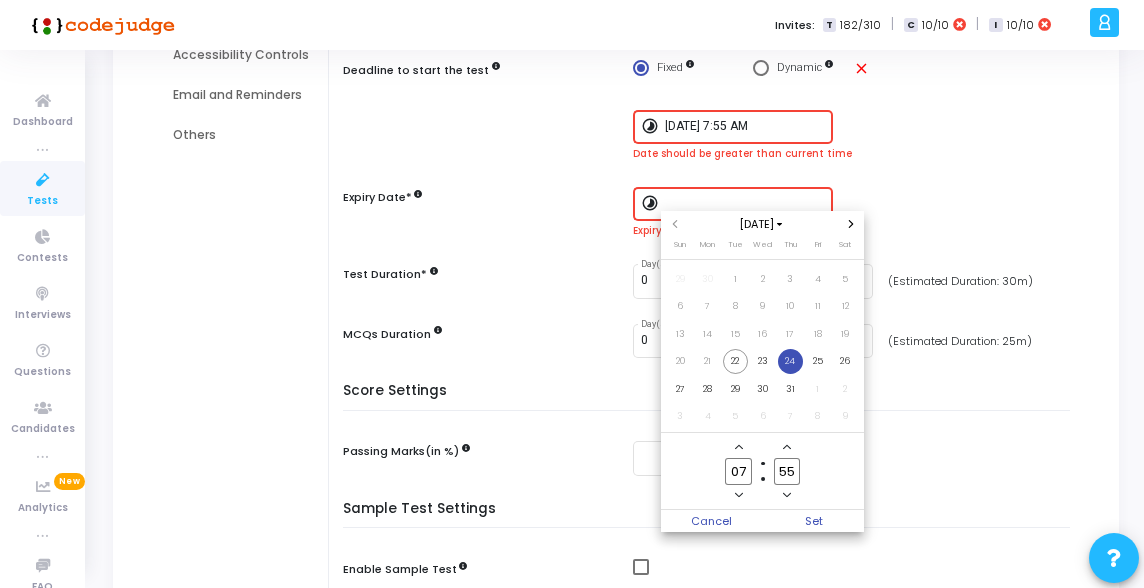 drag, startPoint x: 808, startPoint y: 522, endPoint x: 778, endPoint y: 509, distance: 32.695564 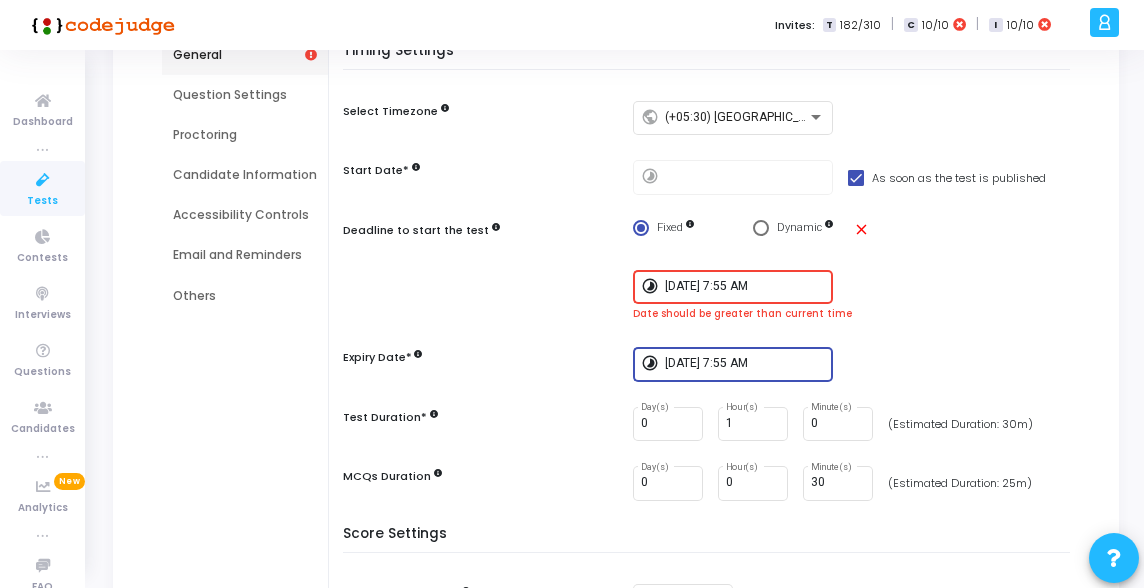 scroll, scrollTop: 186, scrollLeft: 0, axis: vertical 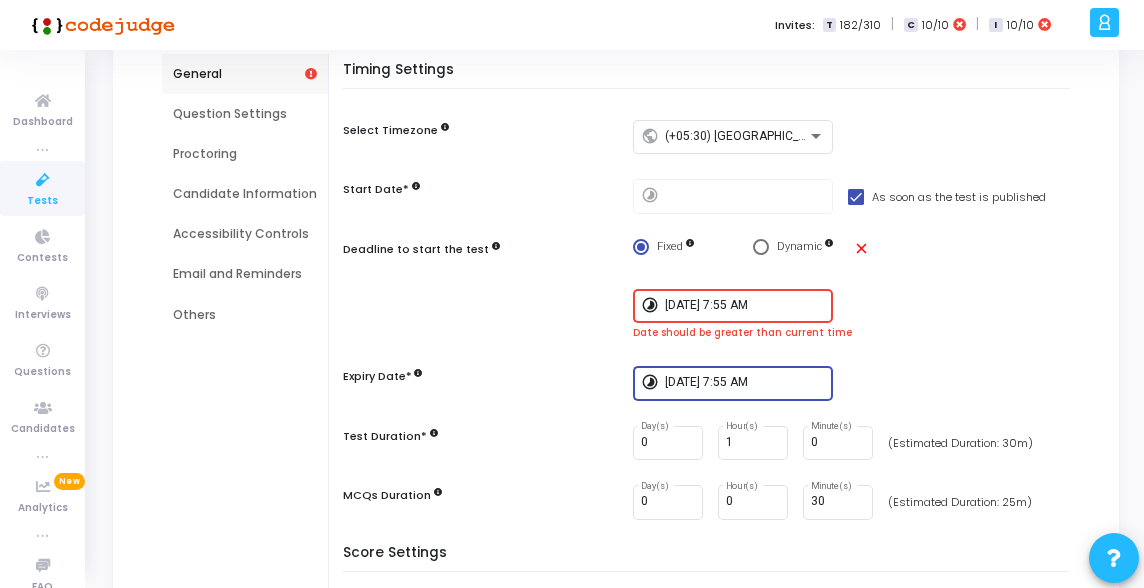 click on "[DATE] 7:55 AM" at bounding box center (745, 306) 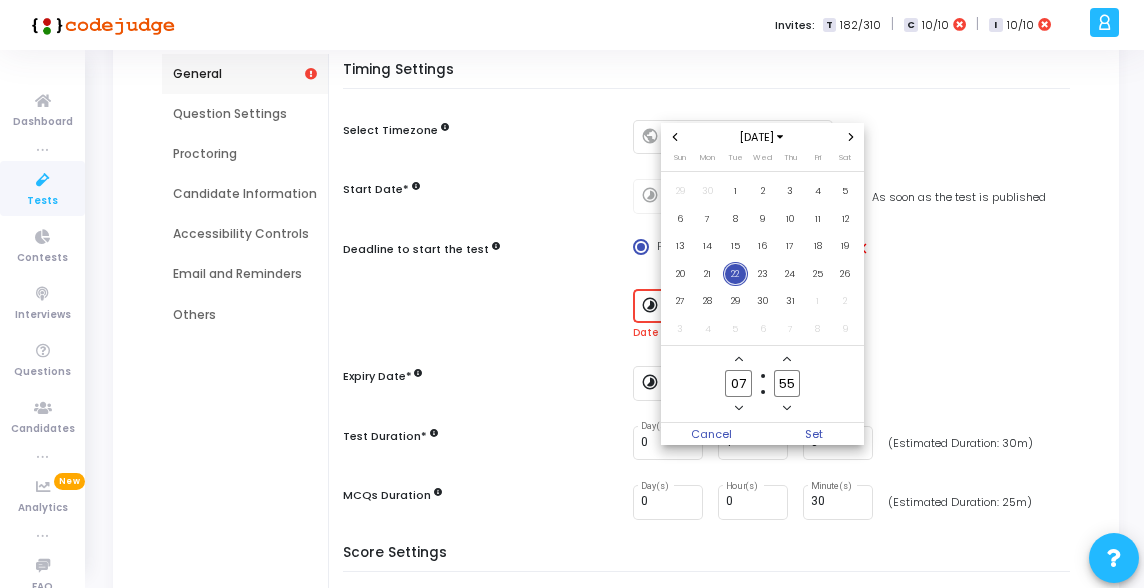 click 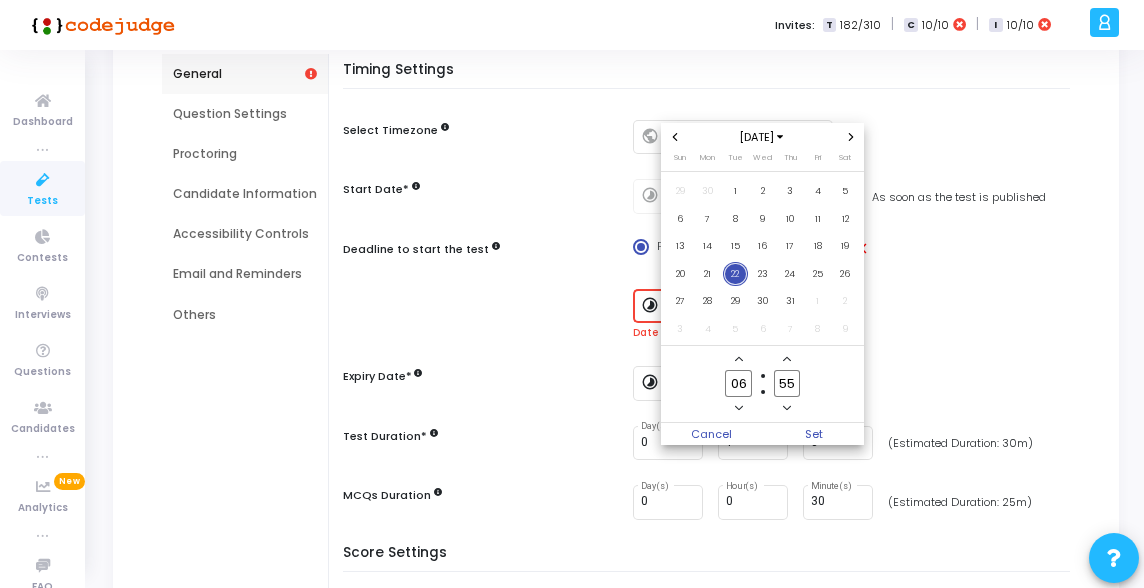 click 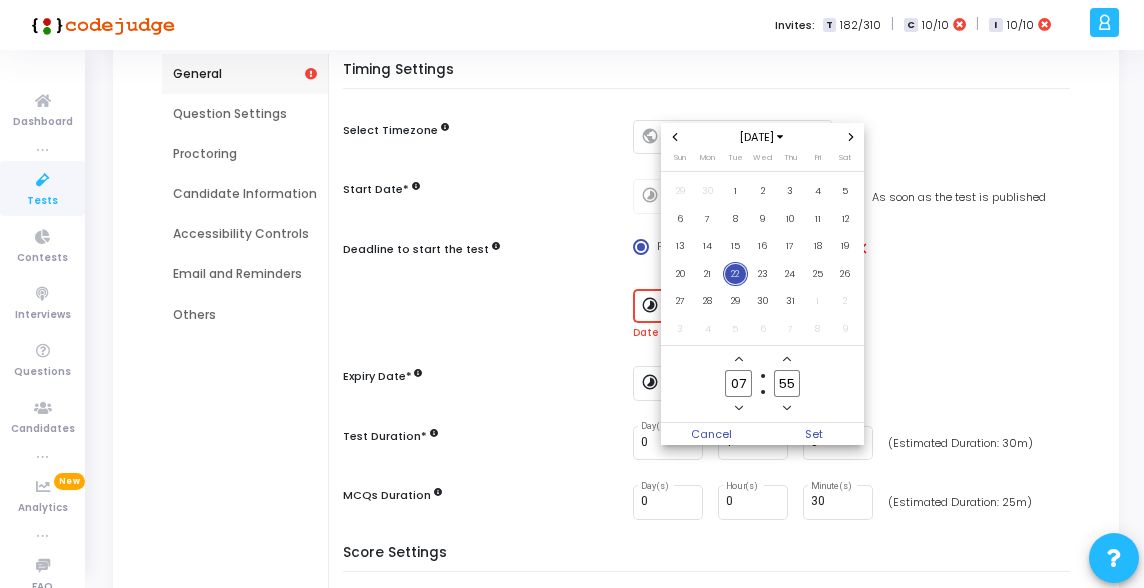 click 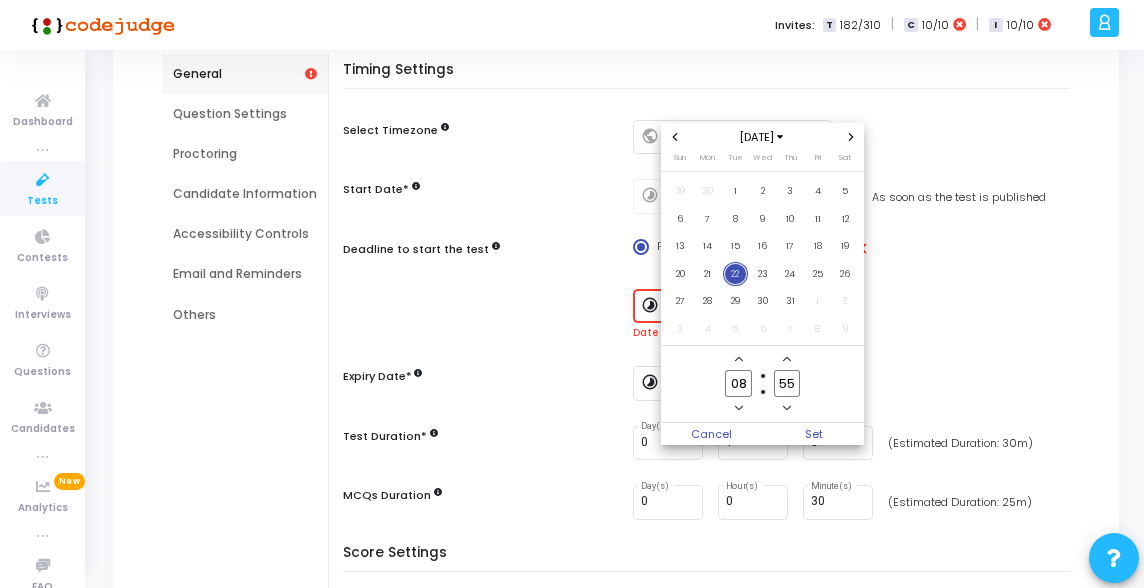 click 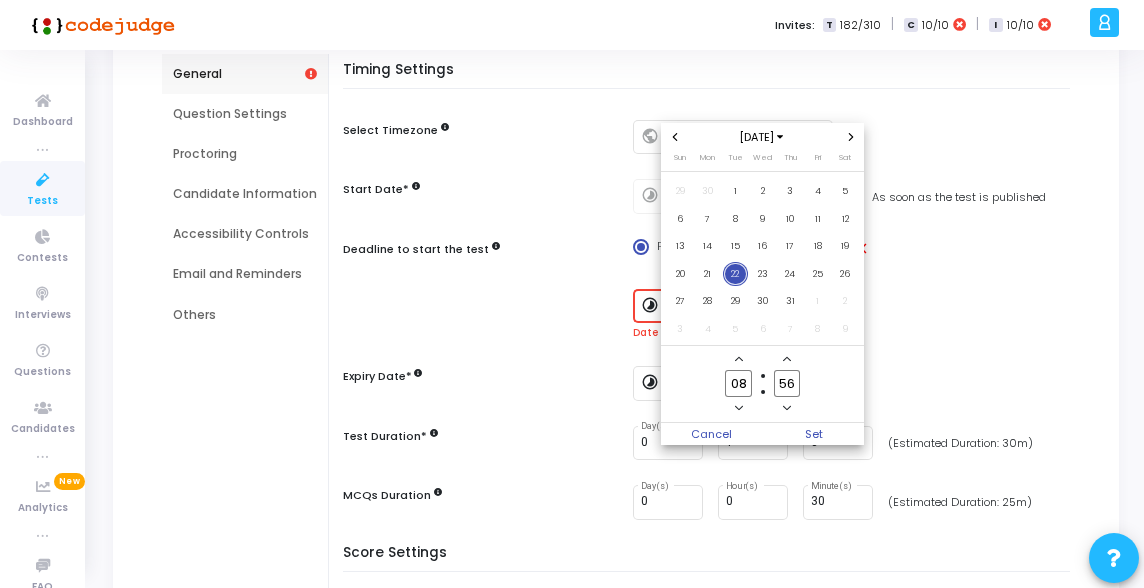click 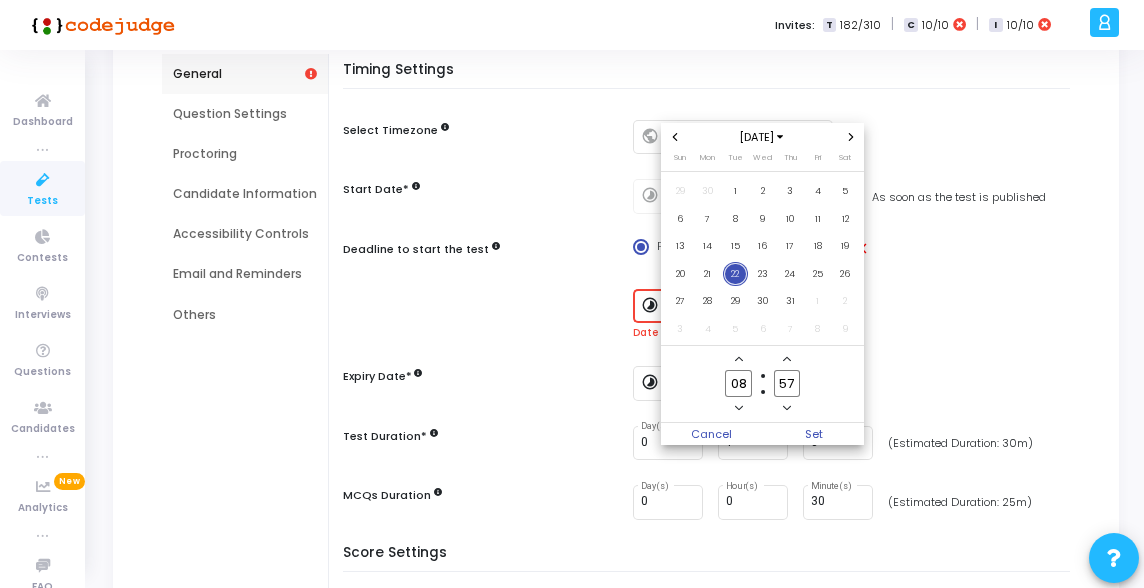 click 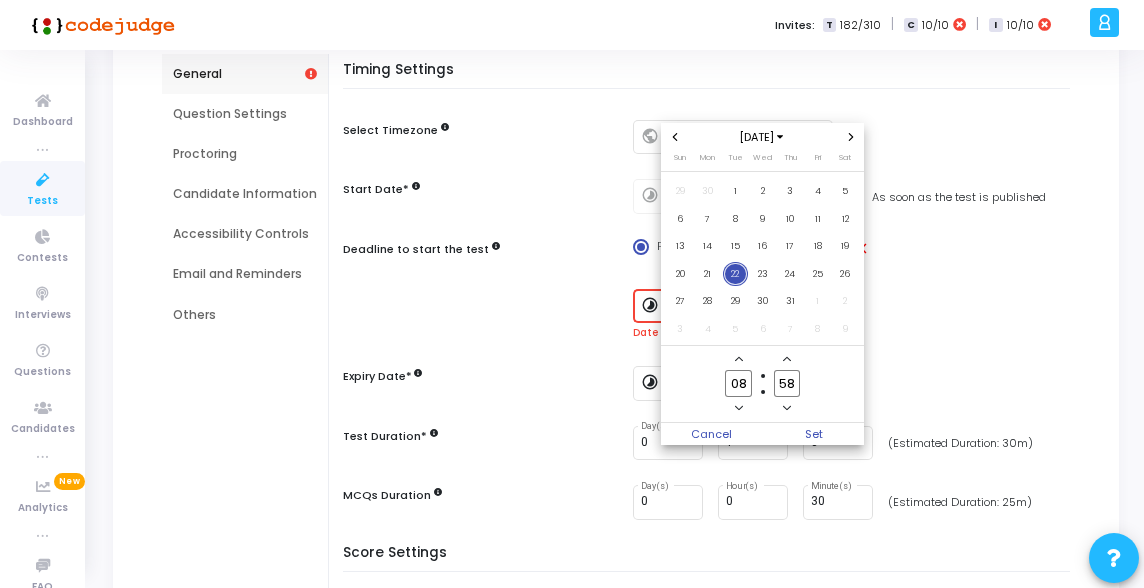 click 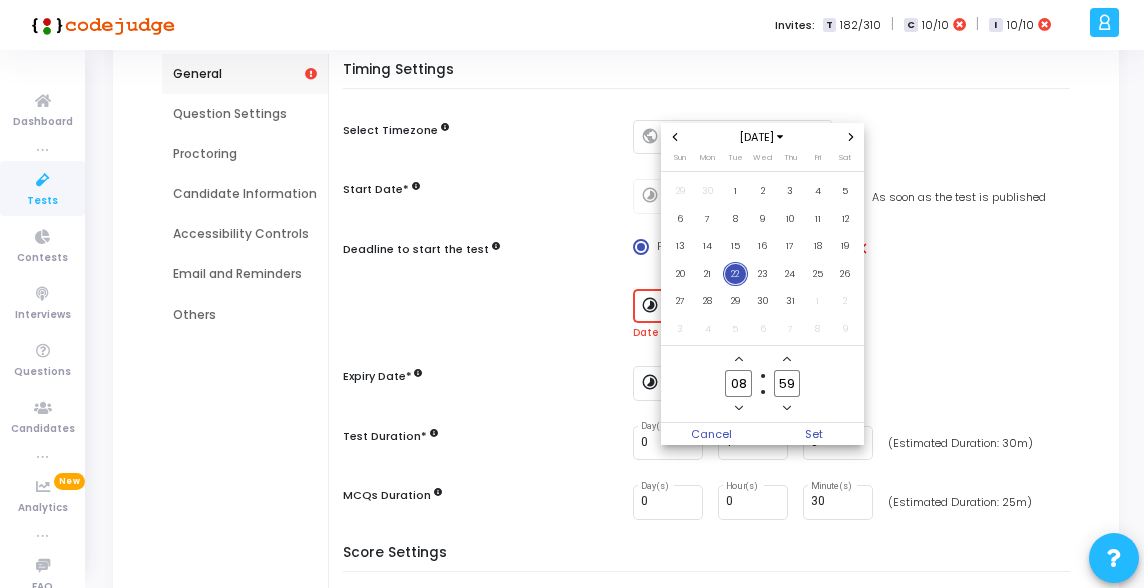 click 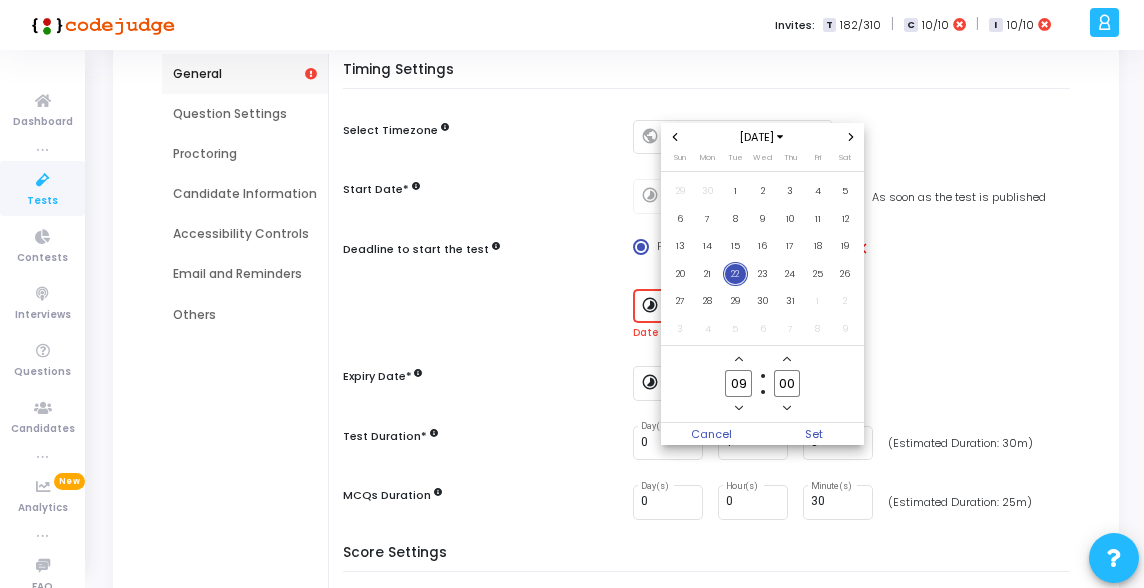 click 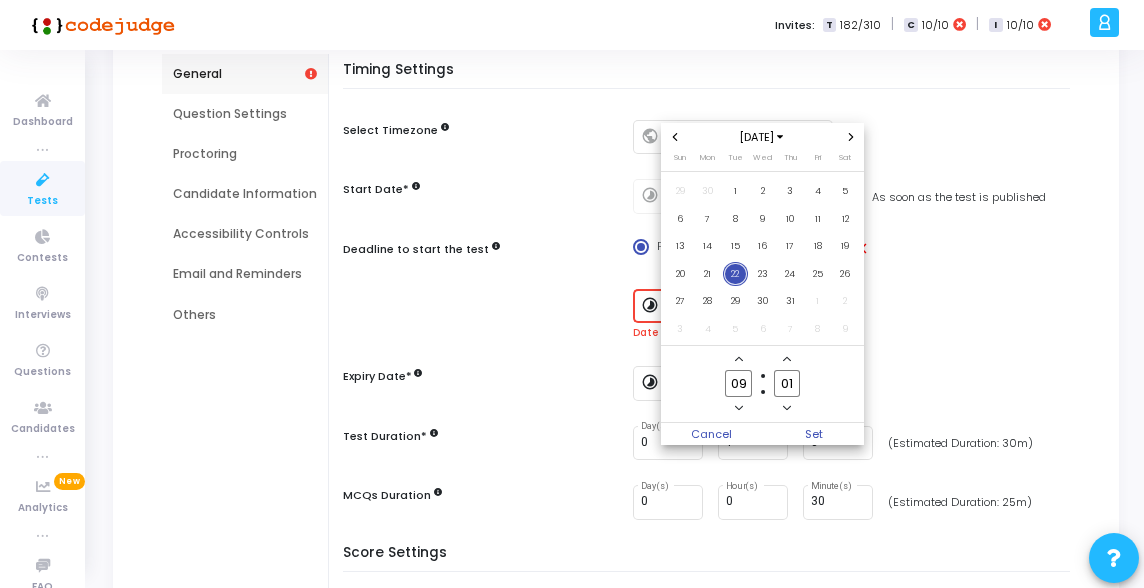 click 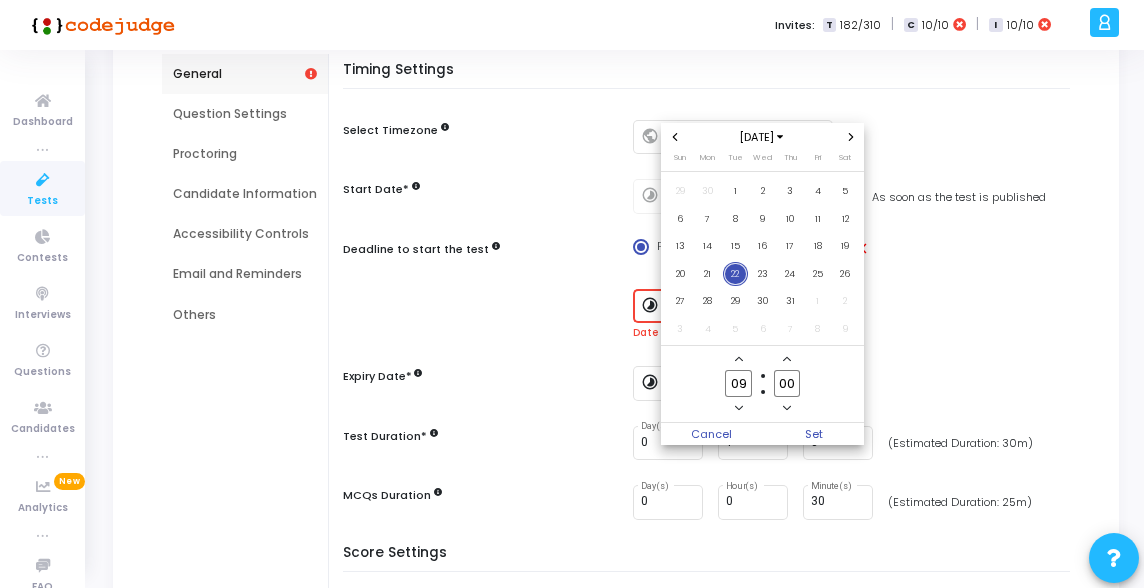 click 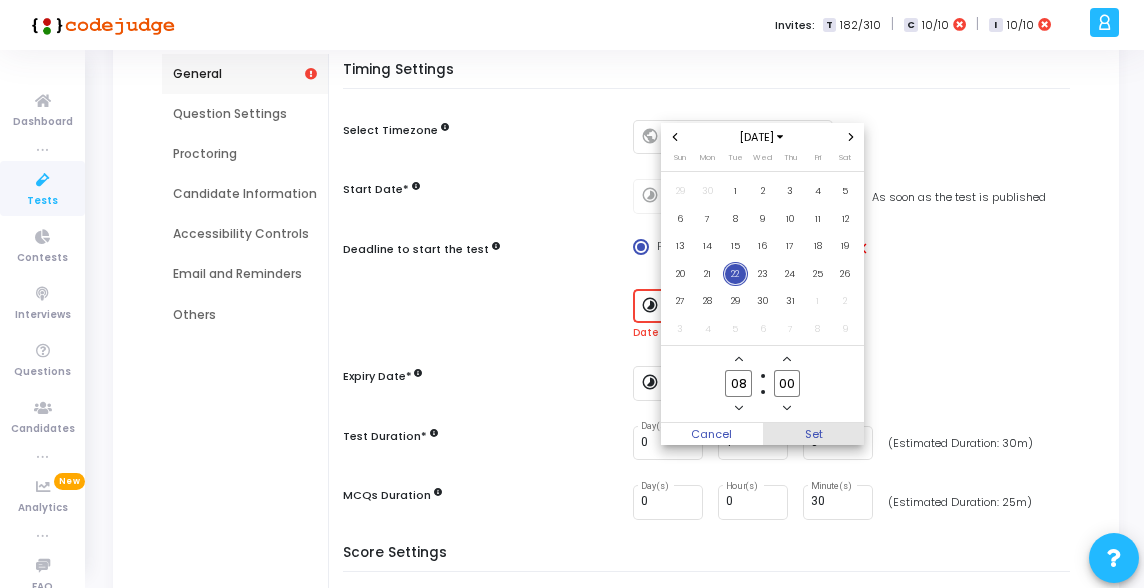 click on "Set" at bounding box center (814, 434) 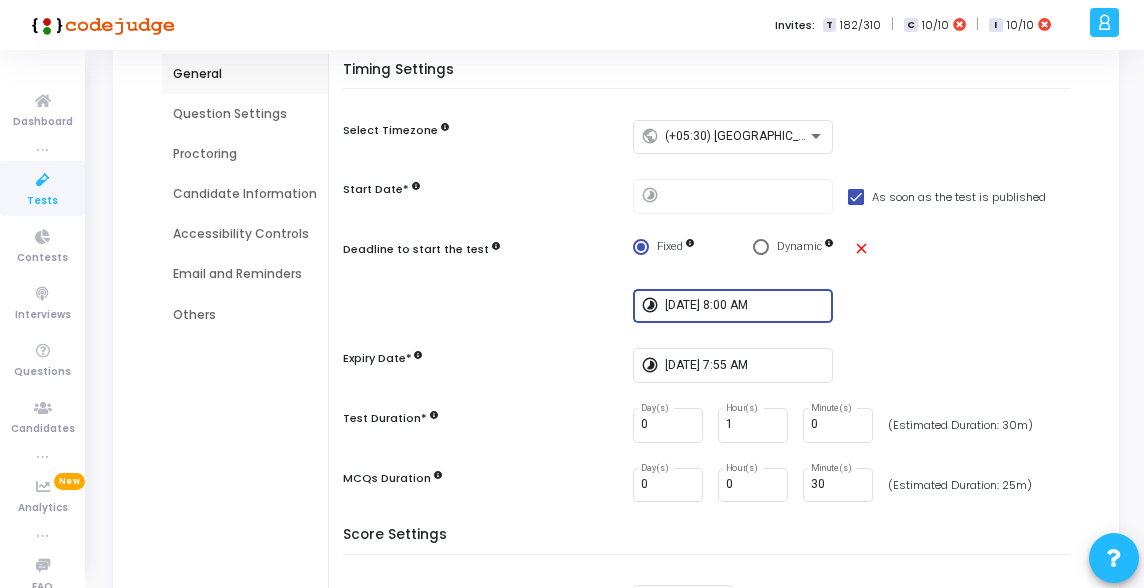 click on "Expiry Date*  timelapse [DATE] 7:55 AM" at bounding box center (711, 365) 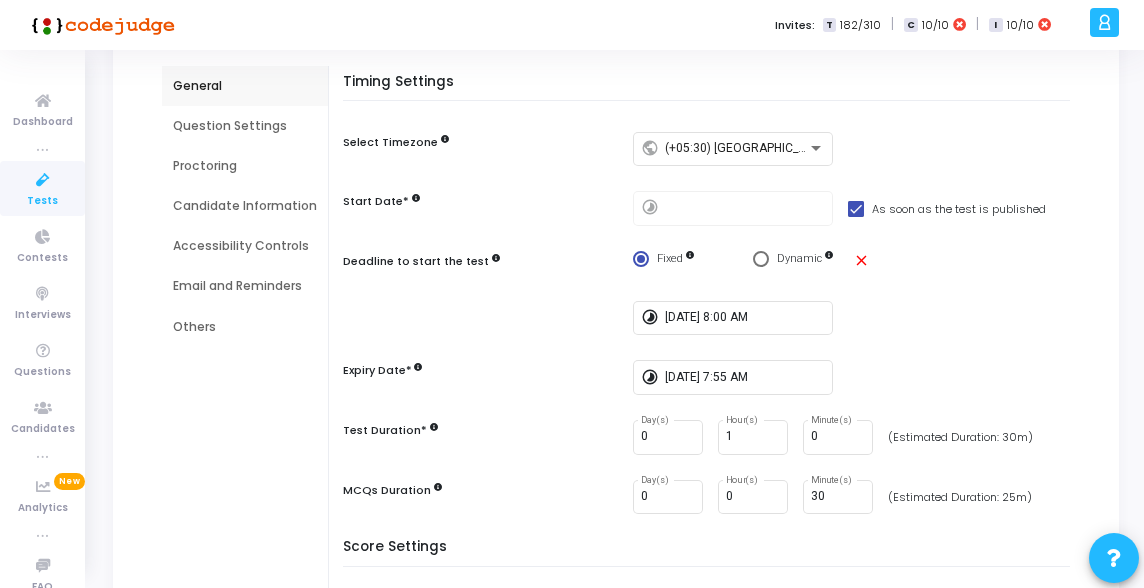 scroll, scrollTop: 137, scrollLeft: 0, axis: vertical 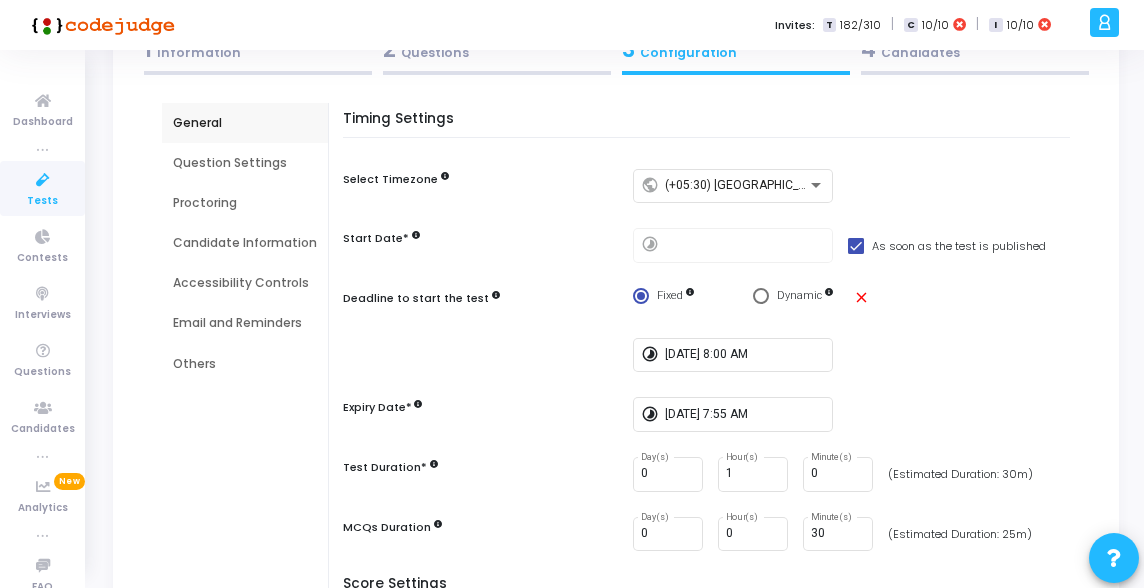 click at bounding box center [745, 244] 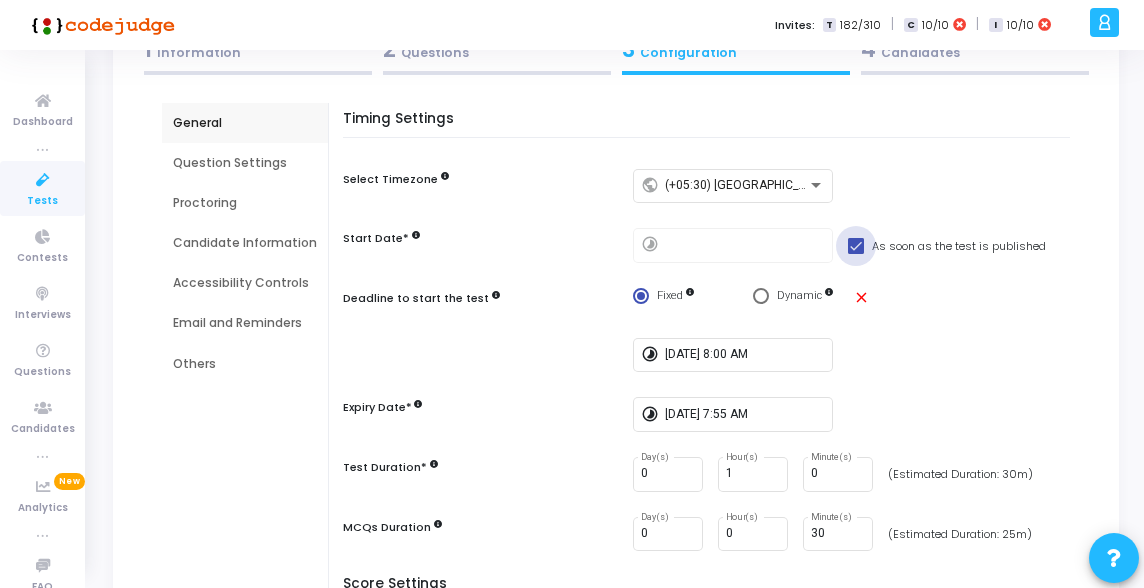 click at bounding box center [856, 246] 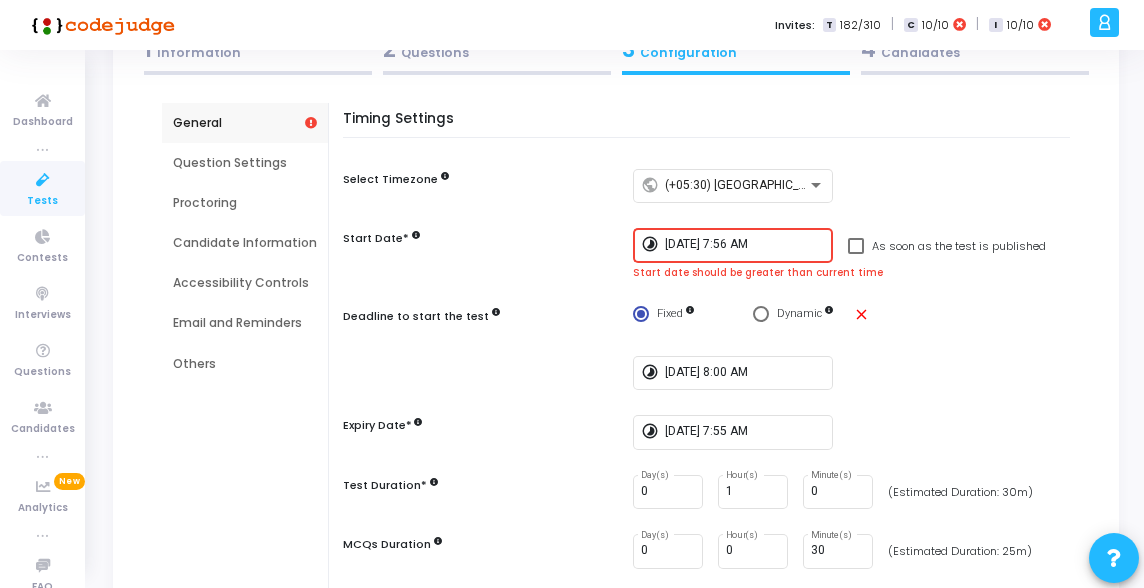 click on "[DATE] 7:56 AM" at bounding box center [745, 245] 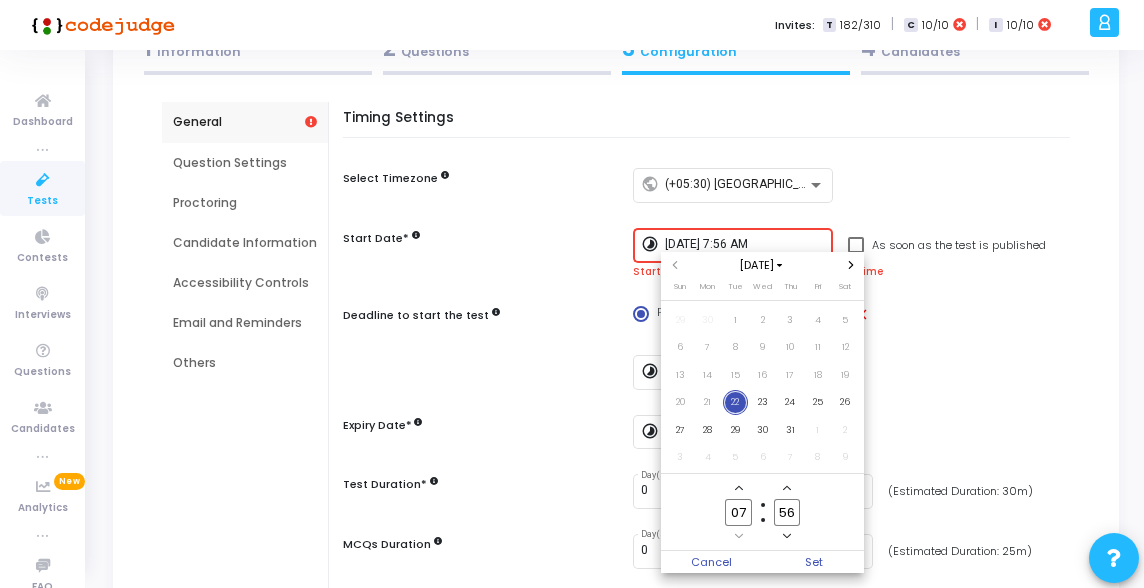 click on "22" at bounding box center [735, 402] 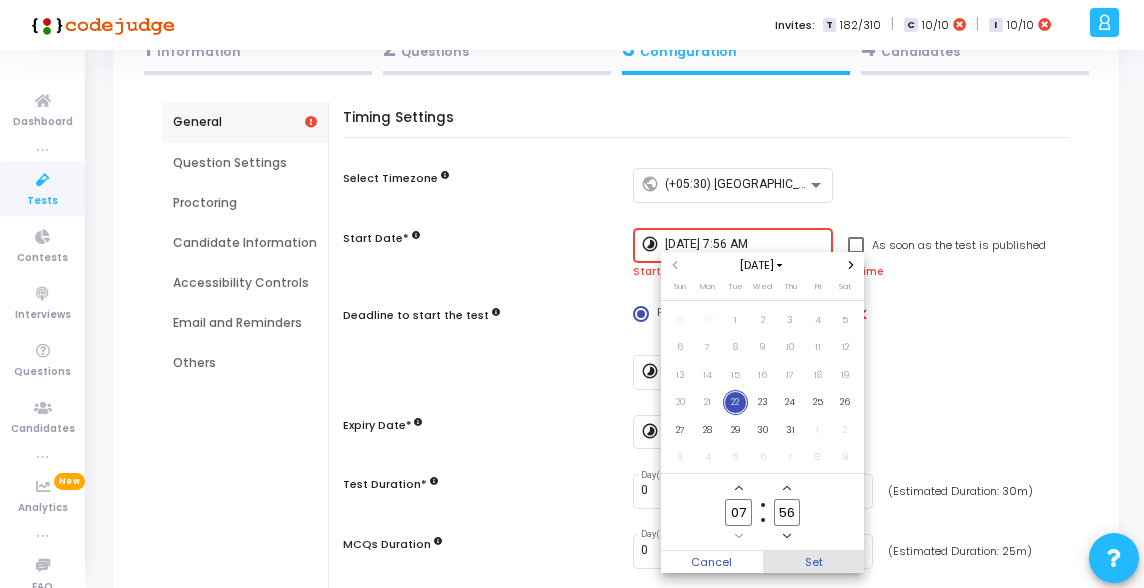 click on "Set" at bounding box center [814, 562] 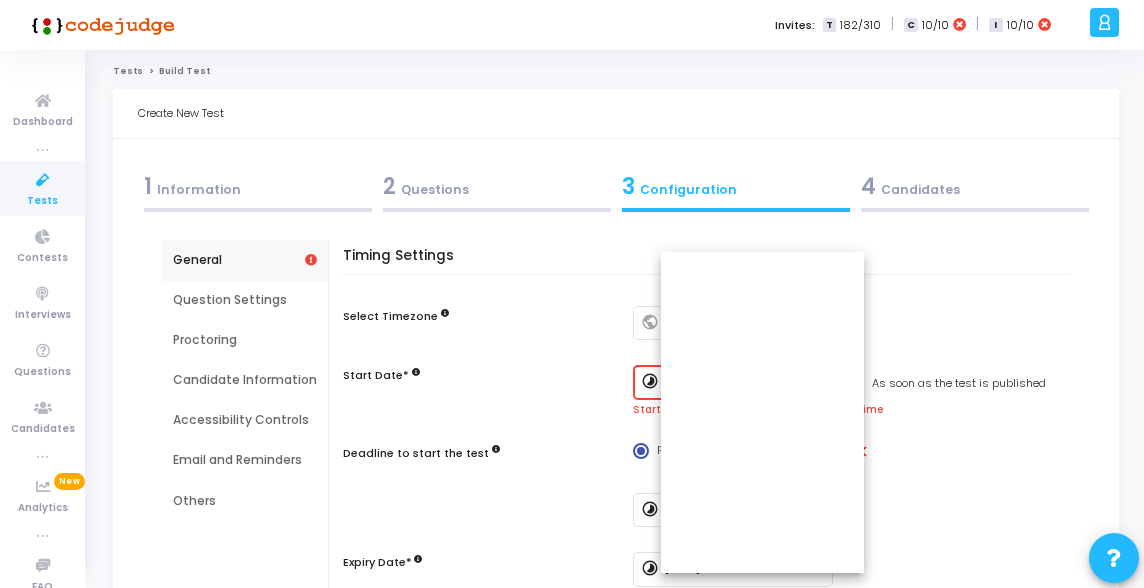 scroll, scrollTop: 137, scrollLeft: 0, axis: vertical 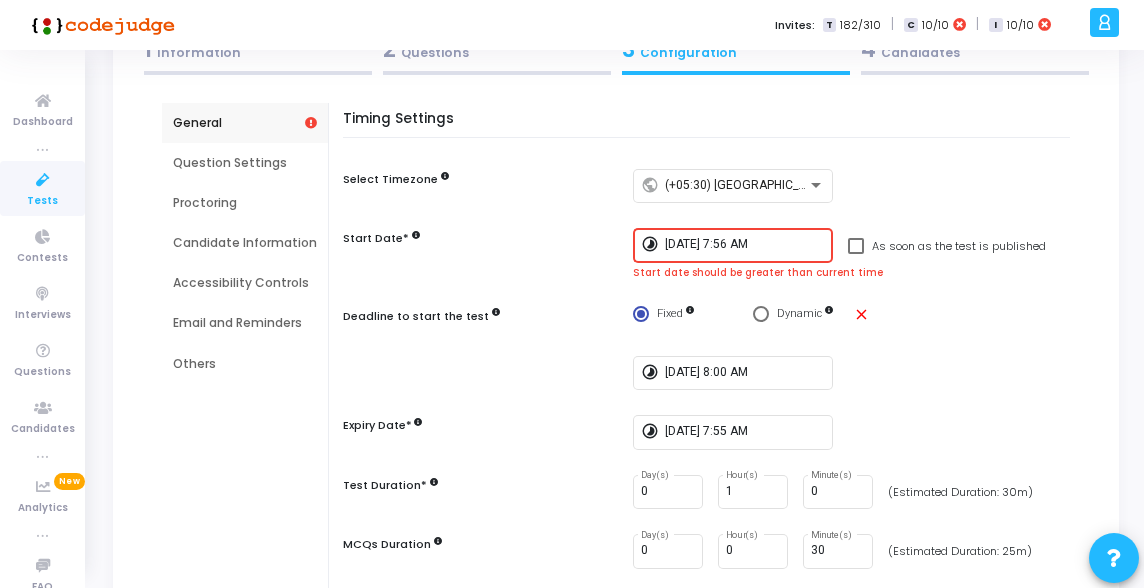click on "[DATE] 7:56 AM" at bounding box center (745, 245) 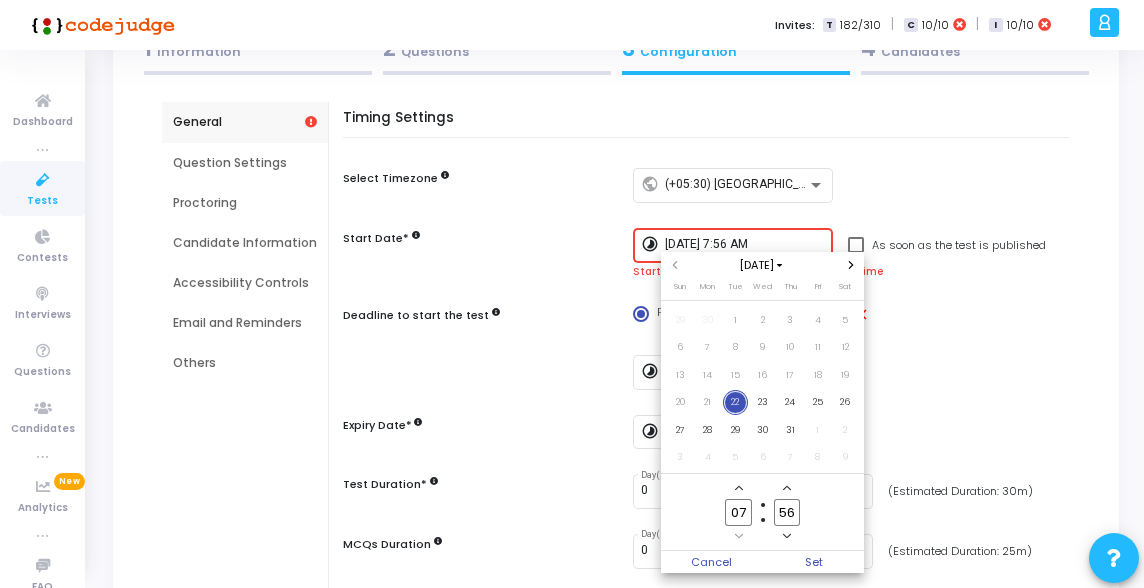 click 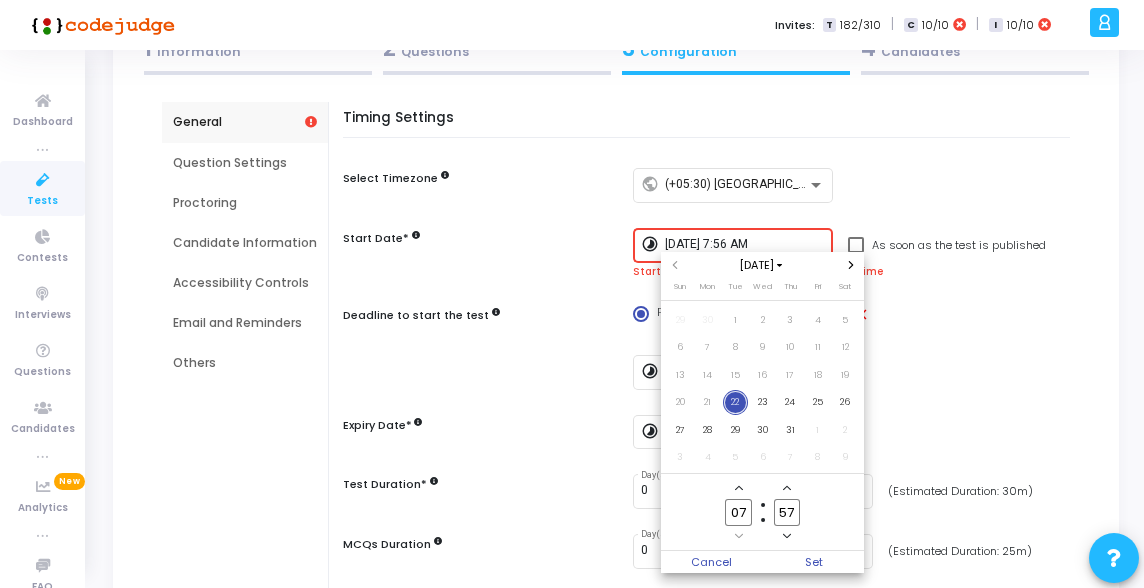 click 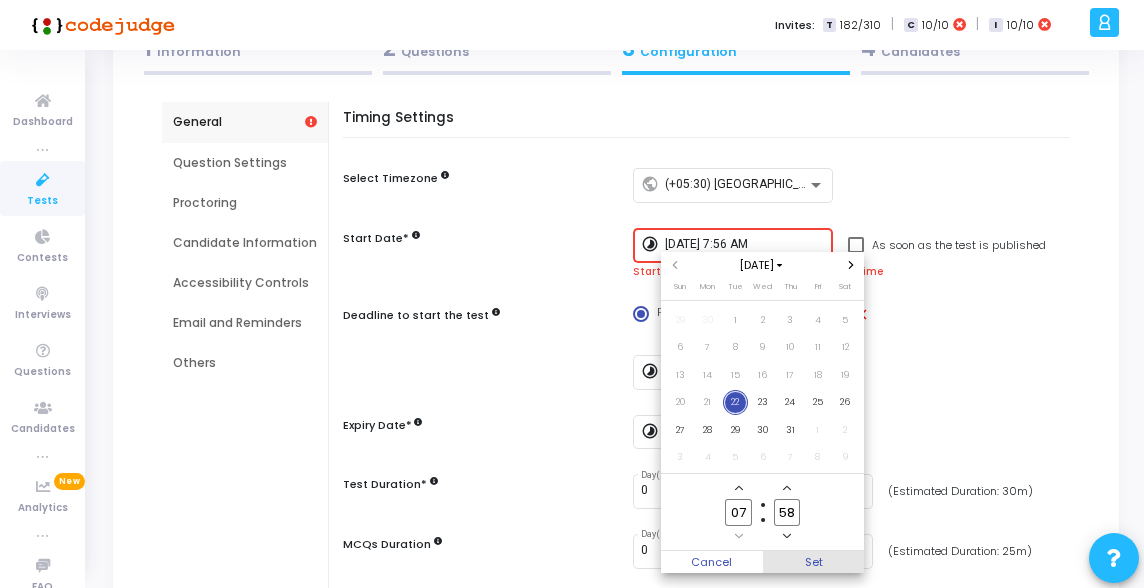 click on "Set" at bounding box center (814, 562) 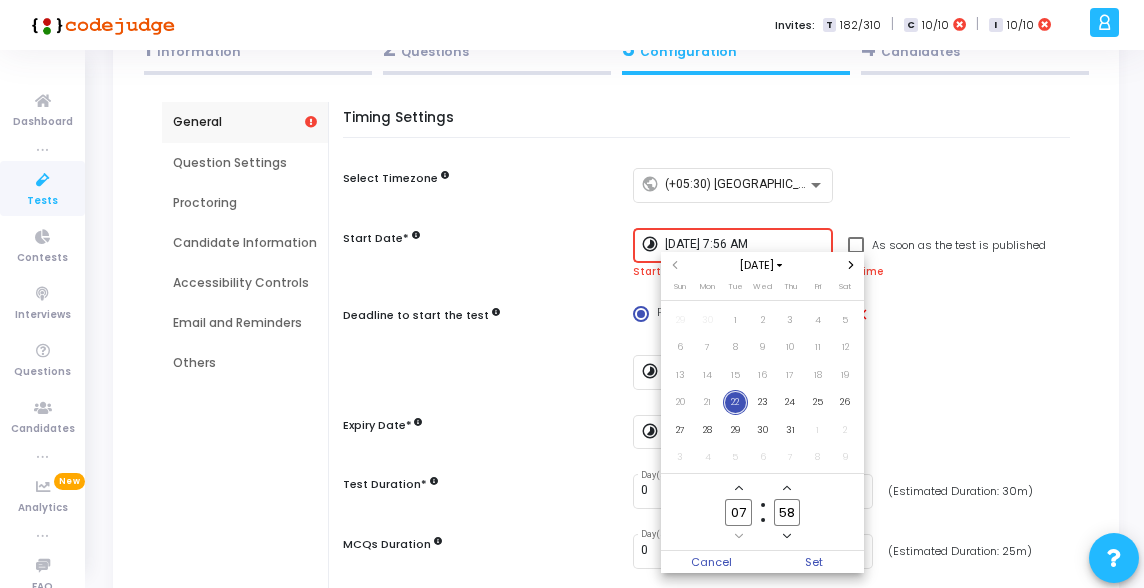 type on "[DATE] 7:58 AM" 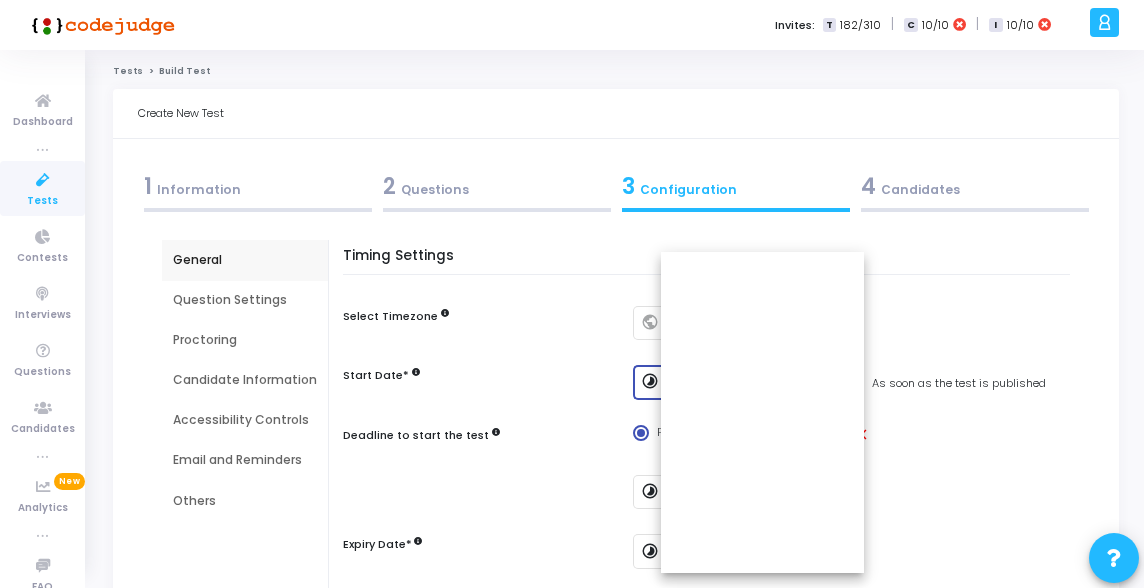 scroll, scrollTop: 137, scrollLeft: 0, axis: vertical 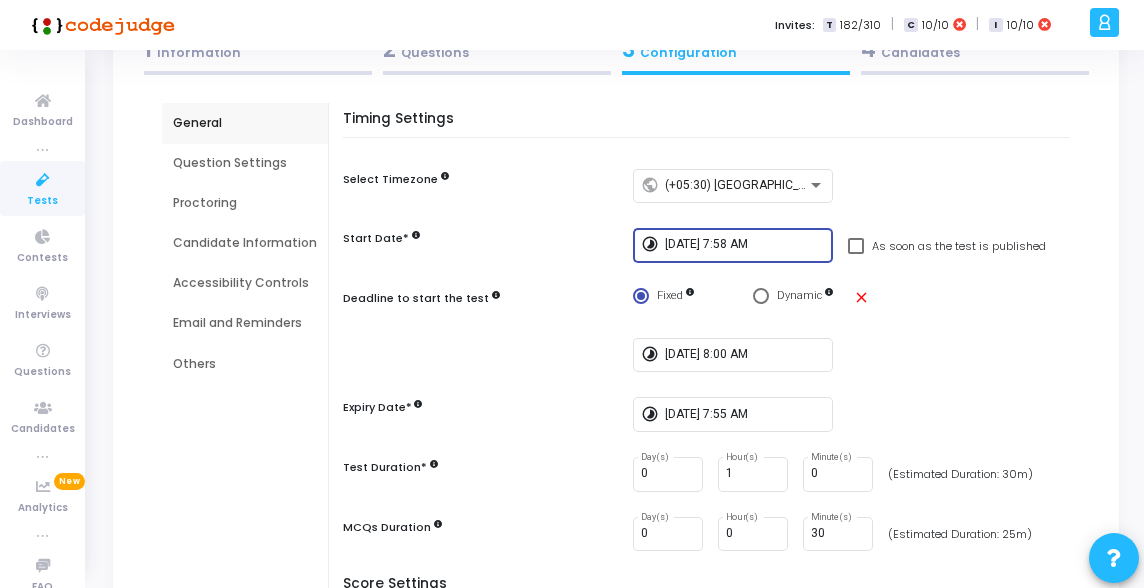 click on "timelapse [DATE] 8:00 AM" at bounding box center [856, 355] 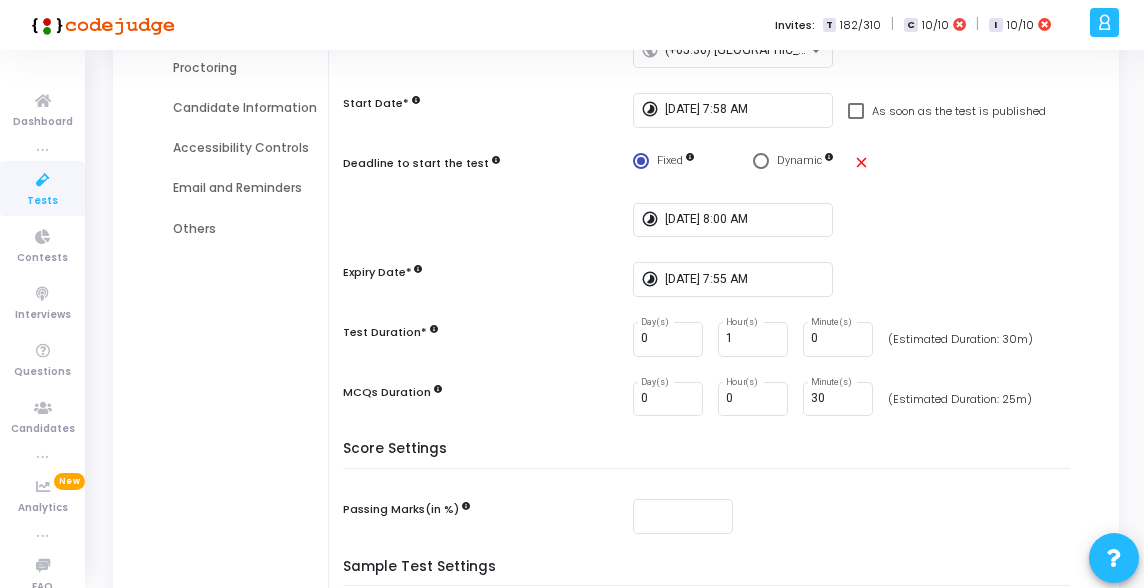scroll, scrollTop: 0, scrollLeft: 0, axis: both 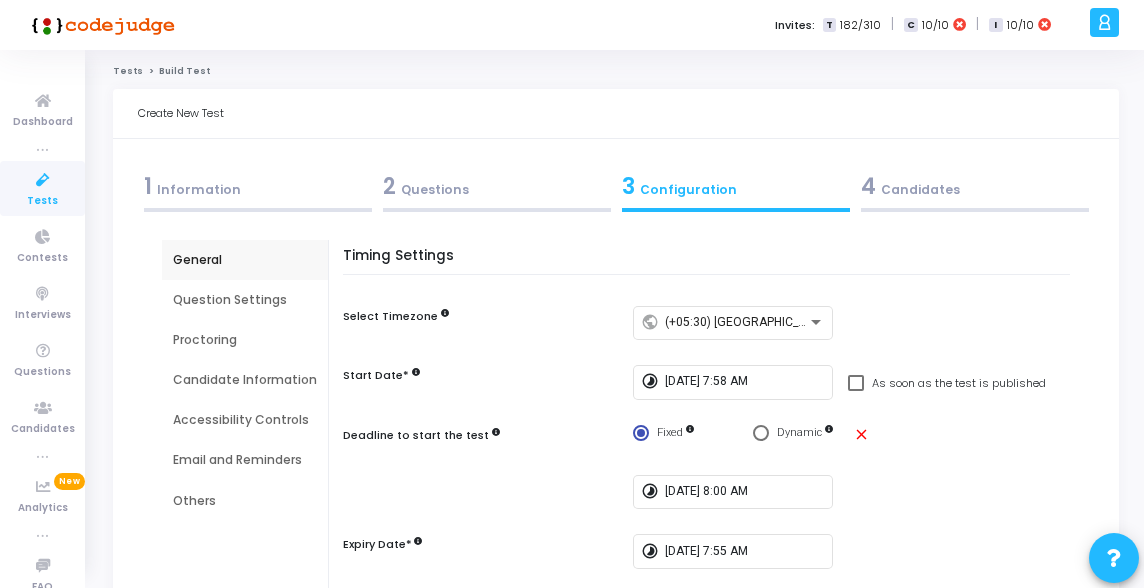click on "Question Settings" at bounding box center (245, 300) 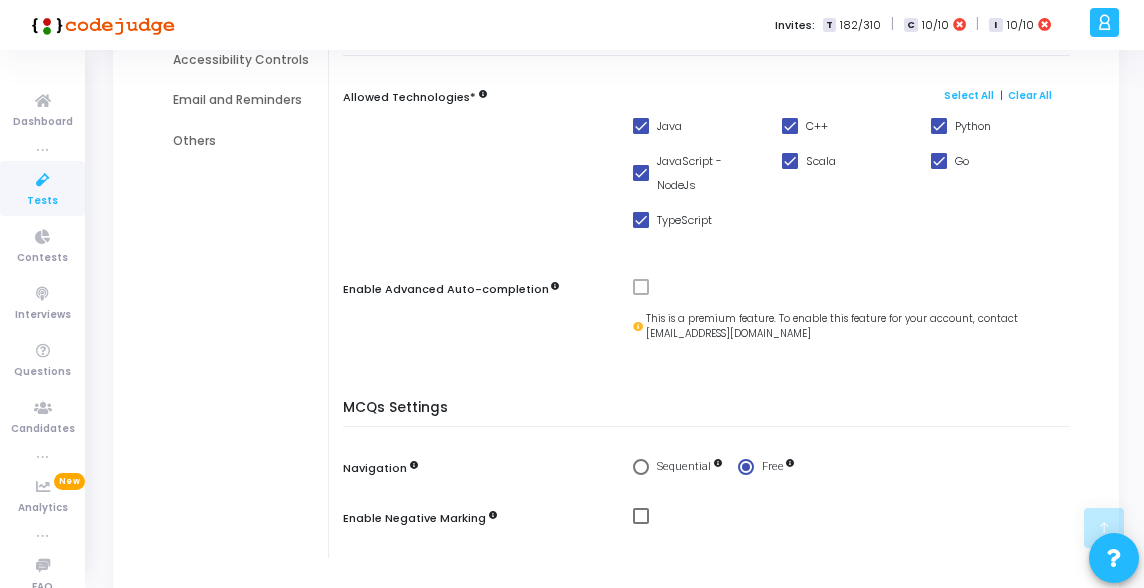 scroll, scrollTop: 471, scrollLeft: 0, axis: vertical 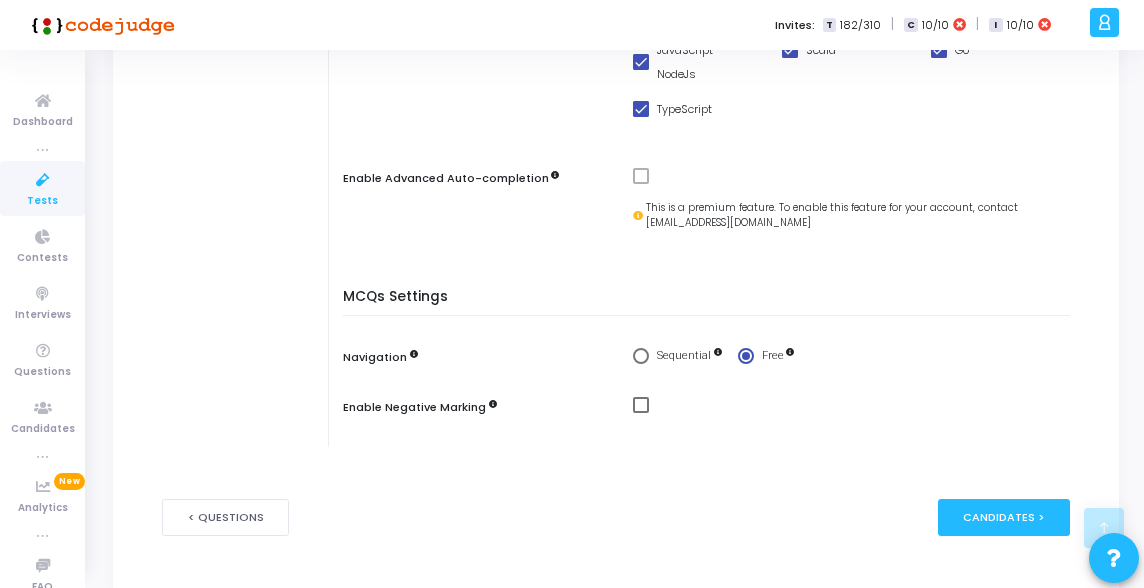click at bounding box center [641, 176] 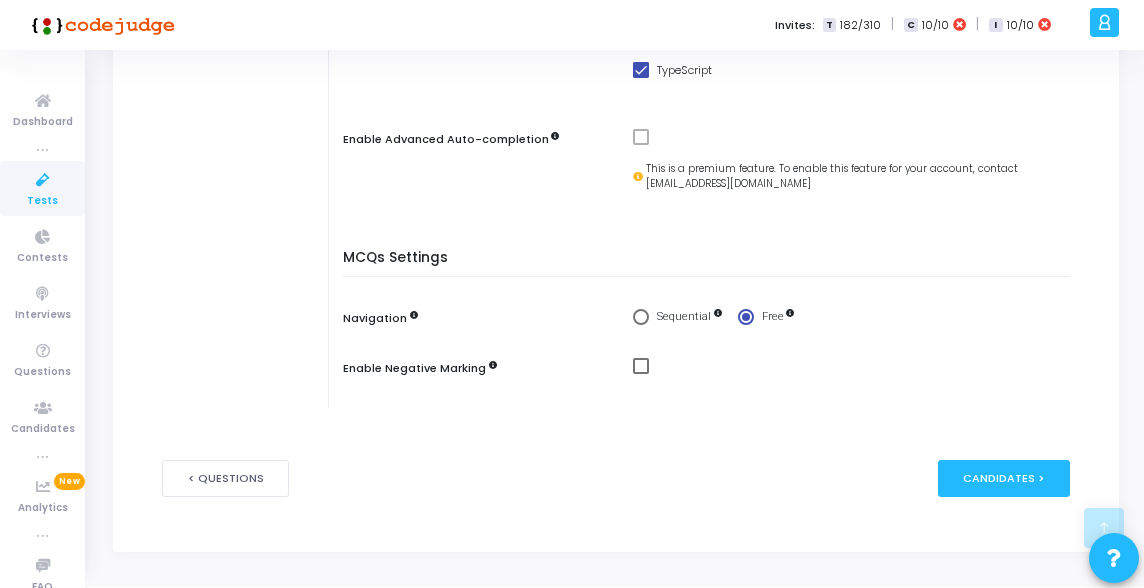 scroll, scrollTop: 545, scrollLeft: 0, axis: vertical 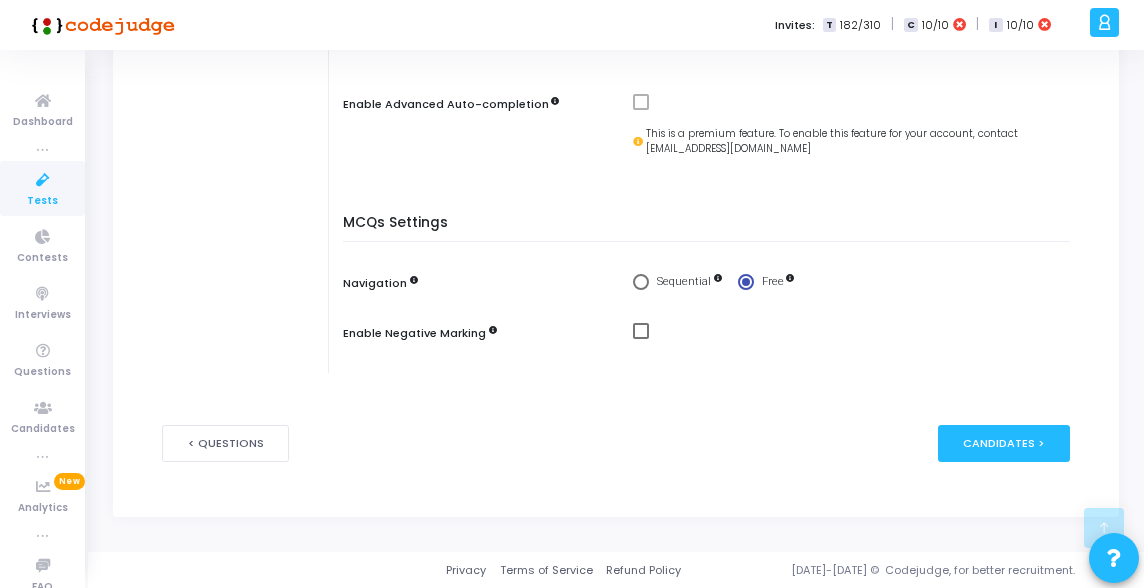 click at bounding box center [641, 331] 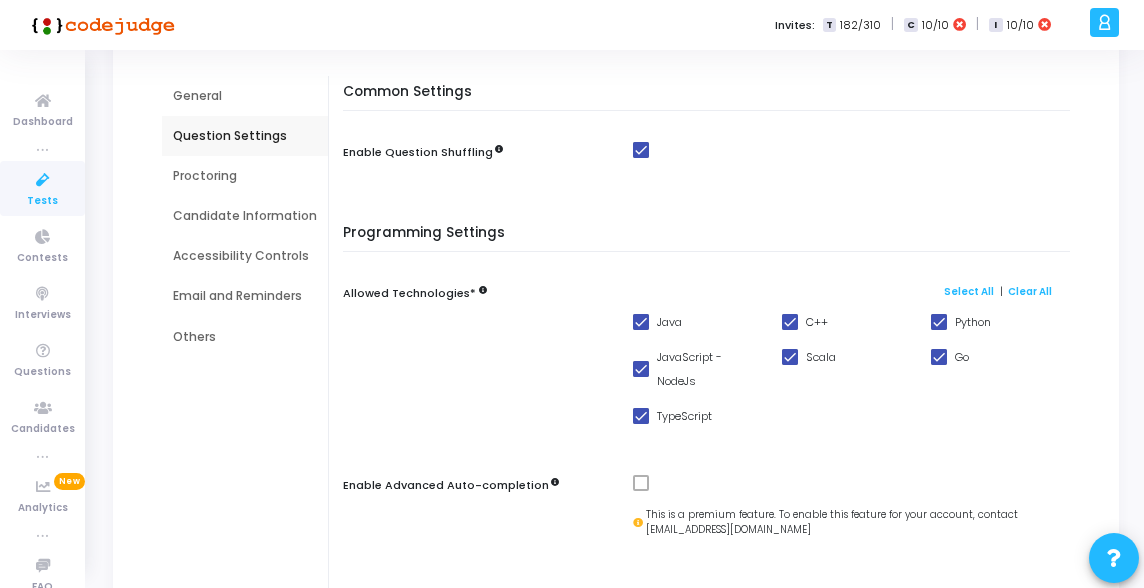 scroll, scrollTop: 126, scrollLeft: 0, axis: vertical 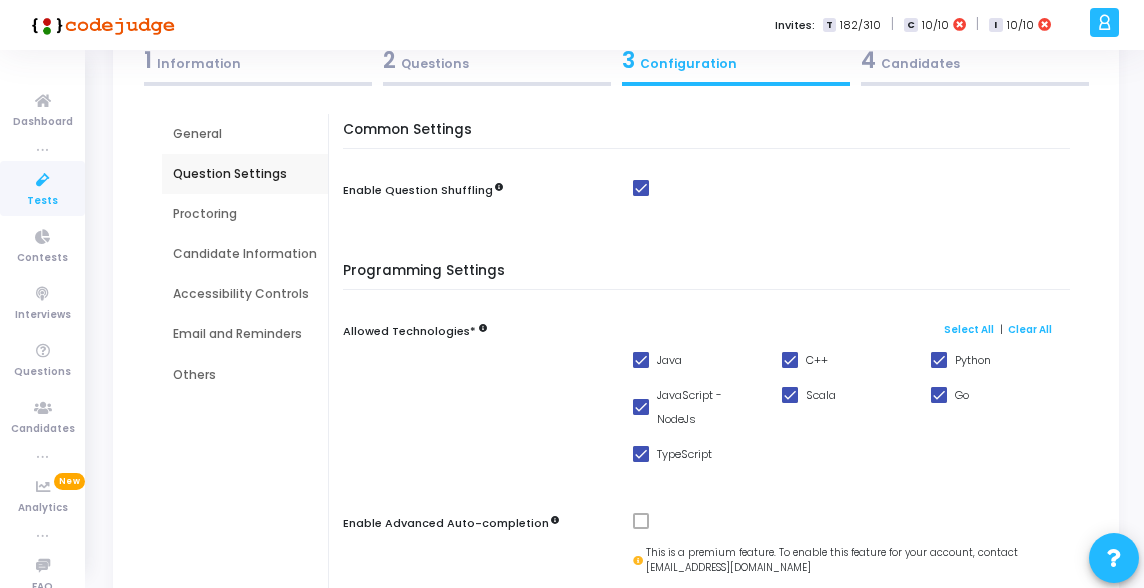 click on "Proctoring" at bounding box center (245, 214) 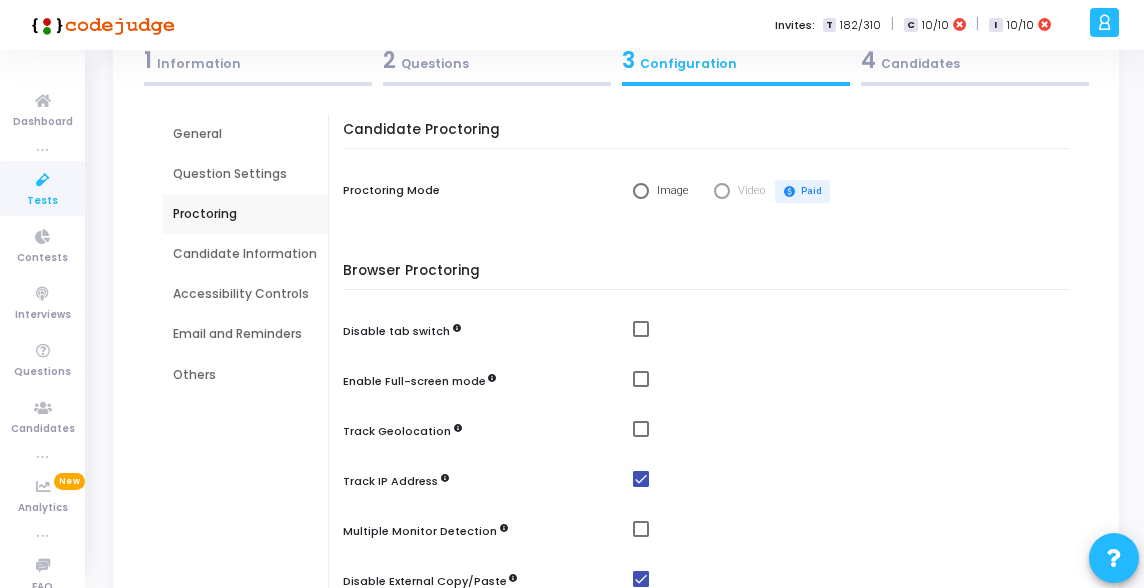 click on "Proctoring Mode    Image   Video  paid Paid" at bounding box center (711, 192) 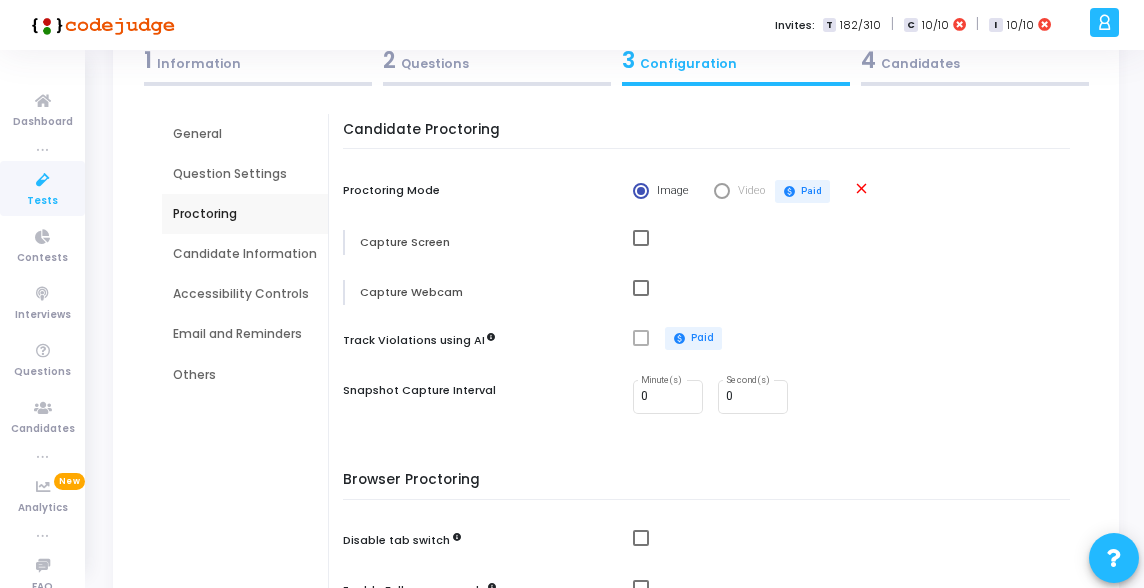 click at bounding box center [641, 238] 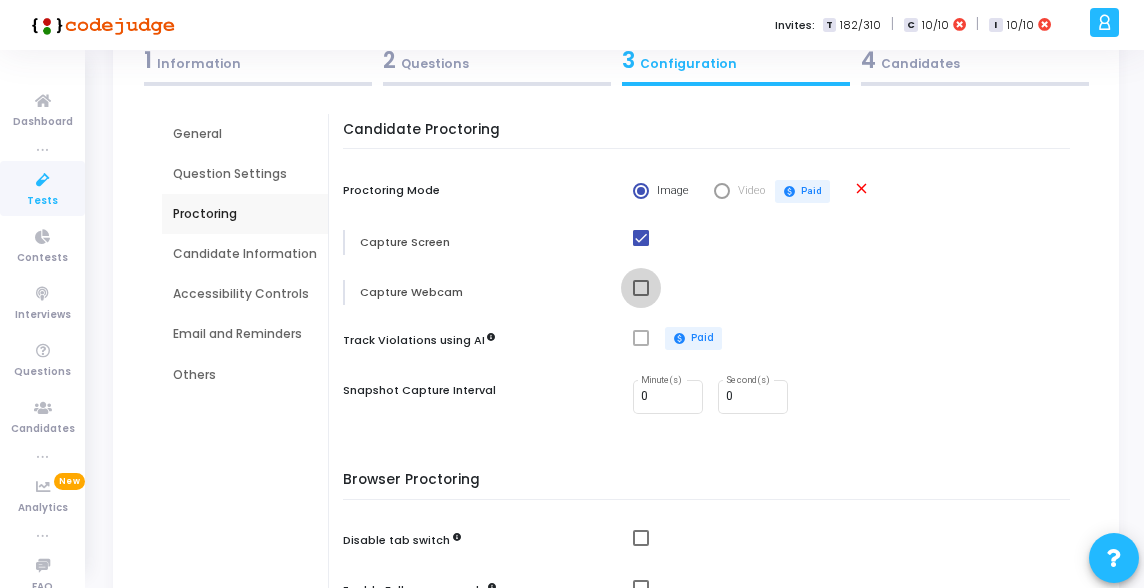 click at bounding box center [641, 288] 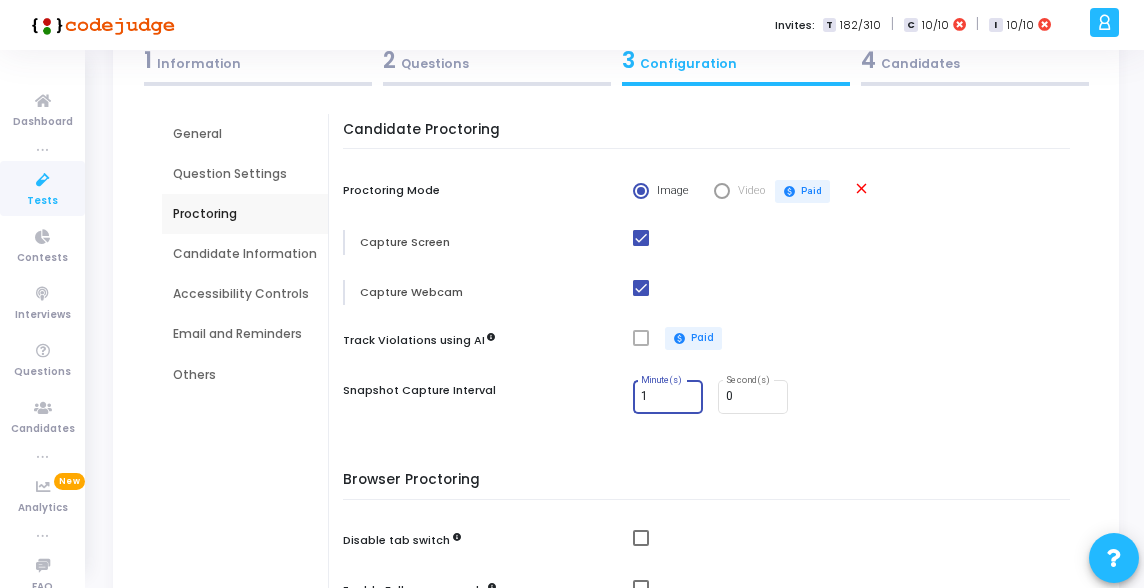 click on "1" at bounding box center [668, 397] 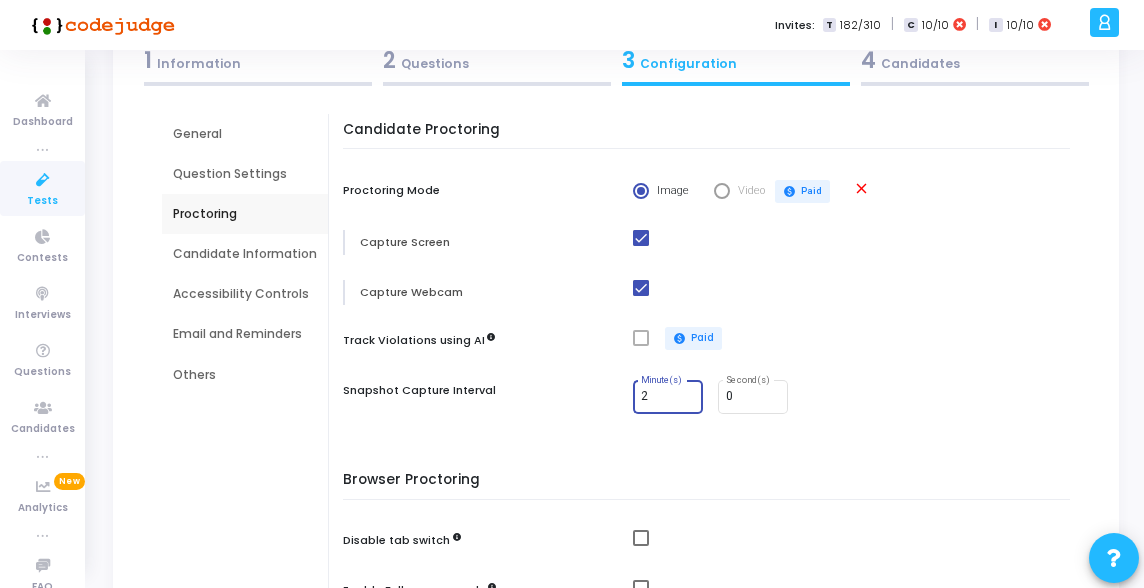 click on "2" at bounding box center [668, 397] 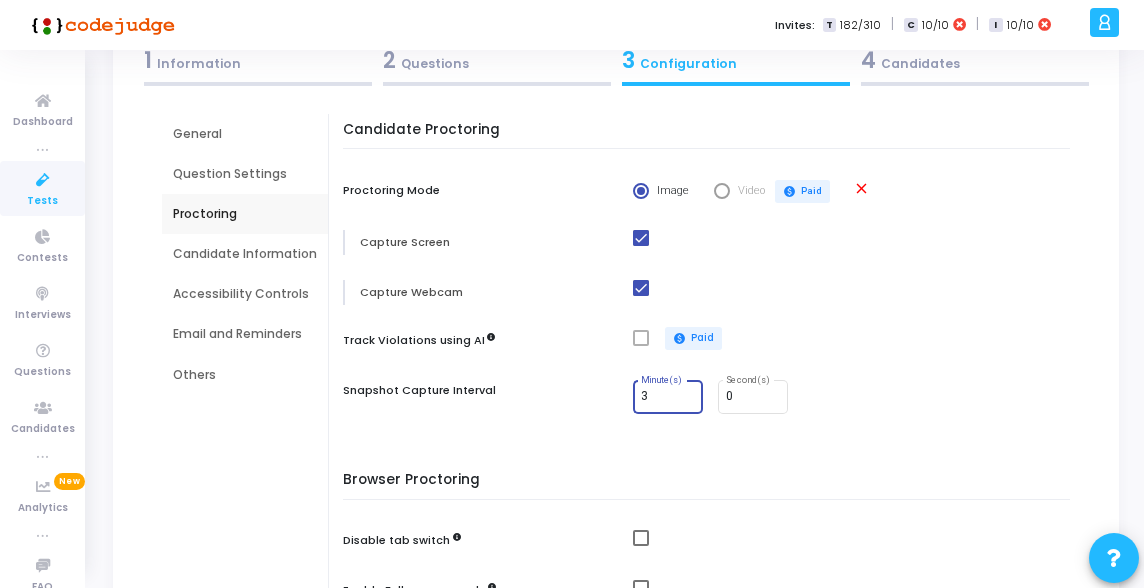 click on "3" at bounding box center (668, 397) 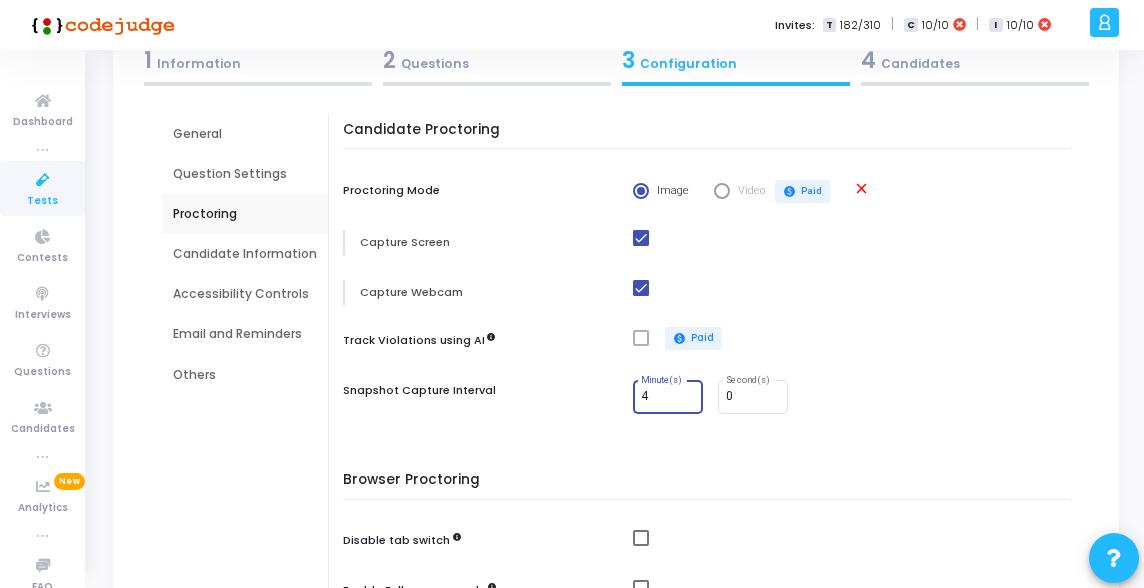click on "4" at bounding box center [668, 397] 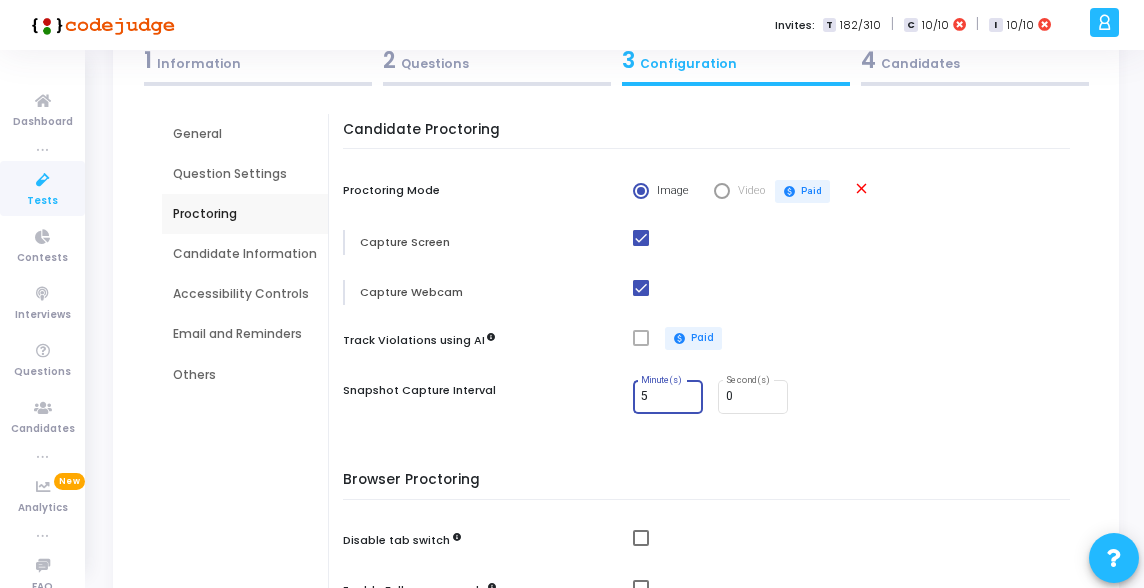 click on "5" at bounding box center (668, 397) 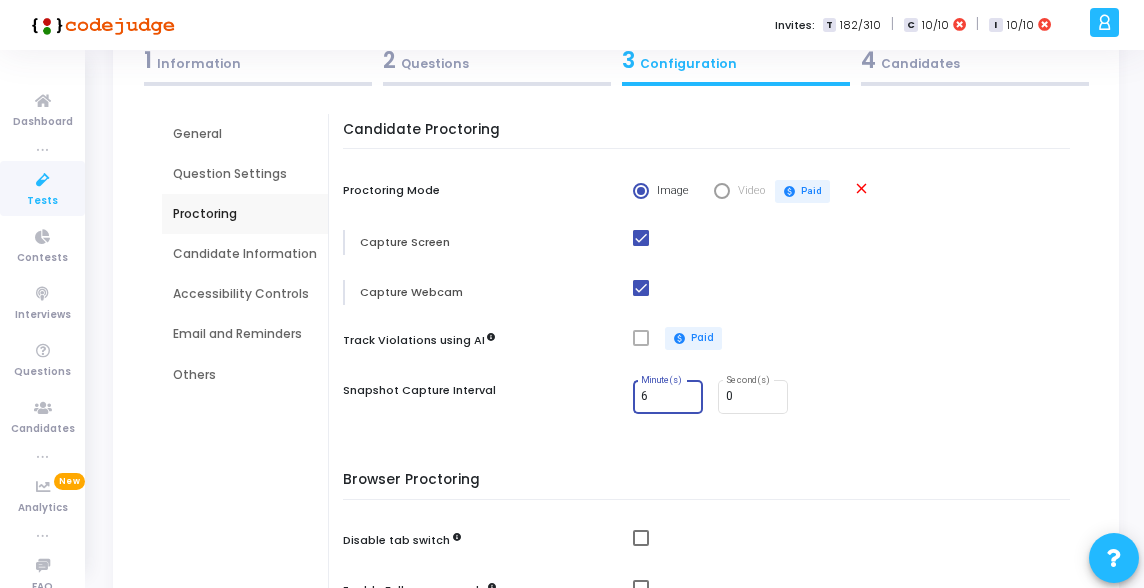 click on "6" at bounding box center (668, 397) 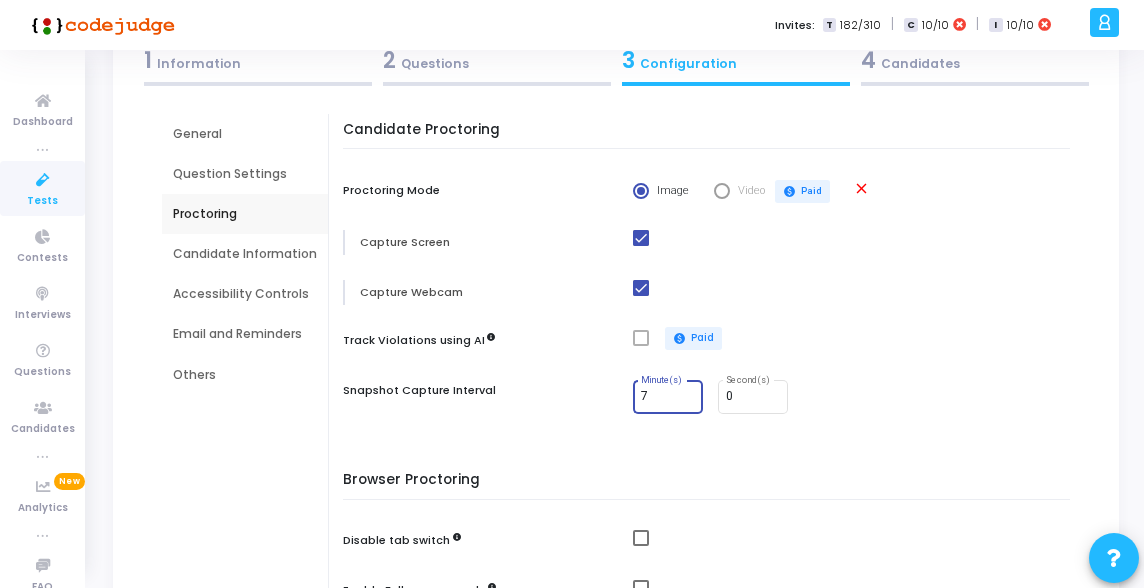 click on "7" at bounding box center [668, 397] 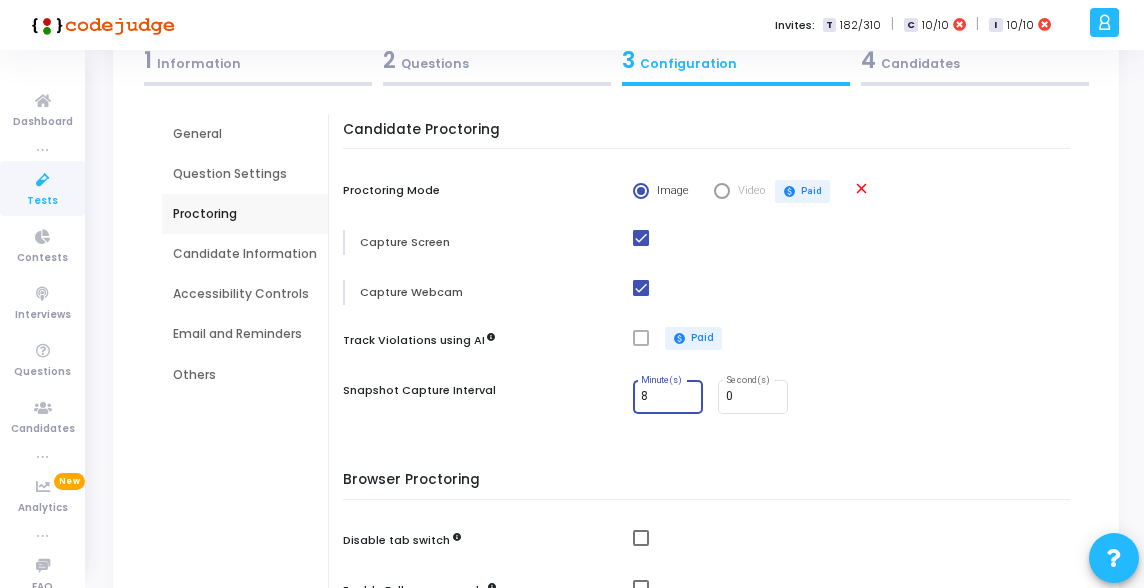 click on "8" at bounding box center [668, 397] 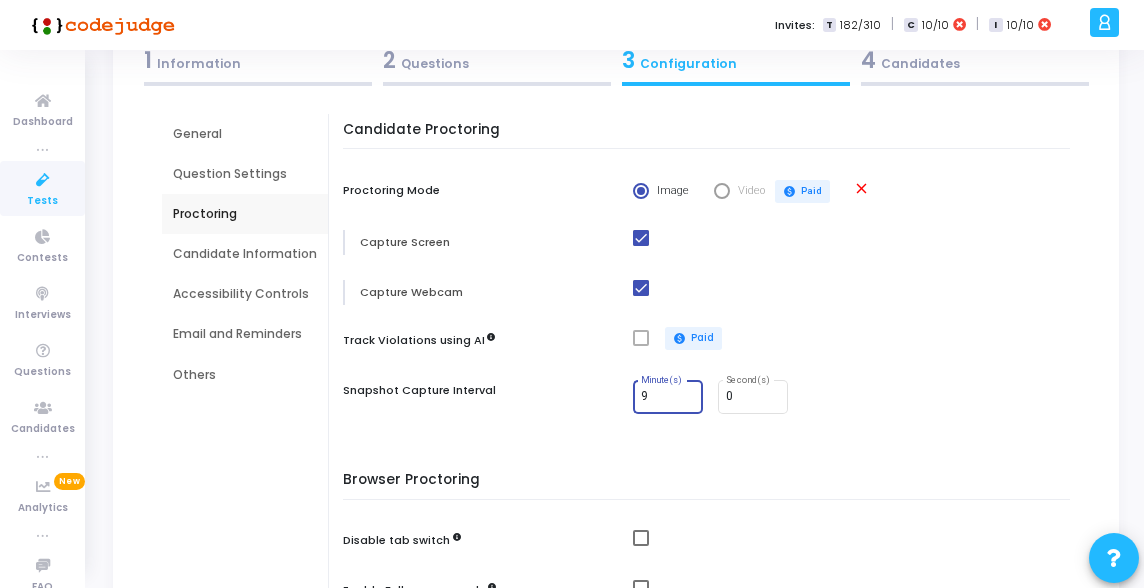click on "9" at bounding box center [668, 397] 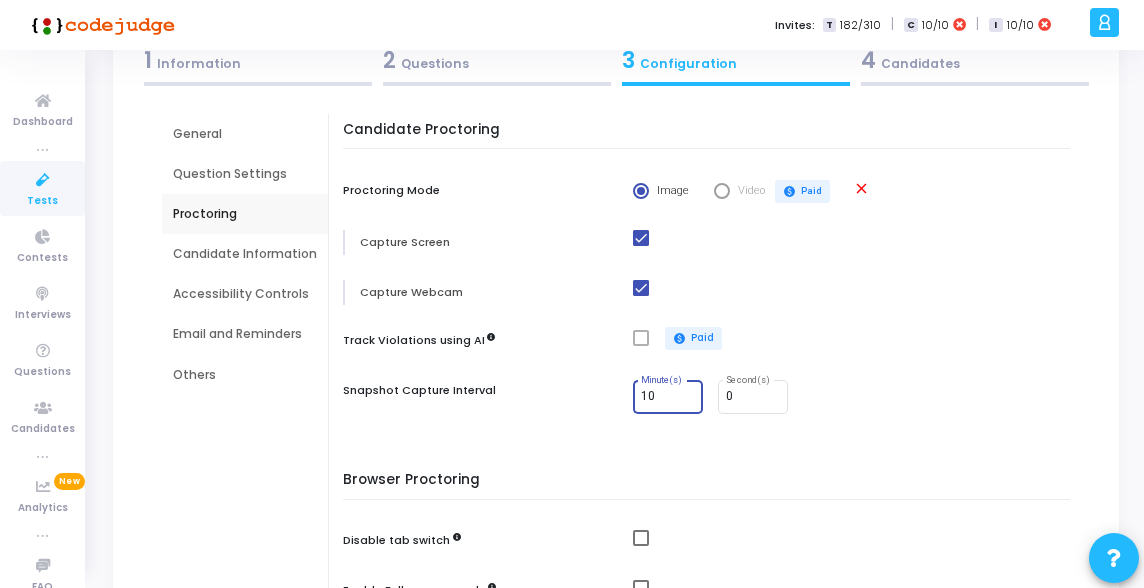 type on "10" 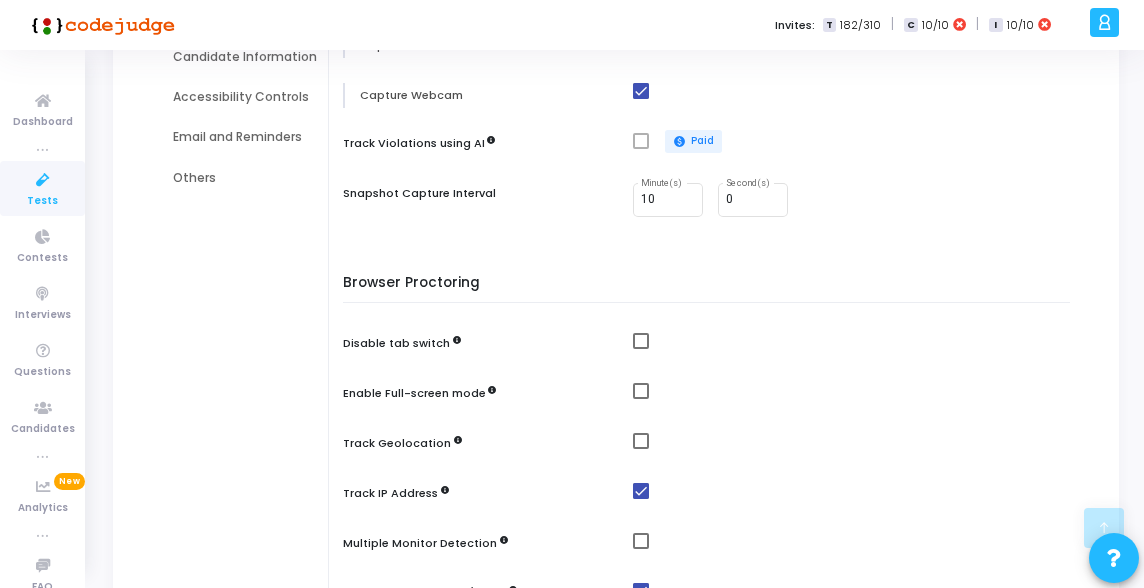 click at bounding box center [856, 341] 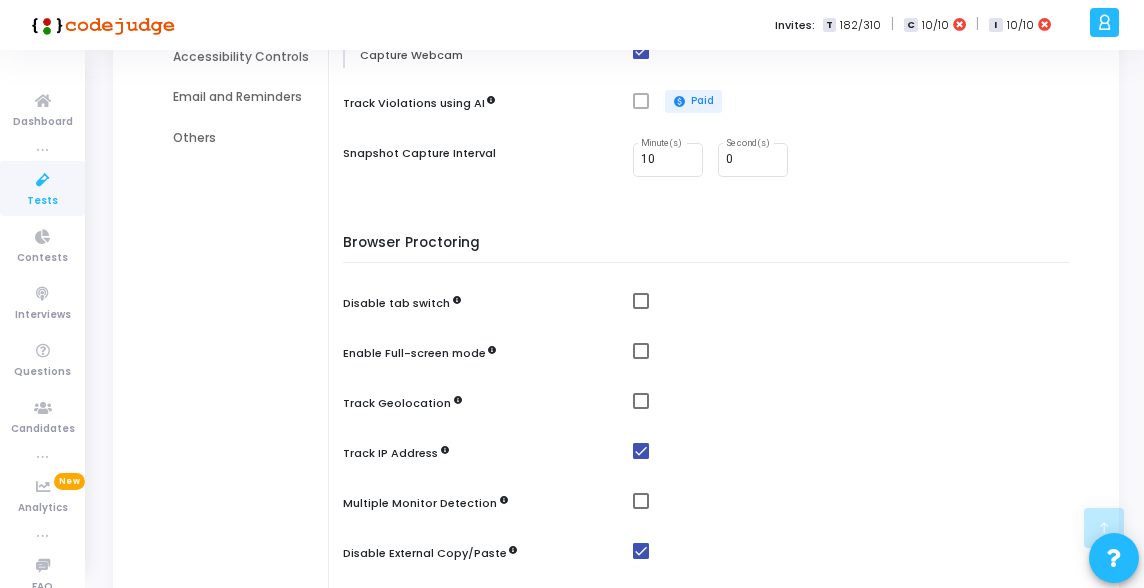 scroll, scrollTop: 395, scrollLeft: 0, axis: vertical 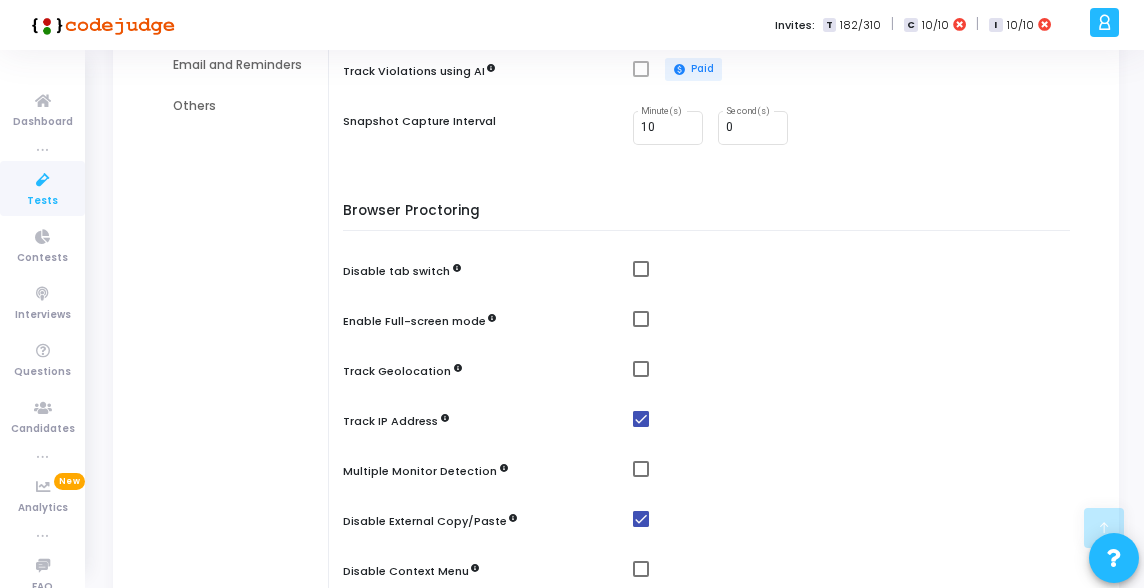 click at bounding box center [641, 269] 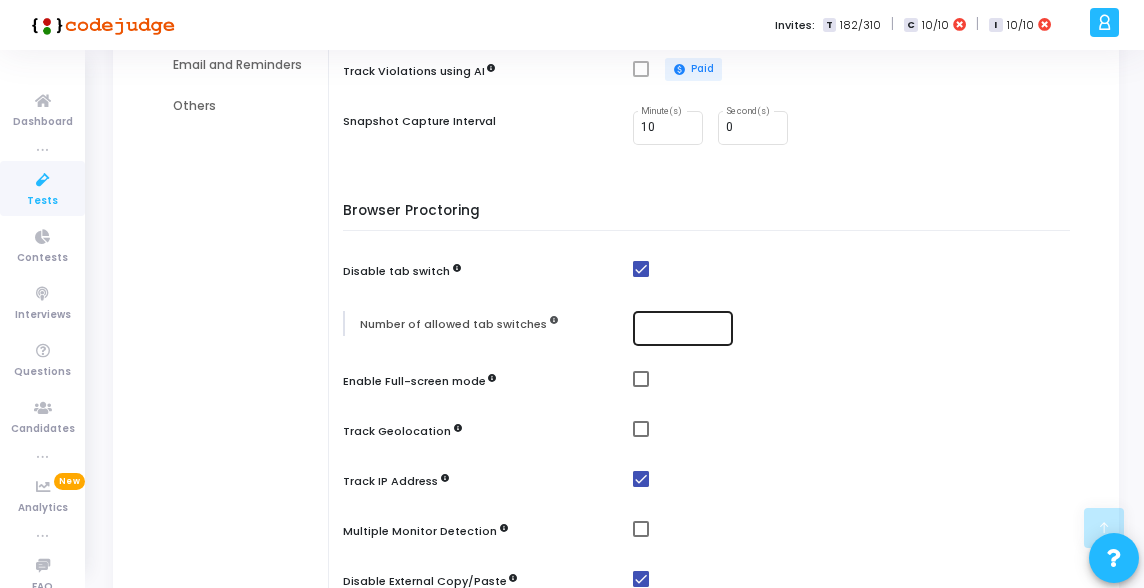 click at bounding box center [683, 328] 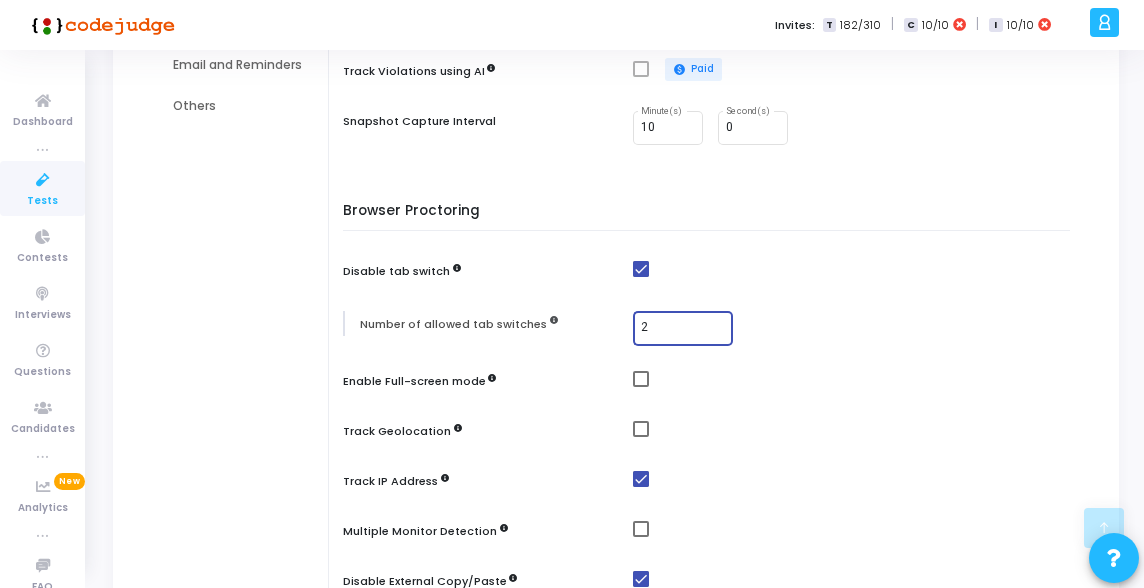type on "2" 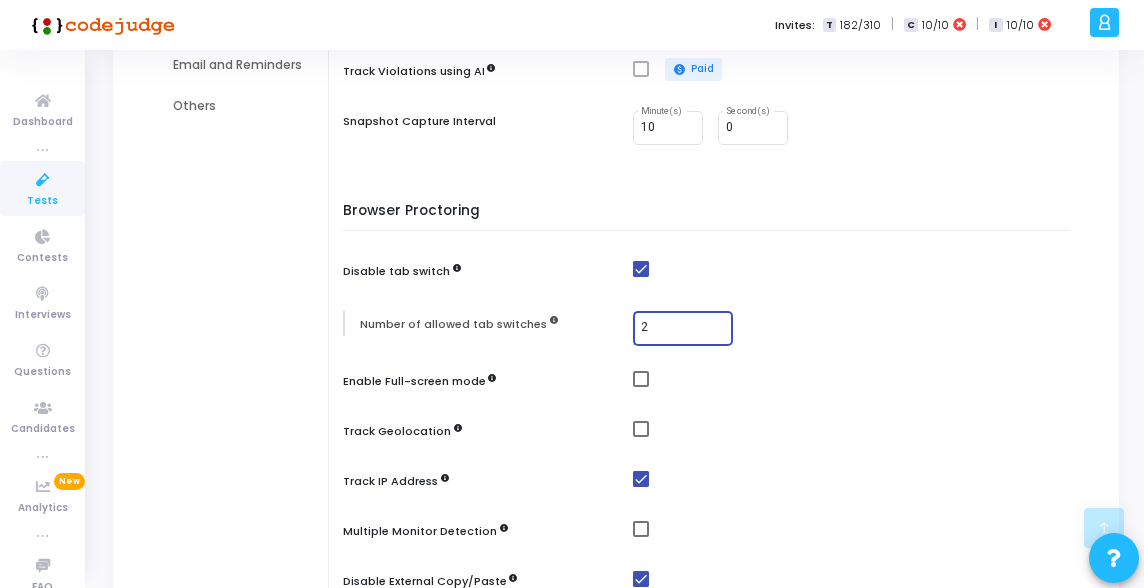 click at bounding box center (641, 379) 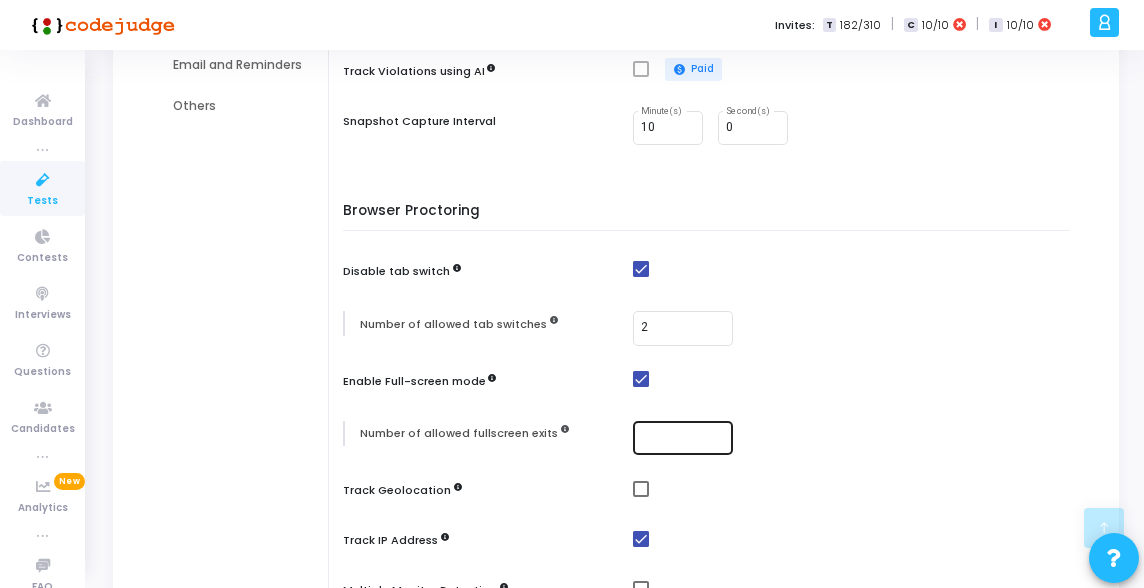 click at bounding box center (683, 436) 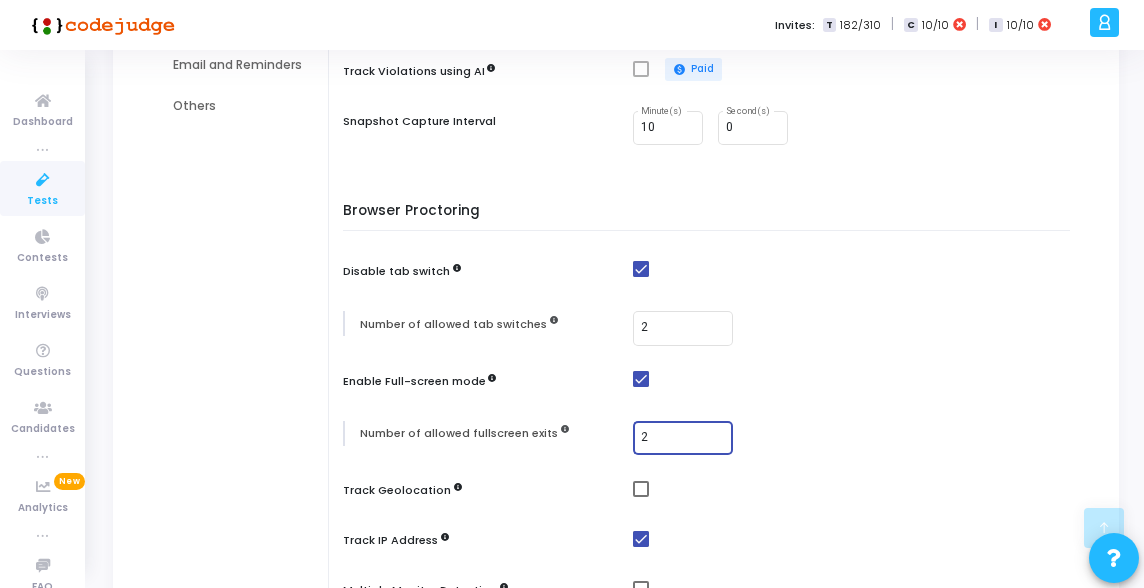 type on "2" 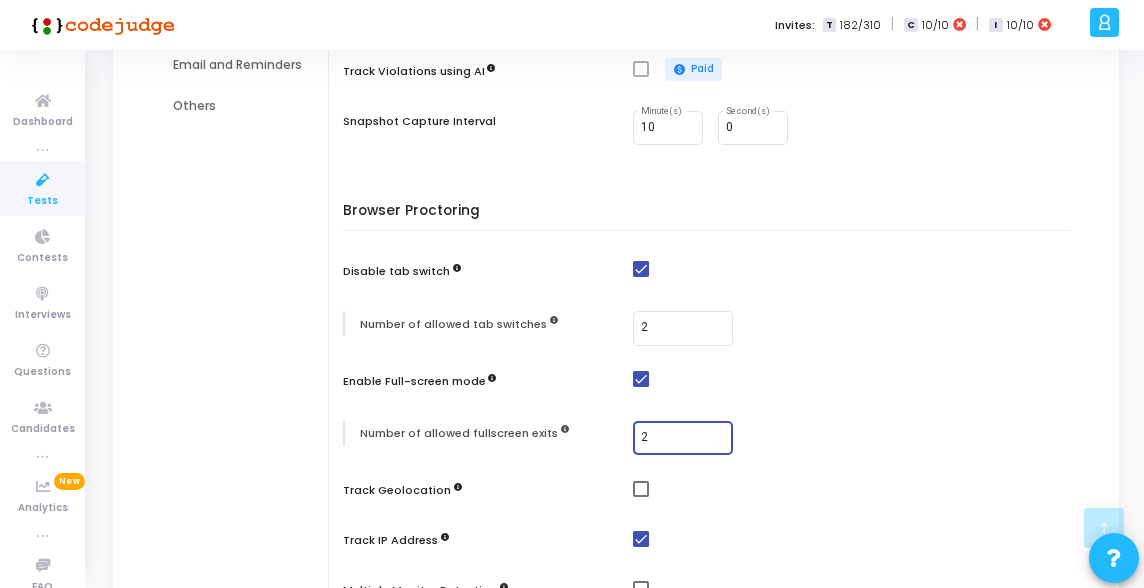 click at bounding box center [641, 489] 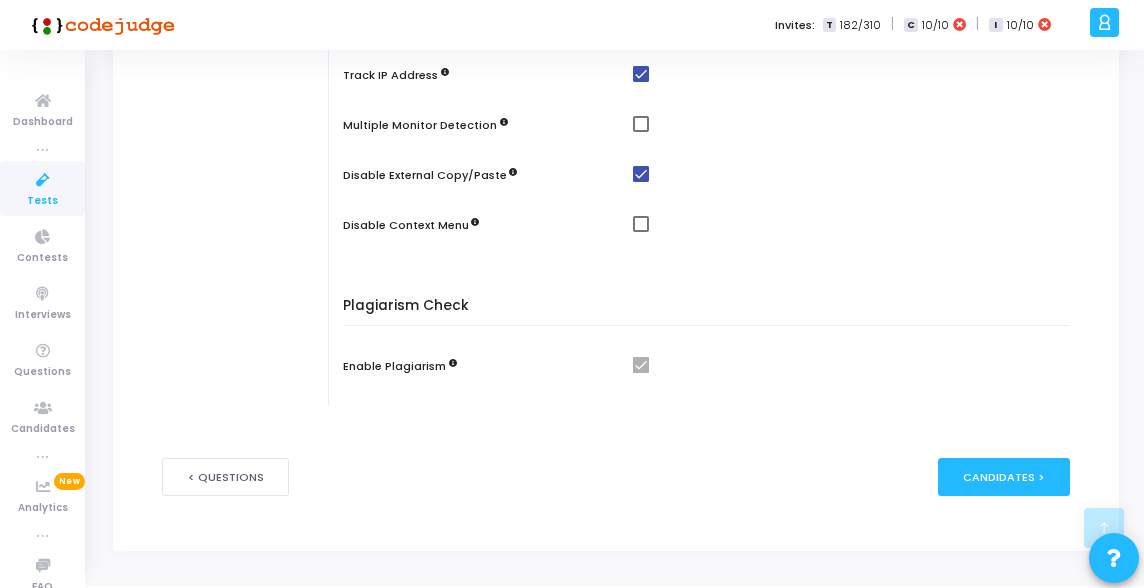 scroll, scrollTop: 893, scrollLeft: 0, axis: vertical 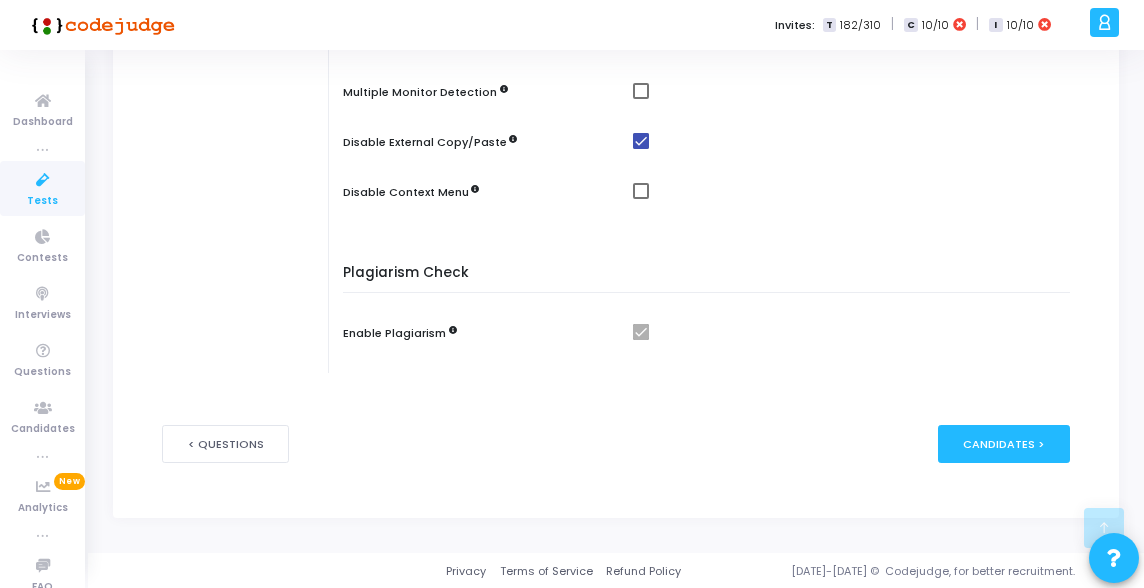 click at bounding box center [641, 91] 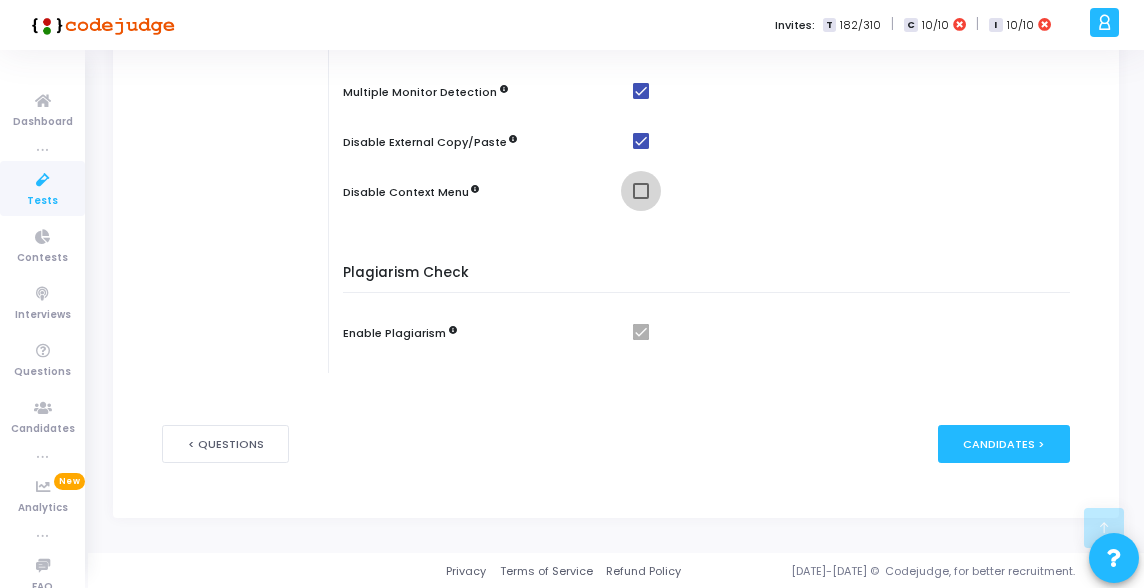 click at bounding box center (641, 191) 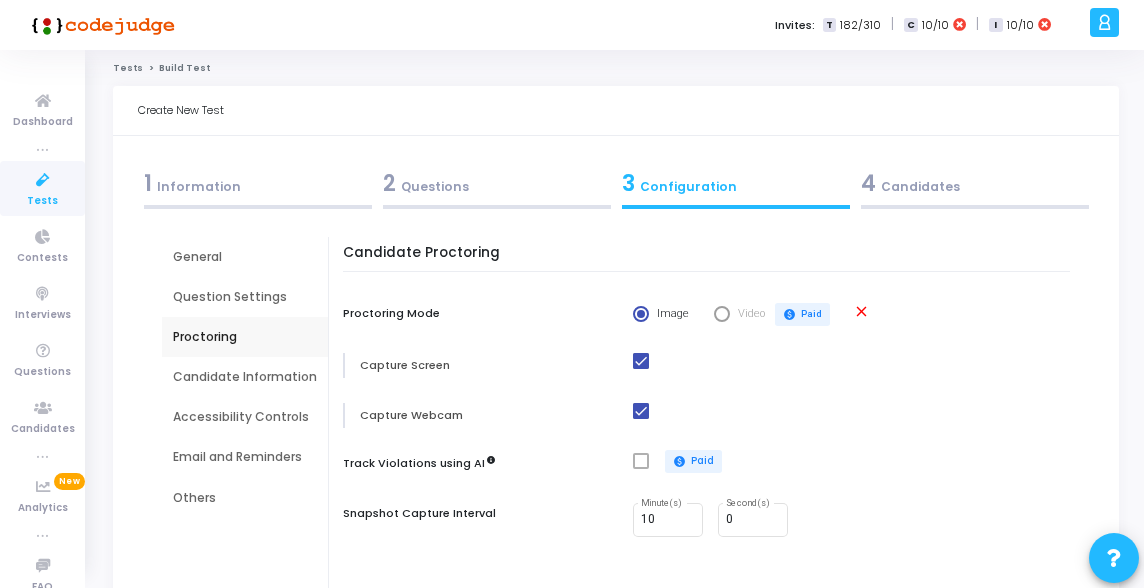 scroll, scrollTop: 0, scrollLeft: 0, axis: both 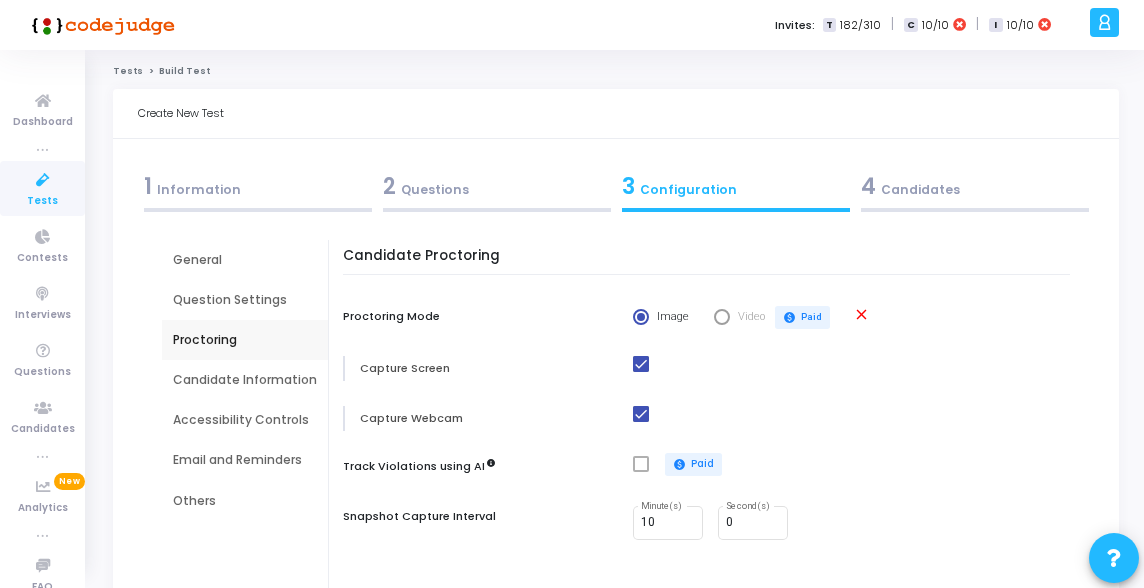 click on "Candidate Information" at bounding box center [245, 380] 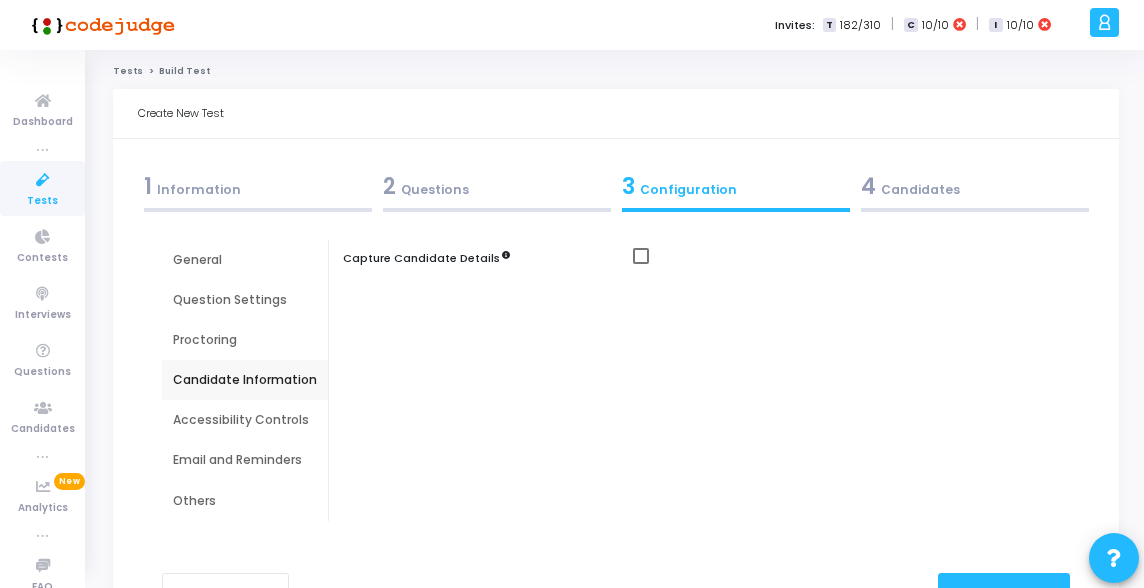 click at bounding box center [641, 256] 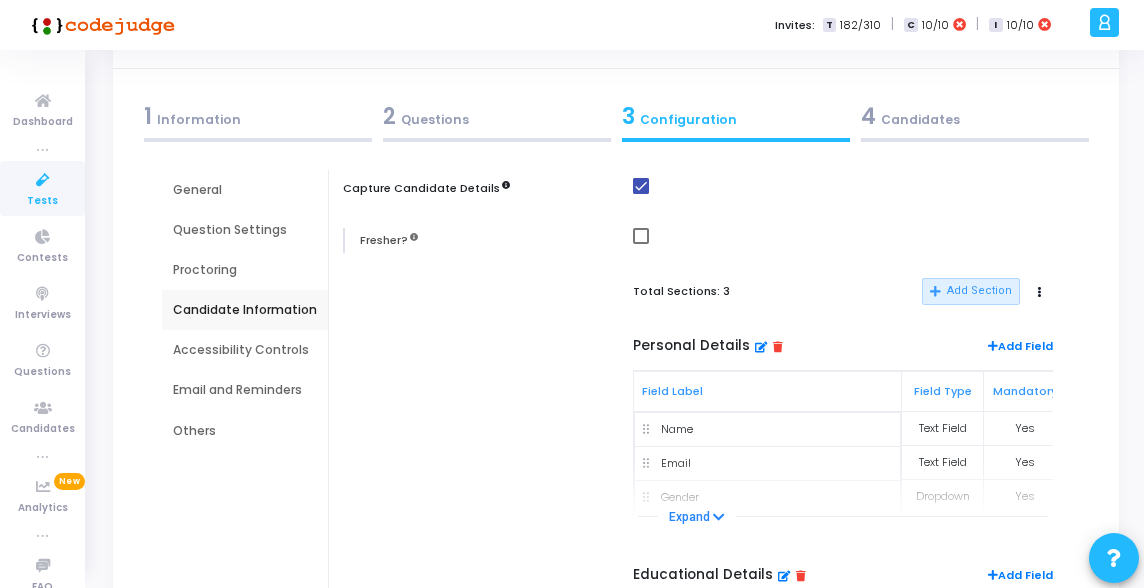 scroll, scrollTop: 97, scrollLeft: 0, axis: vertical 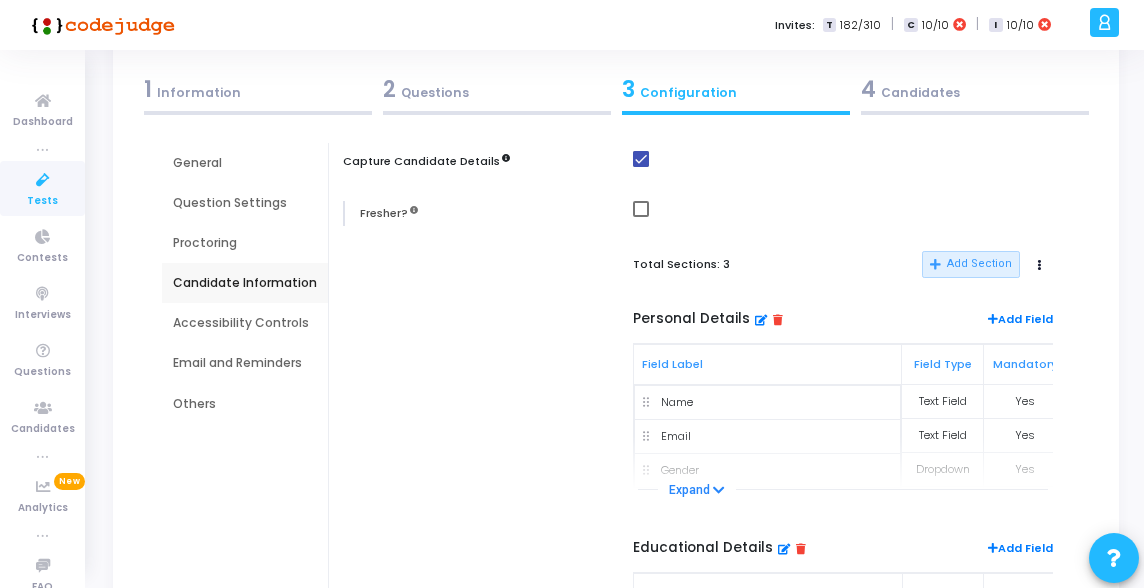 click at bounding box center (641, 209) 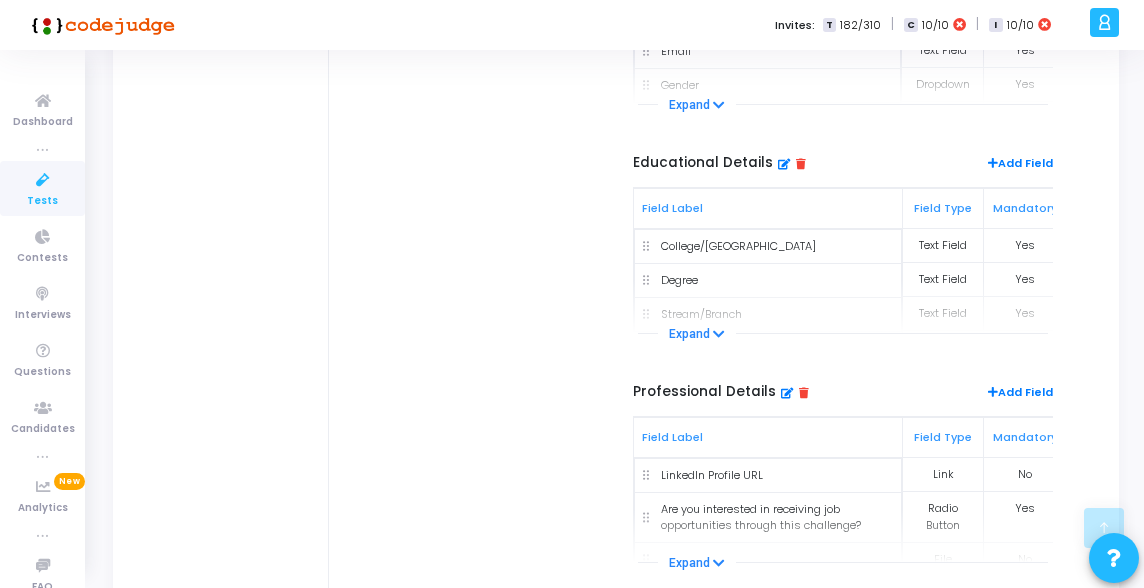 scroll, scrollTop: 503, scrollLeft: 0, axis: vertical 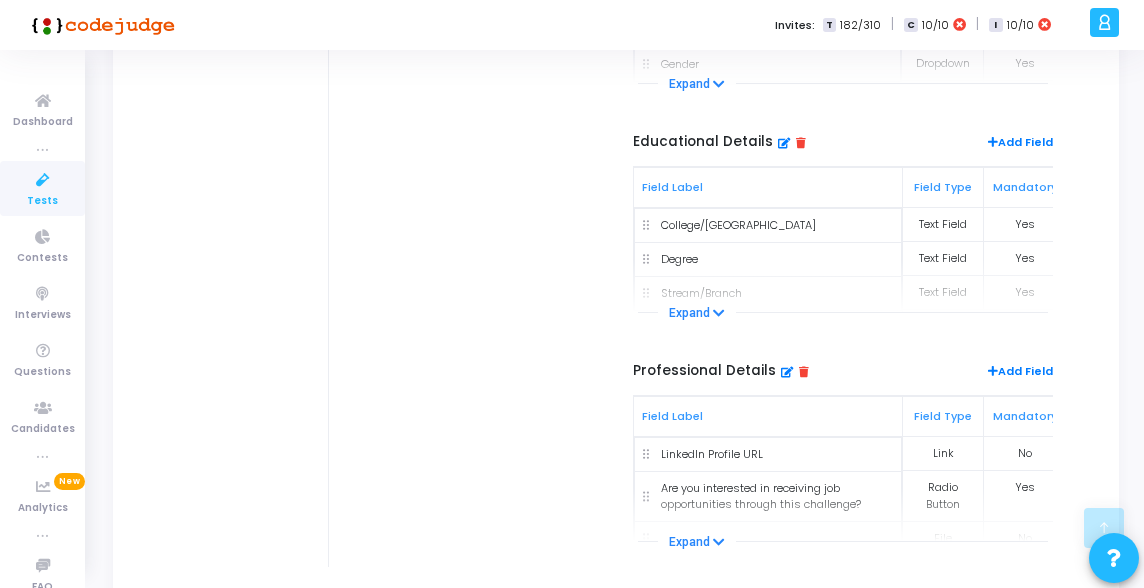 click at bounding box center (804, 371) 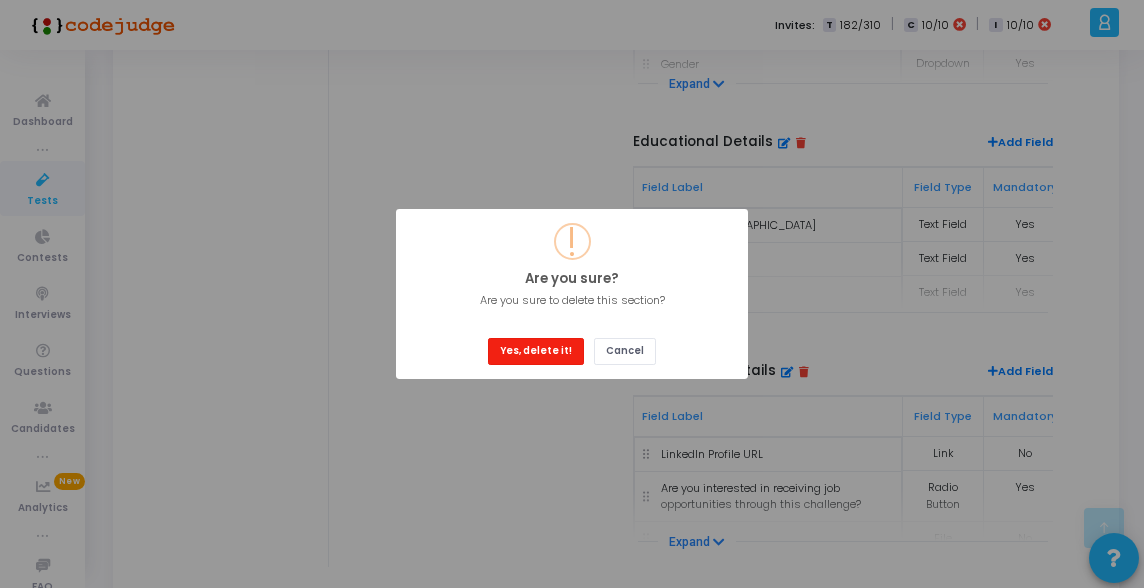 click on "Yes, delete it!" at bounding box center [536, 351] 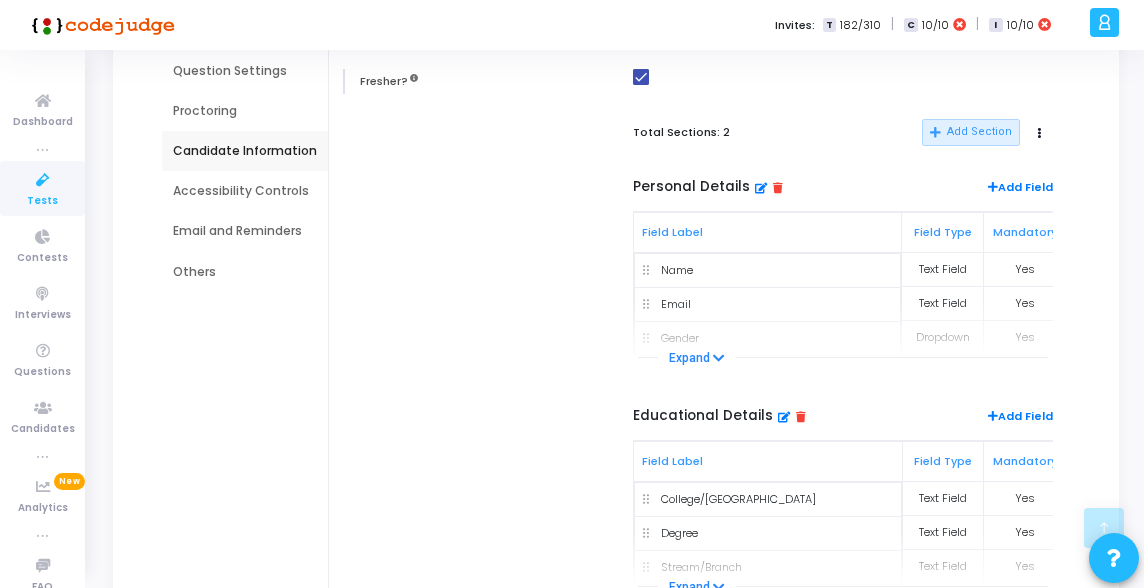 scroll, scrollTop: 225, scrollLeft: 0, axis: vertical 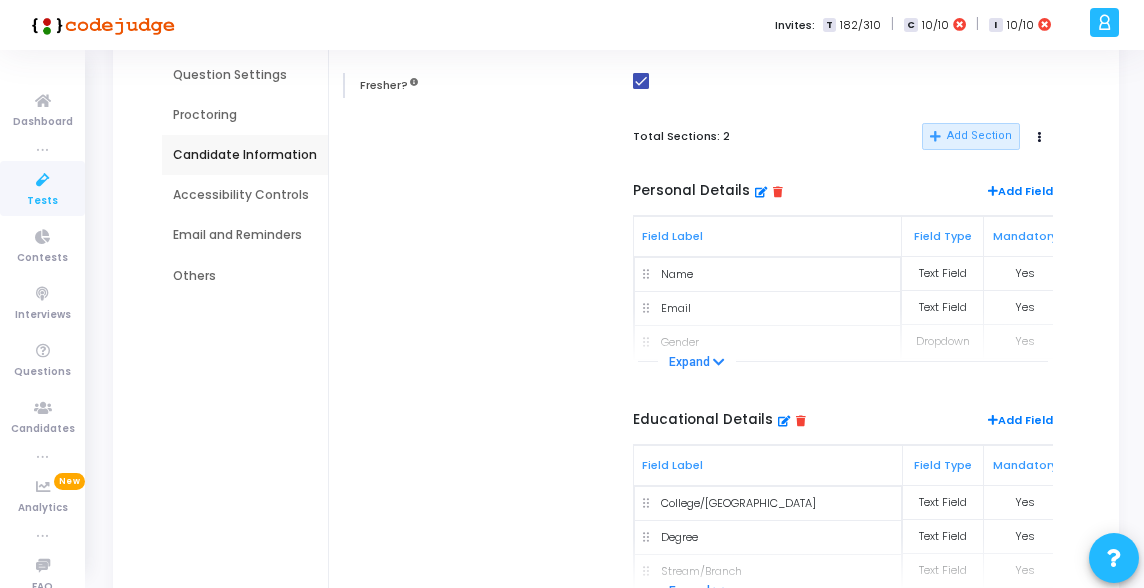 click at bounding box center [801, 420] 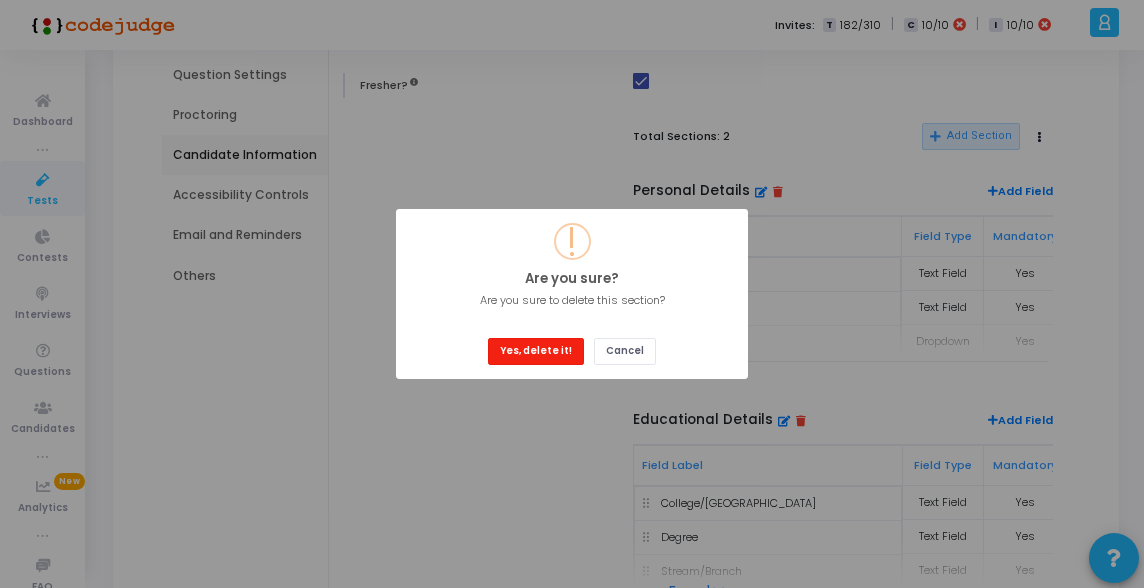 click on "Yes, delete it!" at bounding box center [536, 351] 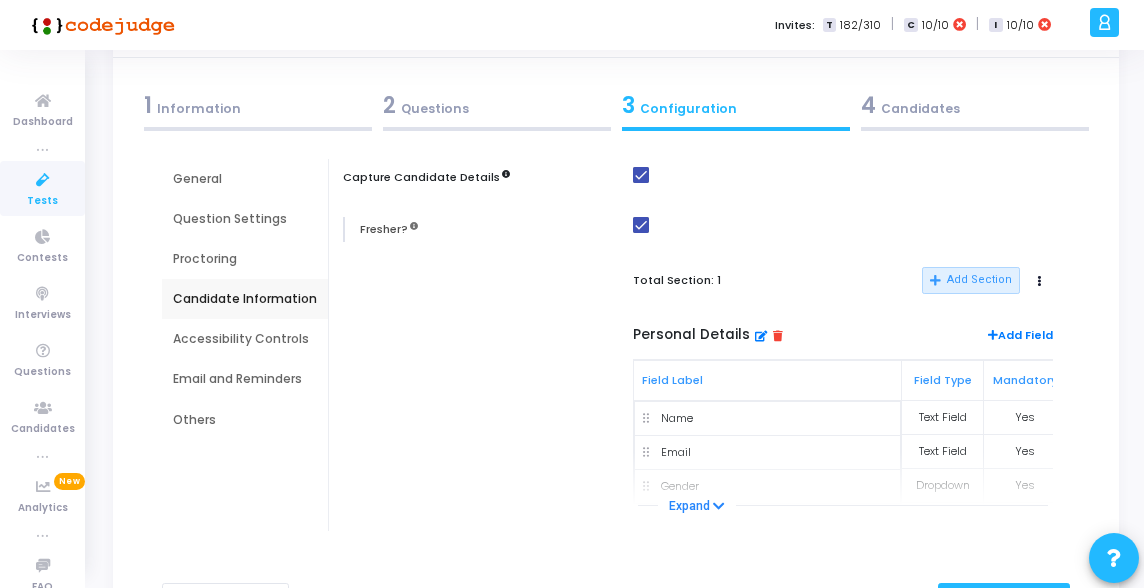 scroll, scrollTop: 29, scrollLeft: 0, axis: vertical 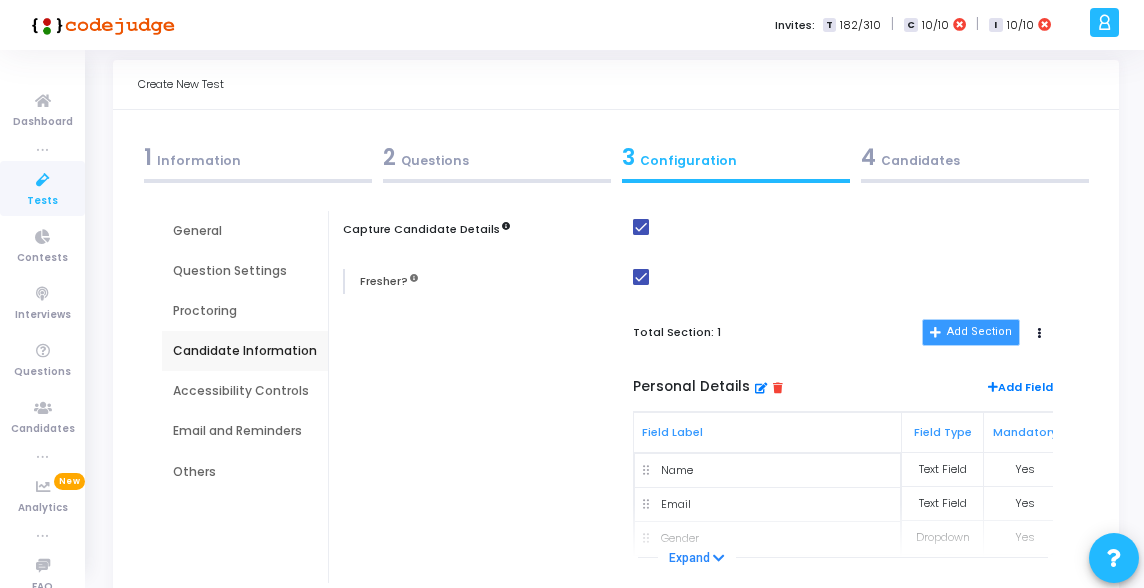 click on "Add Section" at bounding box center [971, 333] 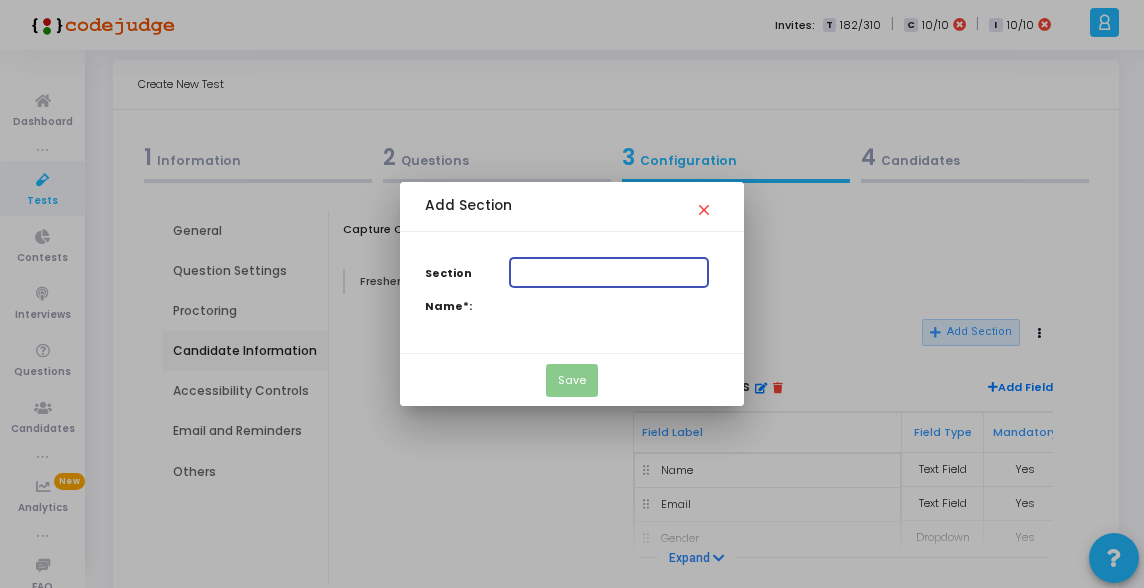 click on "Section Name*:" at bounding box center [608, 271] 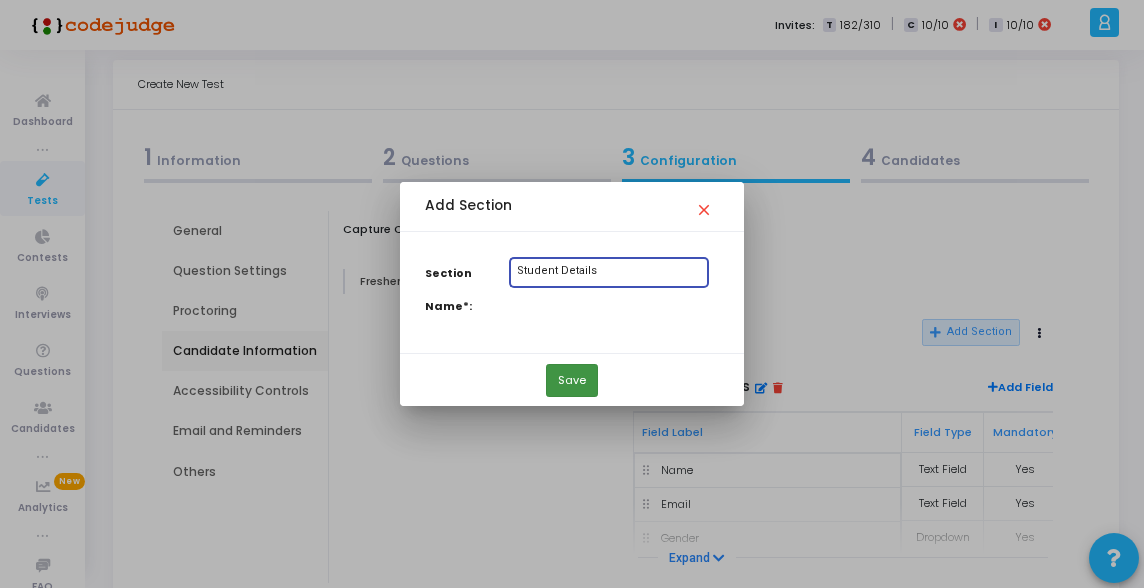 click on "Save" at bounding box center (572, 380) 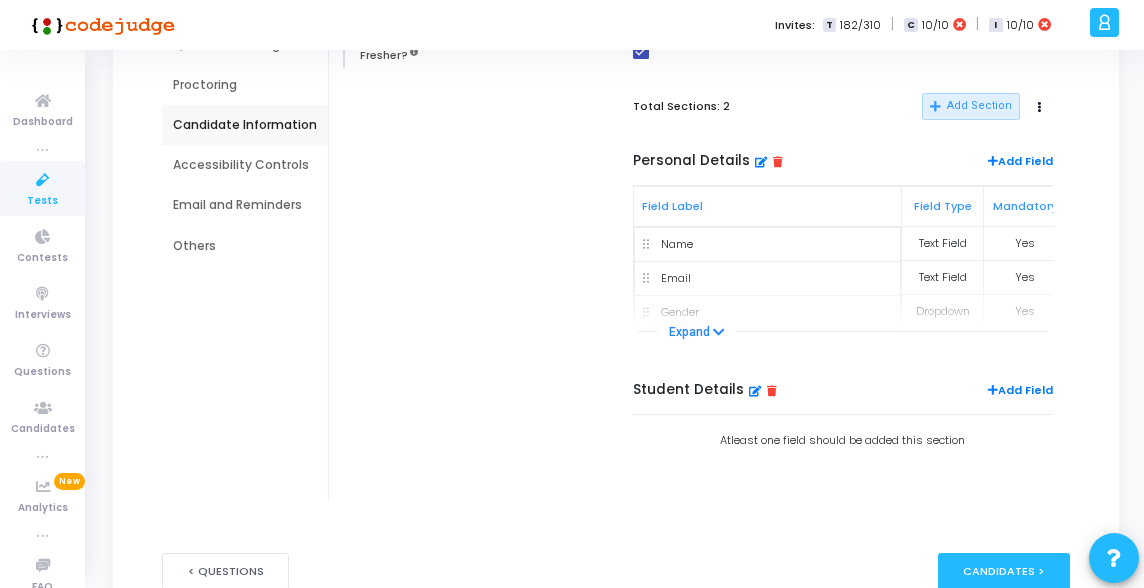 scroll, scrollTop: 251, scrollLeft: 0, axis: vertical 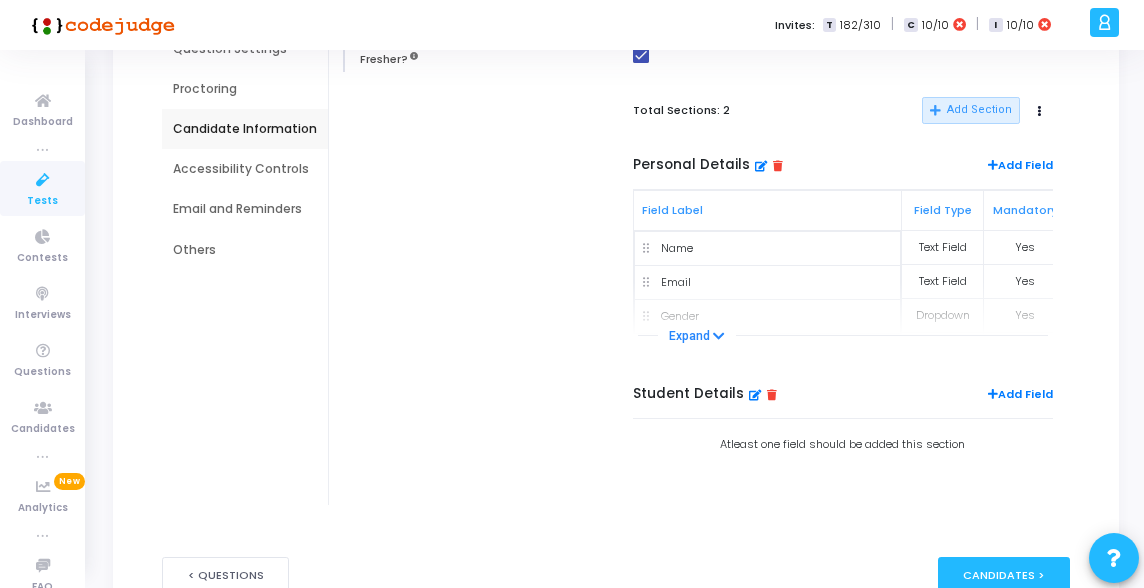 click at bounding box center [778, 165] 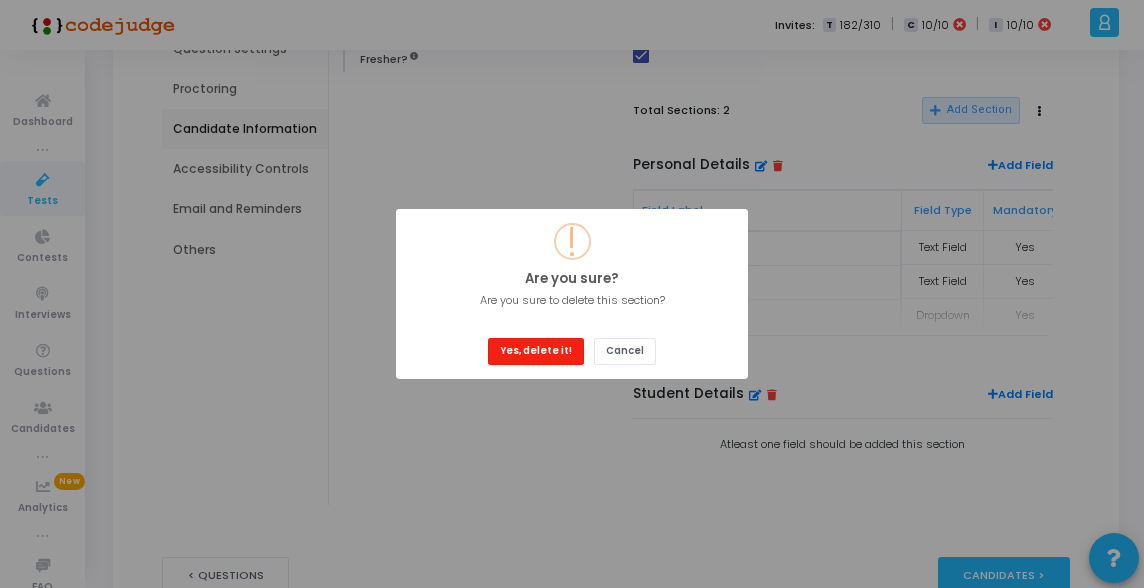 click on "Yes, delete it!" at bounding box center [536, 351] 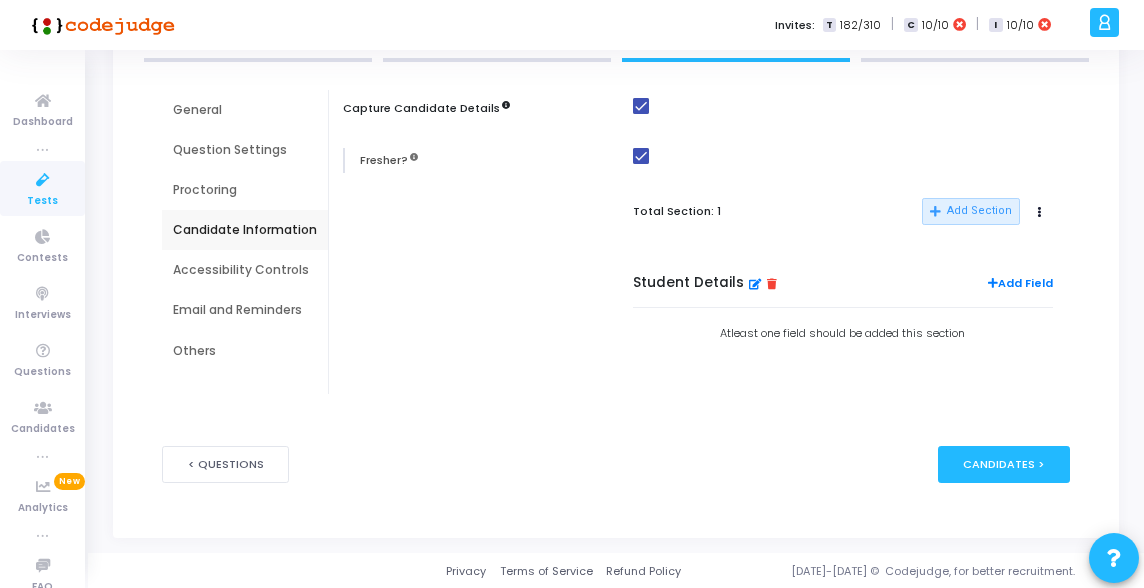 click on "Add Field" at bounding box center (1020, 286) 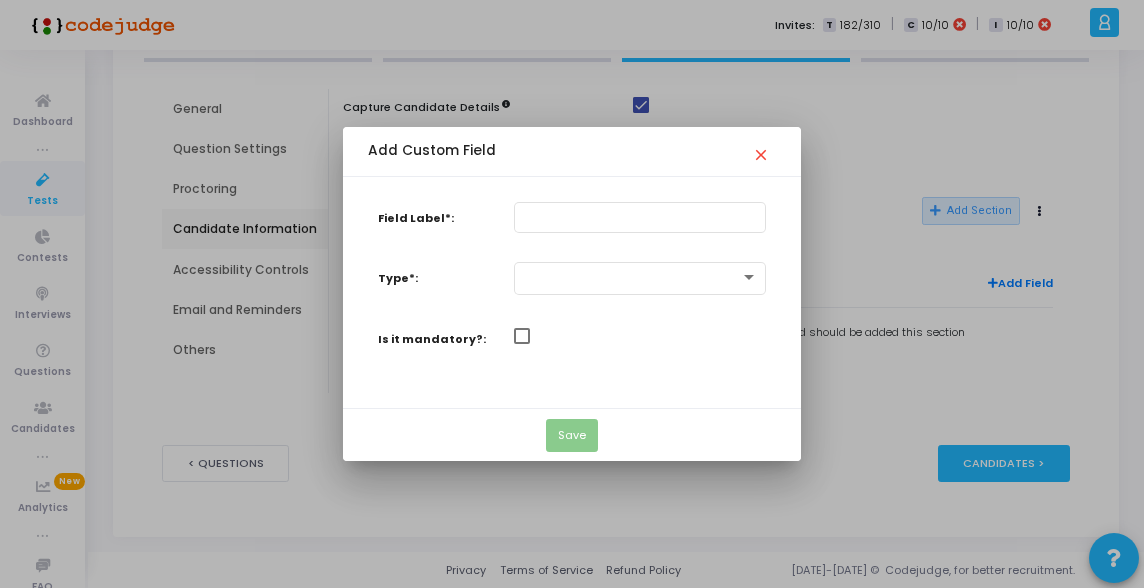 scroll, scrollTop: 0, scrollLeft: 0, axis: both 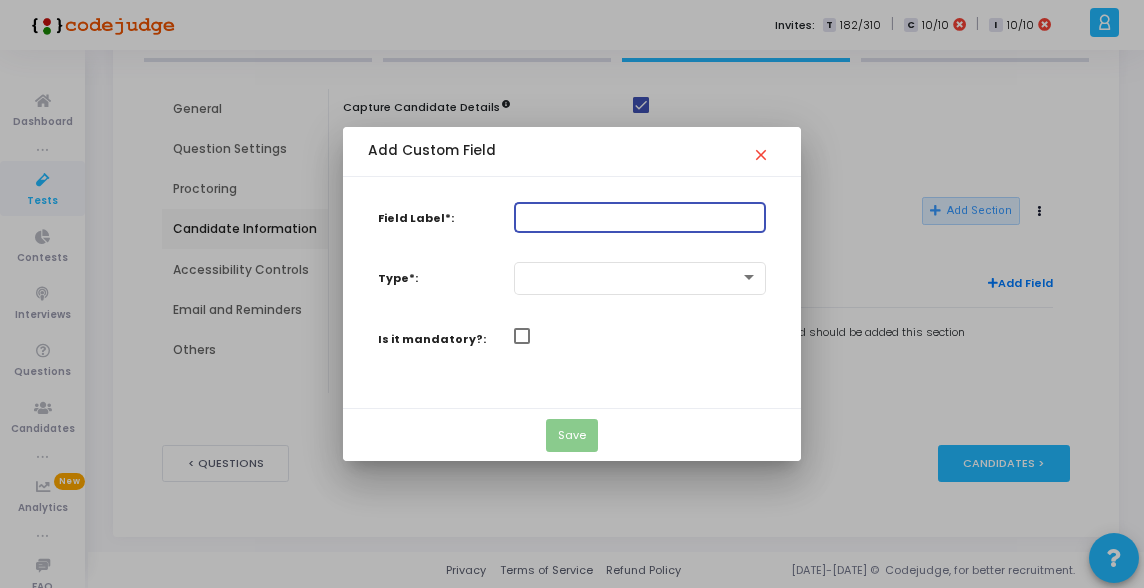click on "Field Label*:" at bounding box center (639, 216) 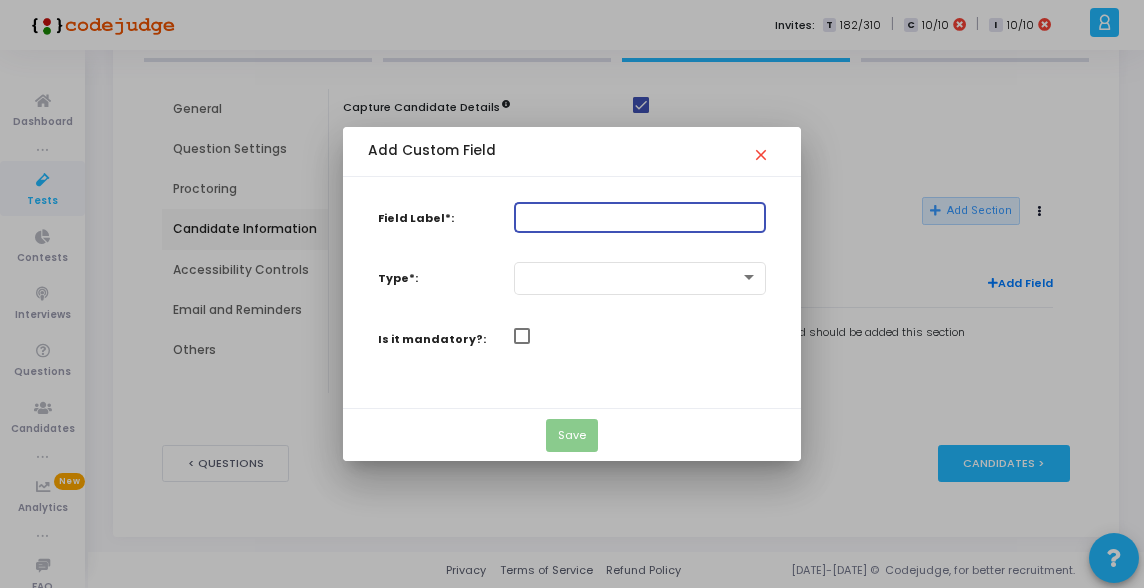 type on "Student Name" 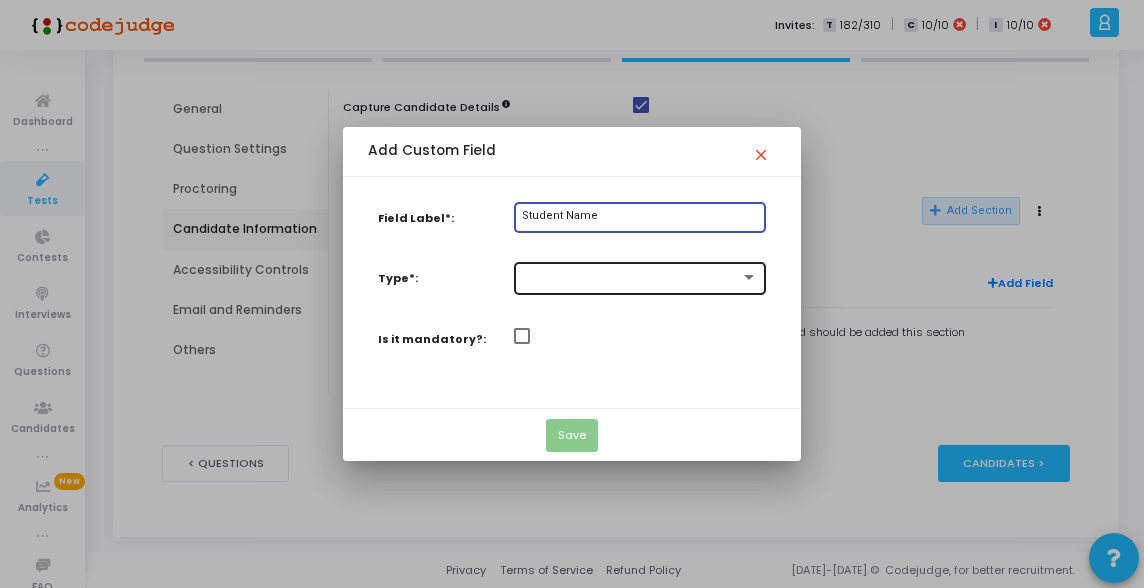 click at bounding box center [630, 277] 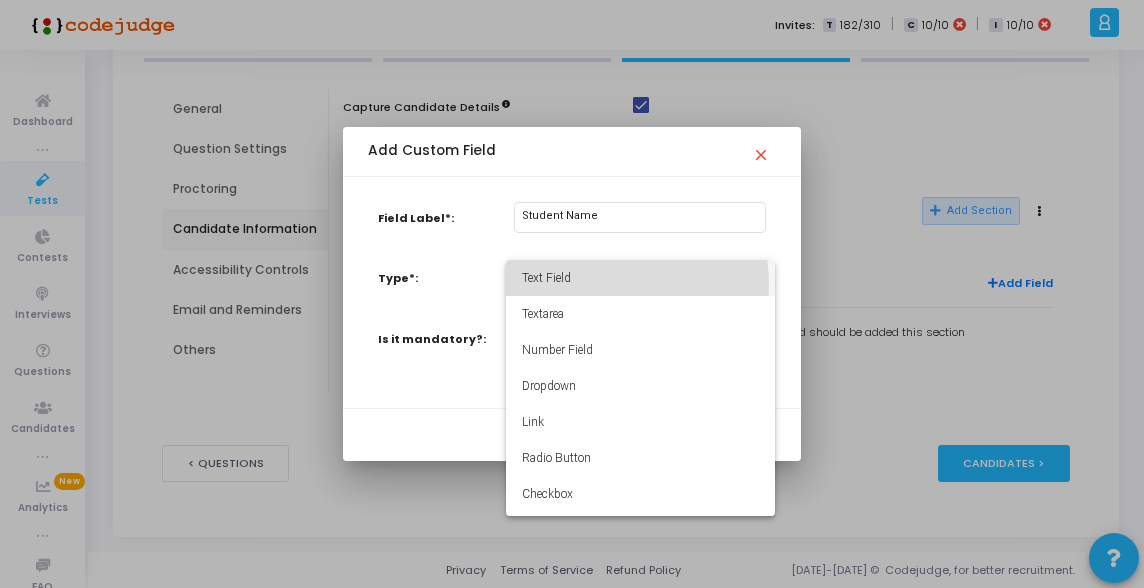click on "Text Field" at bounding box center [640, 278] 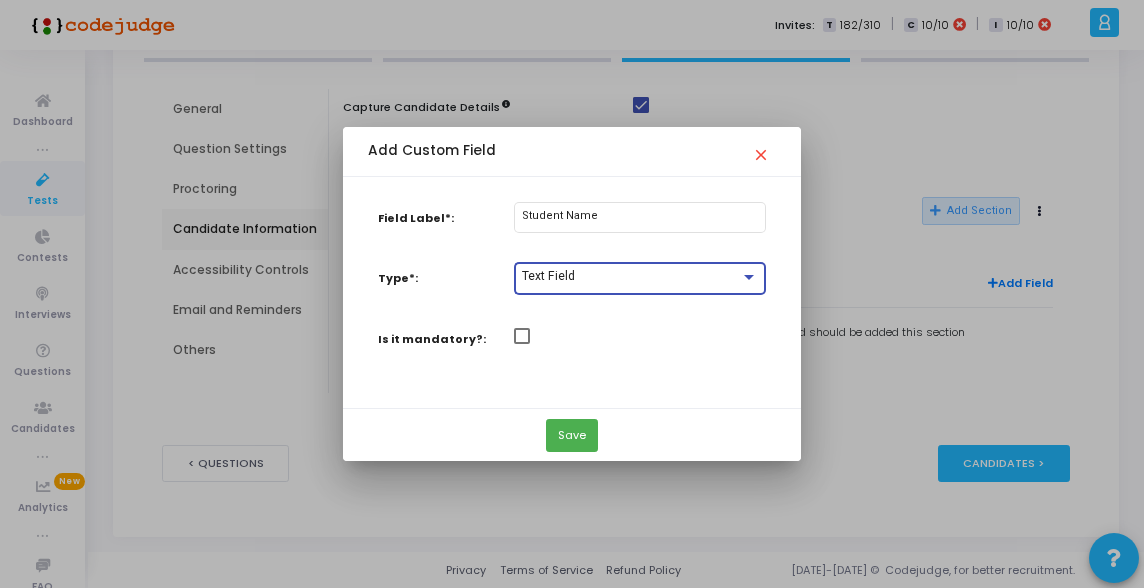 click at bounding box center (522, 336) 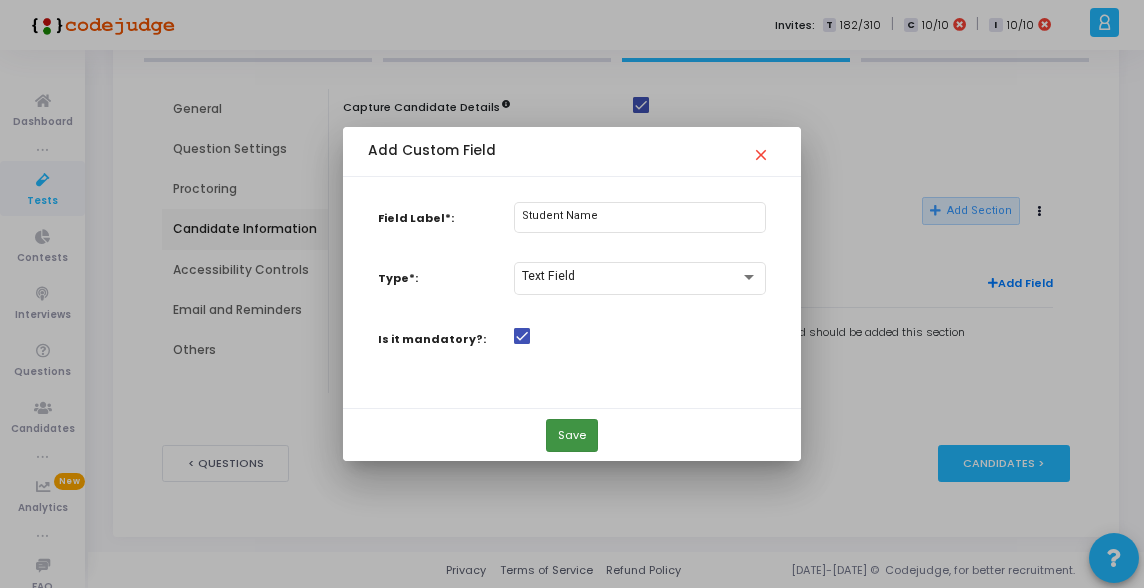 click on "Save" at bounding box center (572, 435) 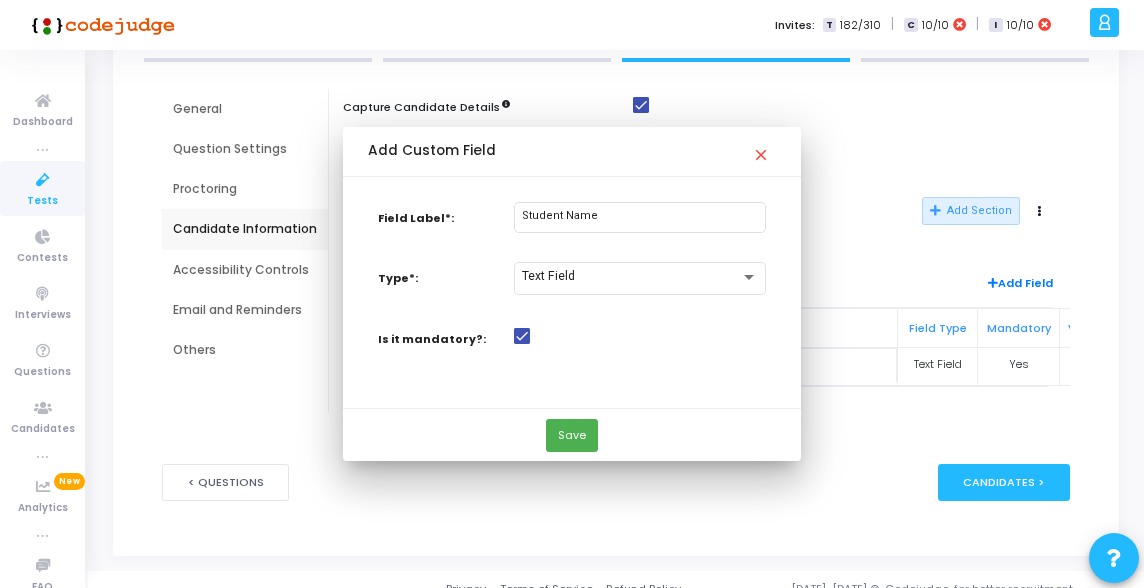 scroll, scrollTop: 150, scrollLeft: 0, axis: vertical 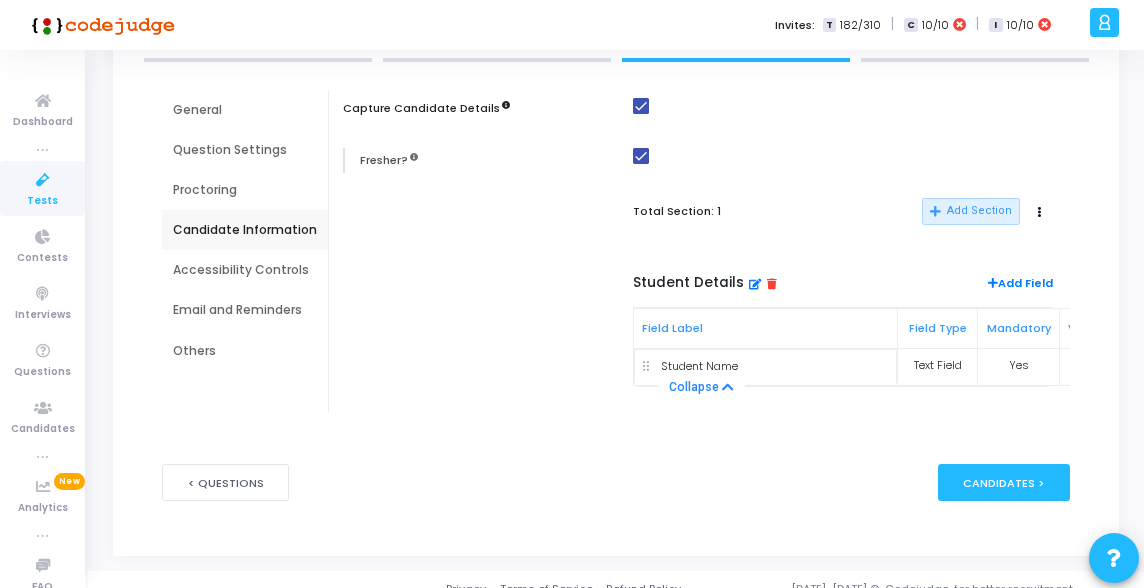 click on "Add Field" at bounding box center (1020, 286) 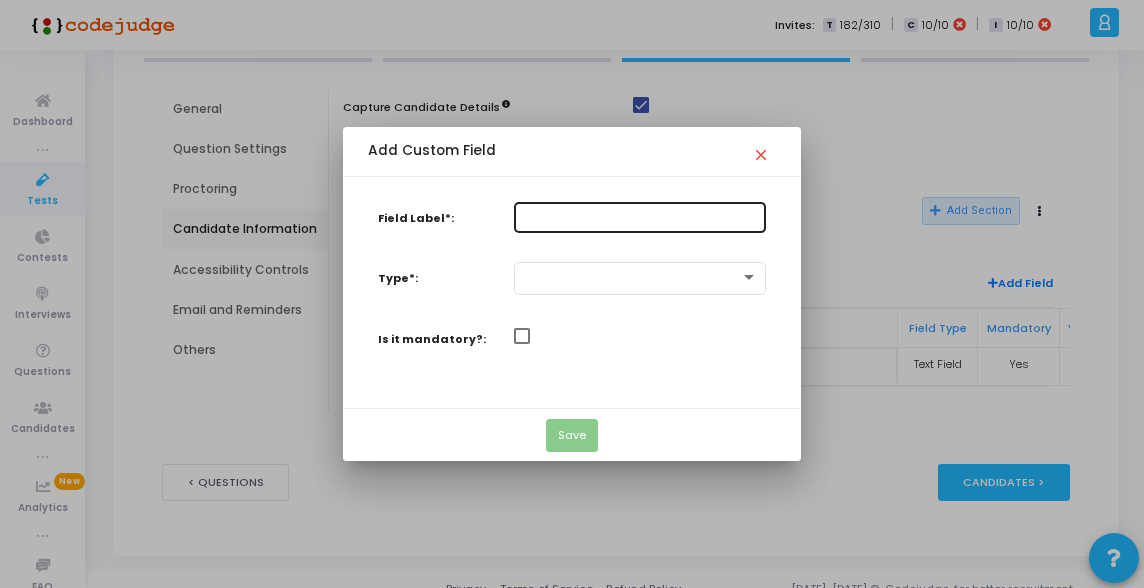 click at bounding box center (639, 216) 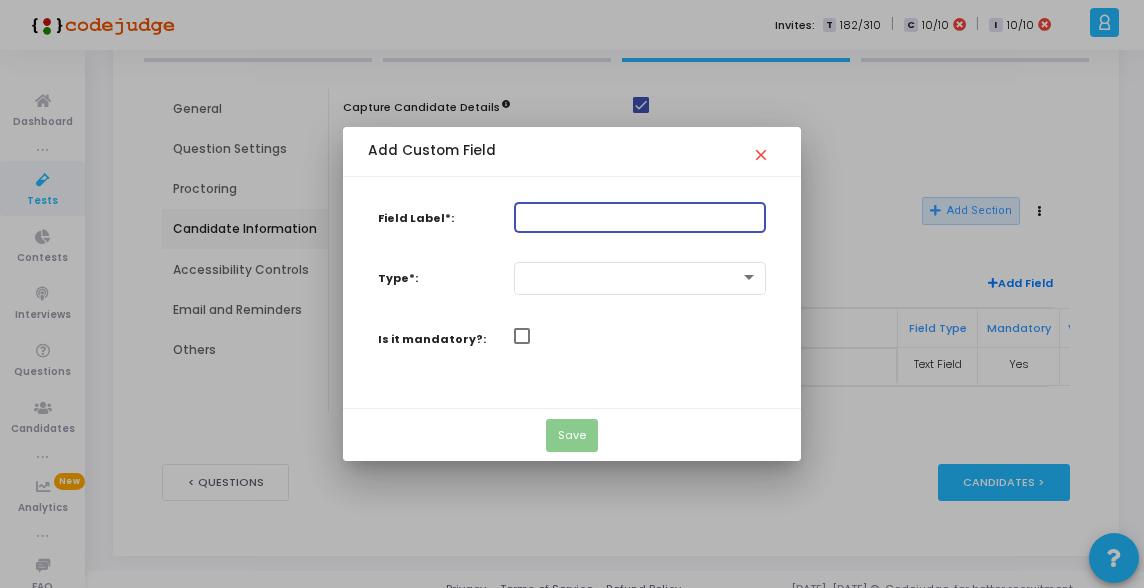 click at bounding box center (639, 216) 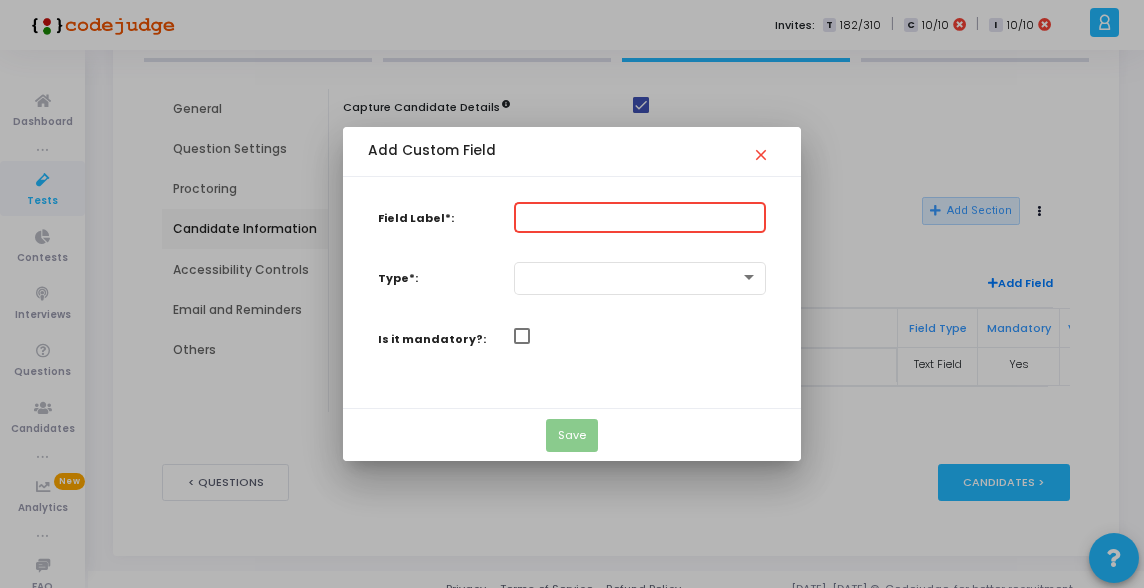 click on "Field Label*:" at bounding box center (639, 216) 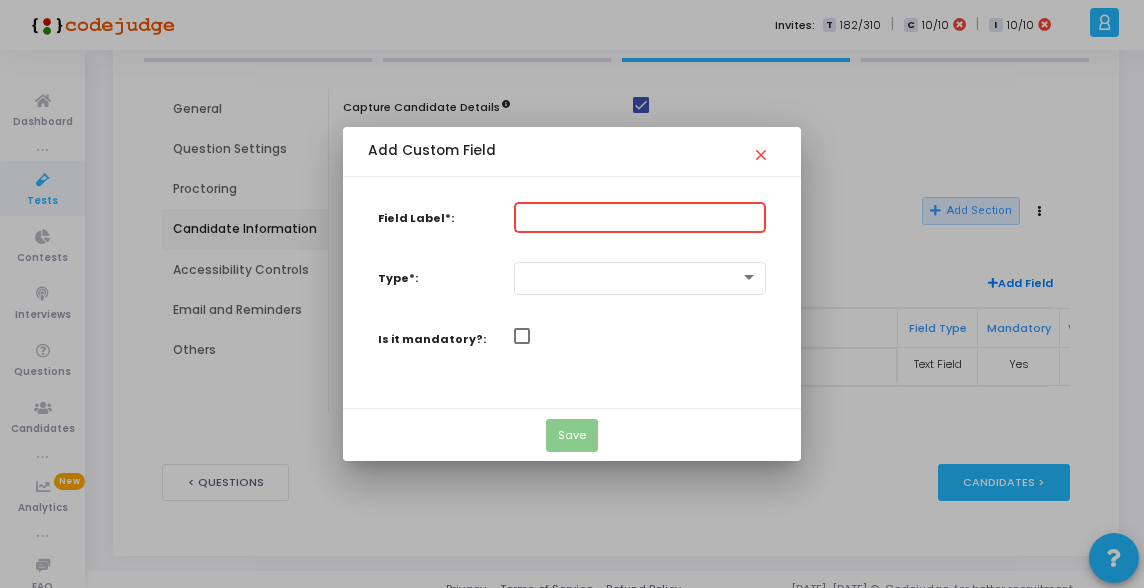 type on "Student Registration No" 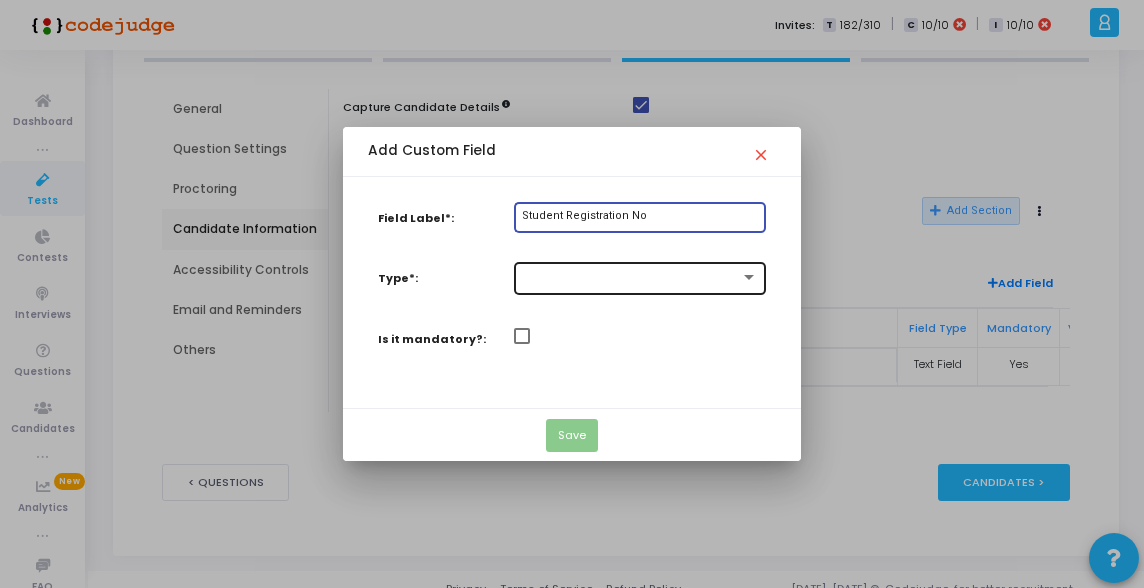 click at bounding box center [630, 277] 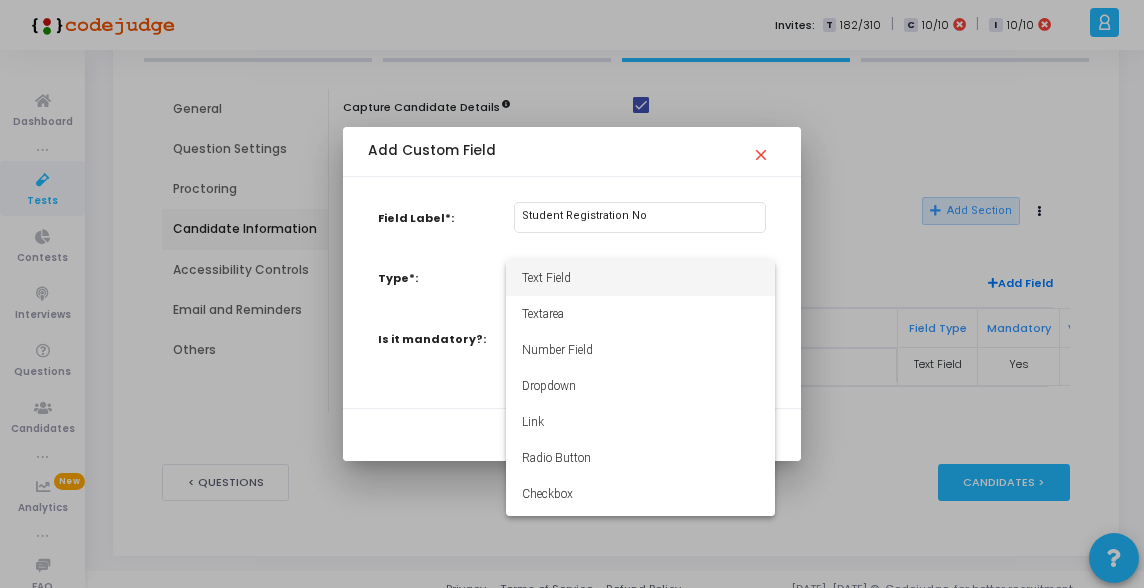 click on "Text Field" at bounding box center (640, 278) 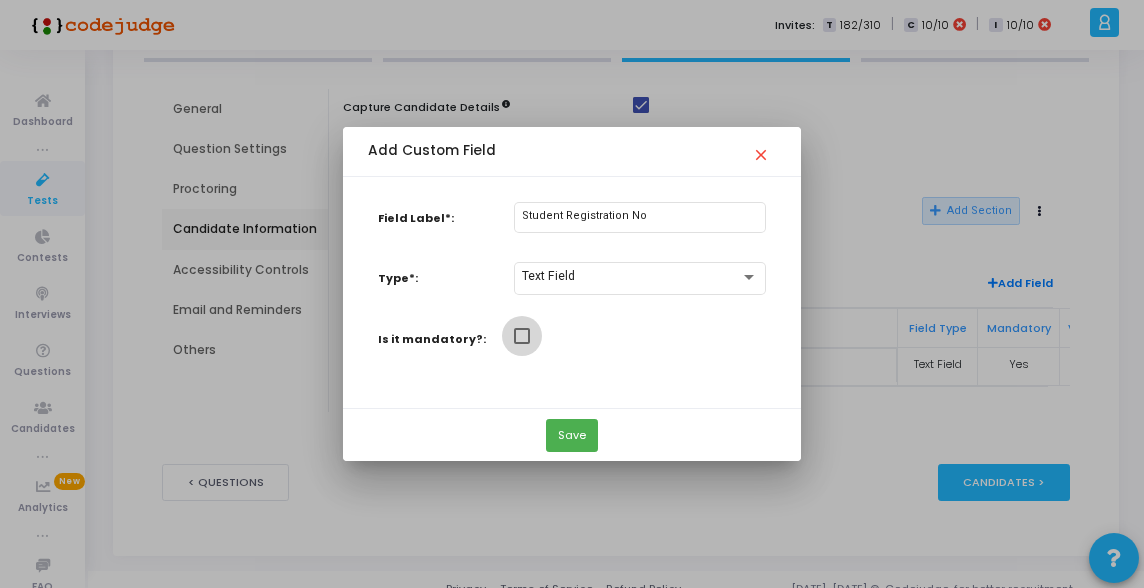 click at bounding box center (522, 336) 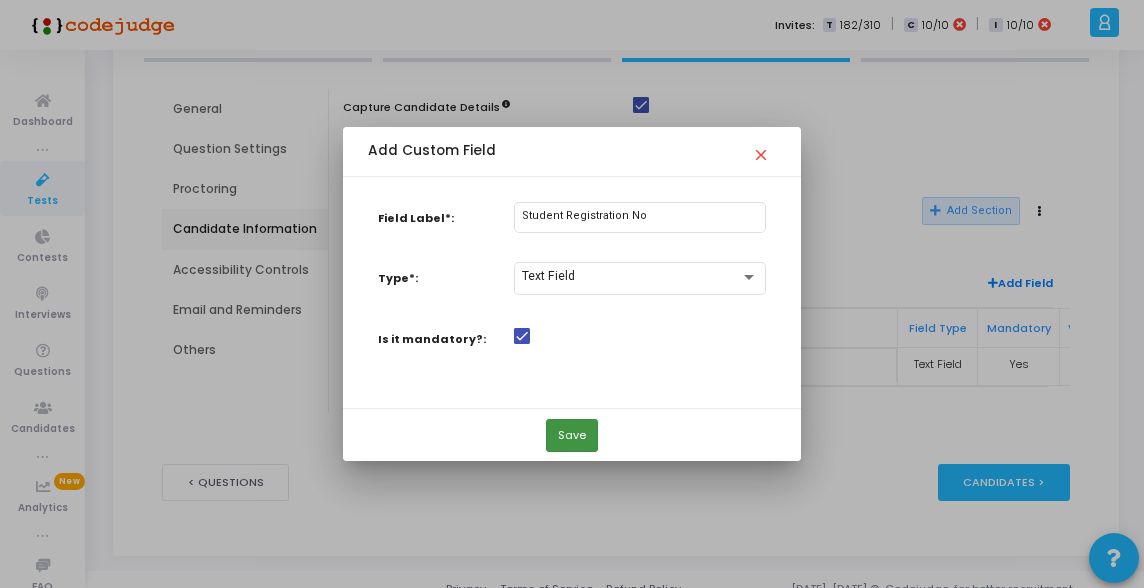 click on "Save" at bounding box center [572, 435] 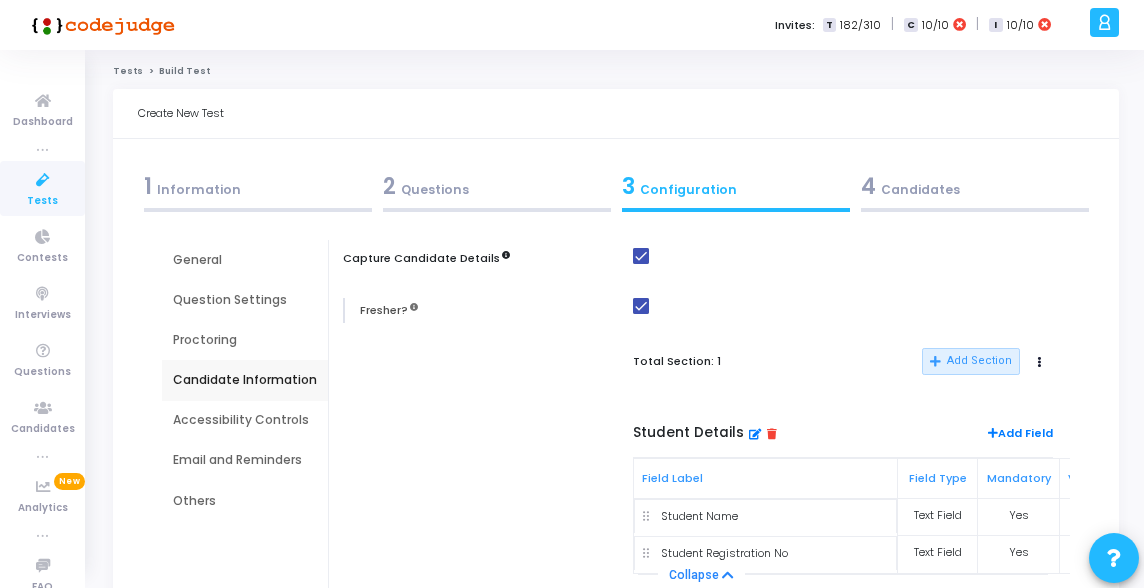scroll, scrollTop: 150, scrollLeft: 0, axis: vertical 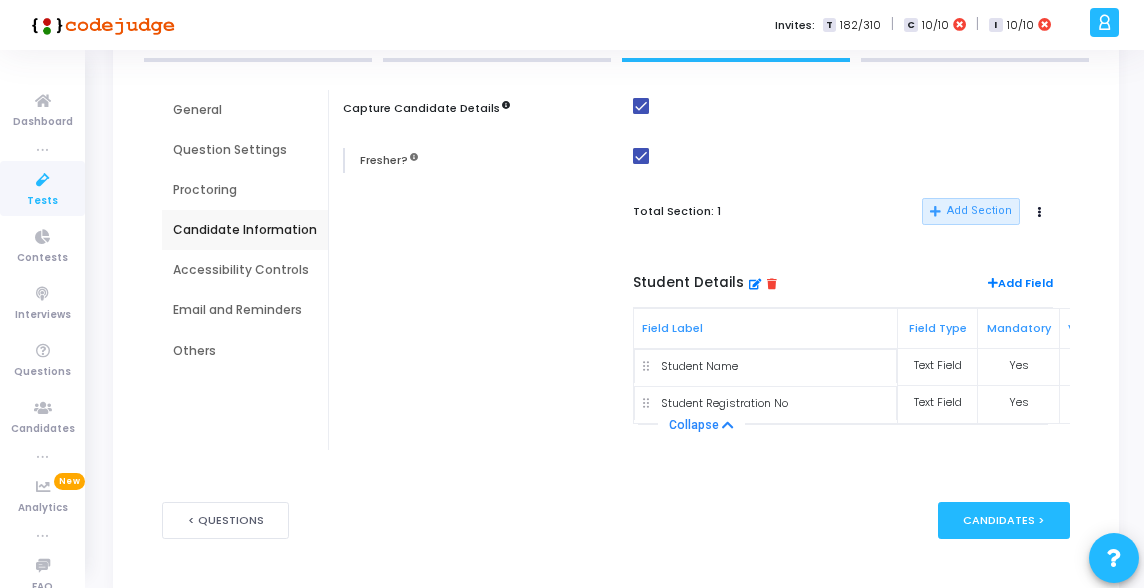 click on "Add Field" at bounding box center (1020, 286) 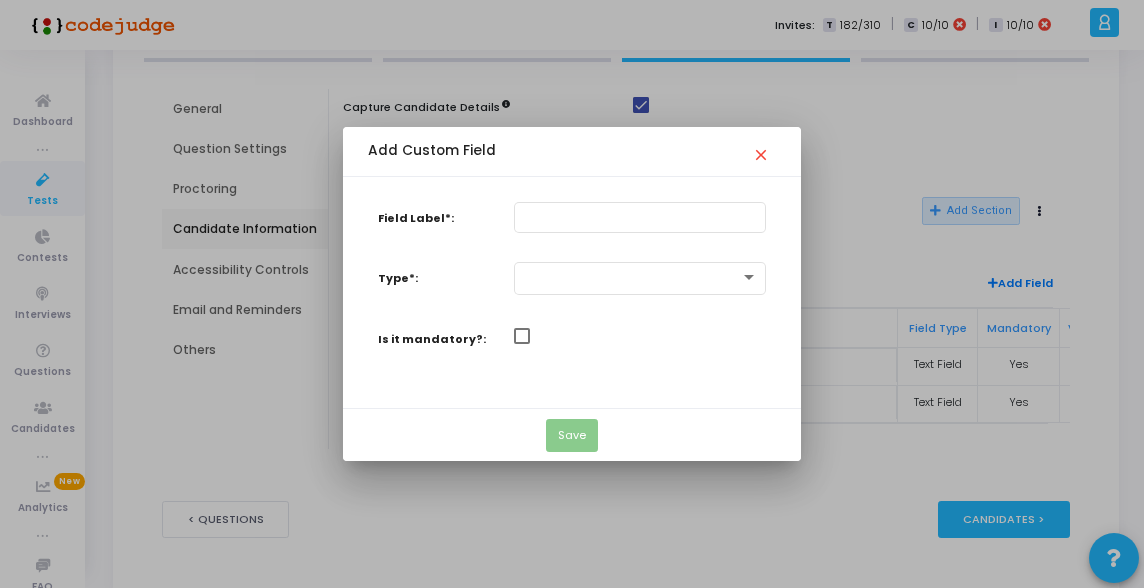 scroll, scrollTop: 0, scrollLeft: 0, axis: both 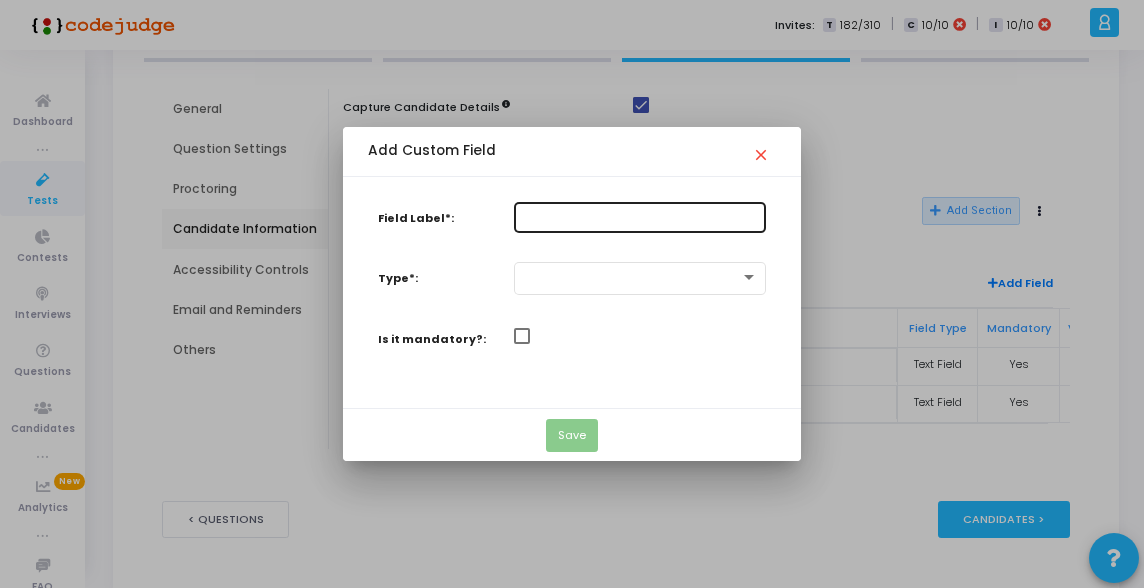 click on "Field Label*:" at bounding box center [639, 216] 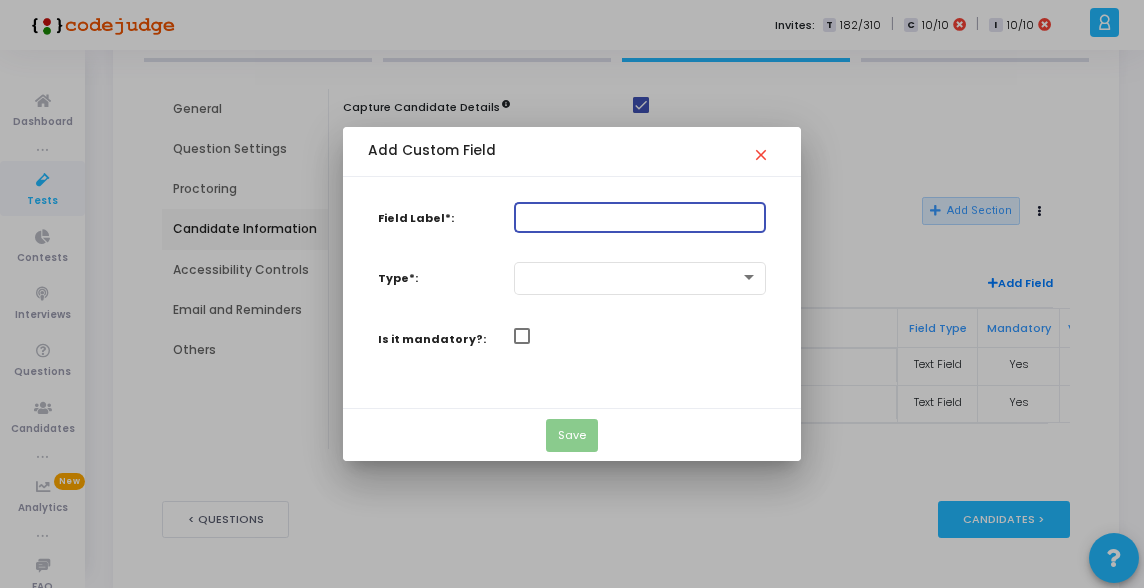 type on "Student Email" 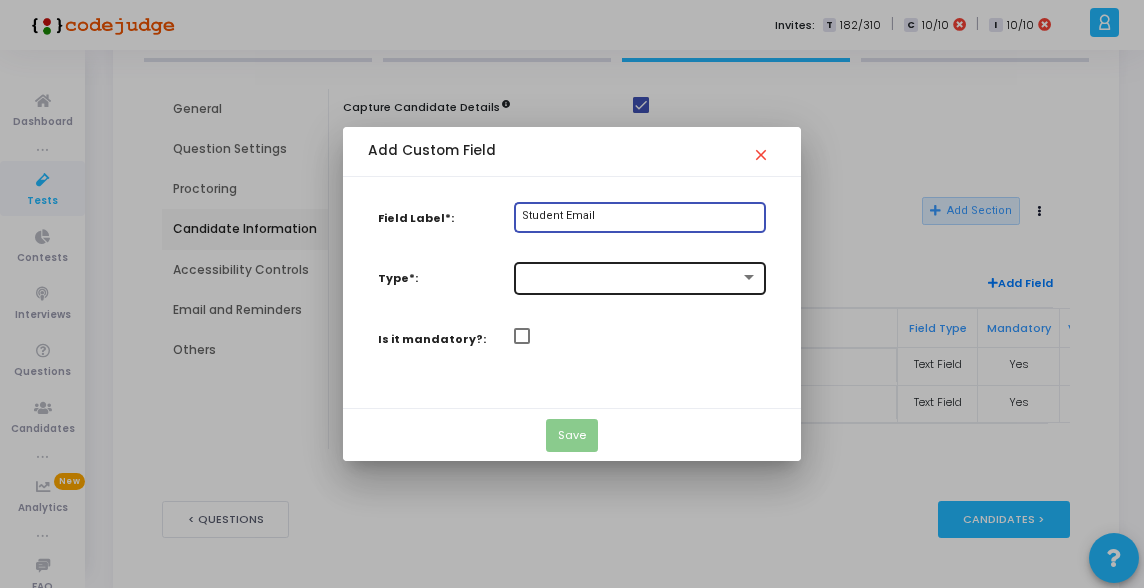 click at bounding box center [630, 277] 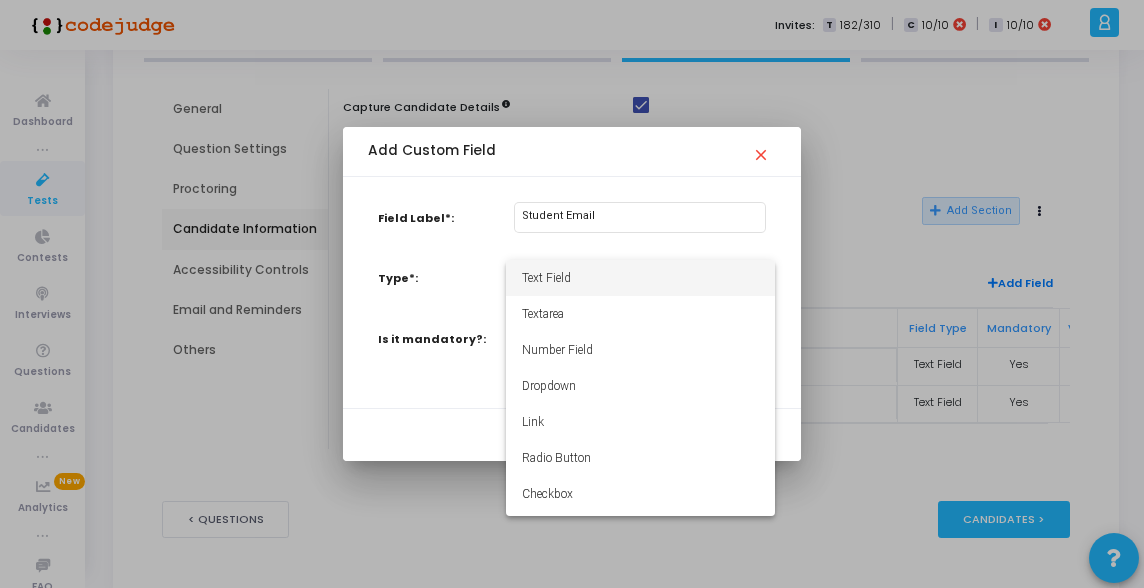 click on "Text Field" at bounding box center [640, 278] 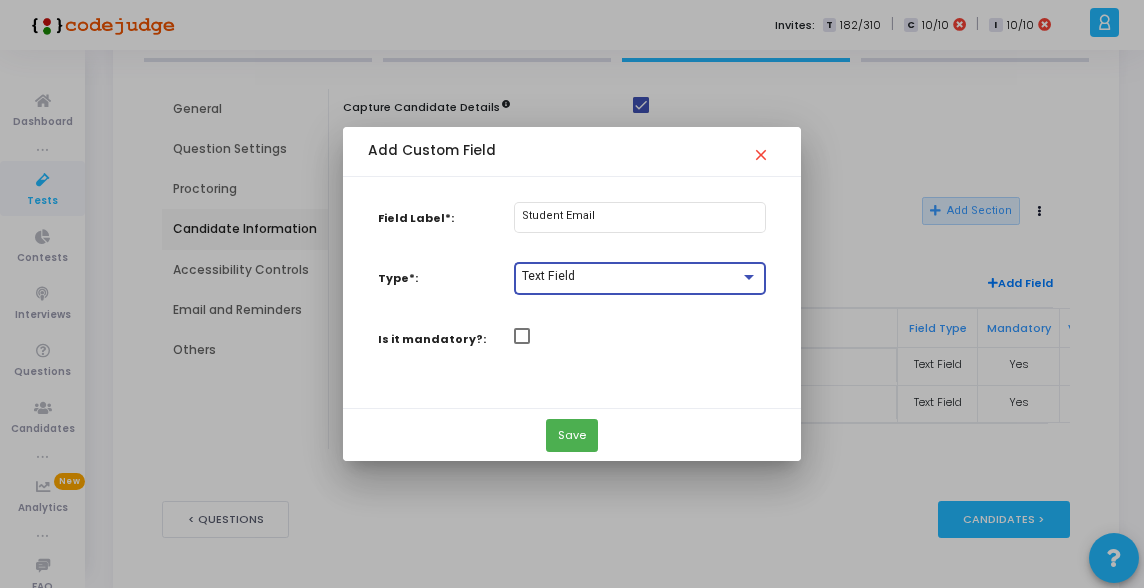 click at bounding box center (522, 336) 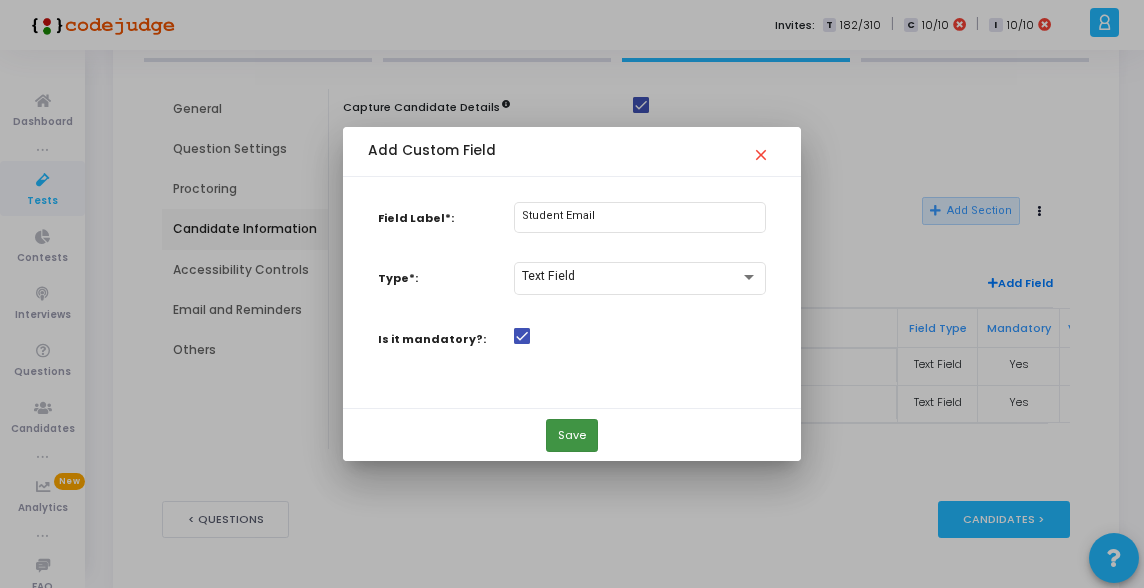 click on "Save" at bounding box center (572, 435) 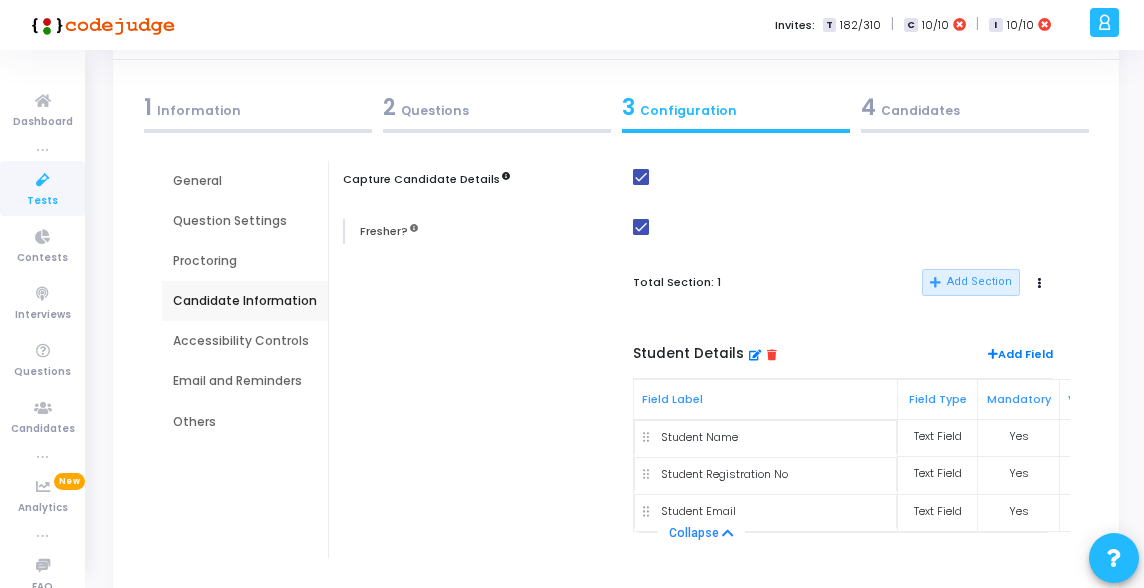 scroll, scrollTop: 65, scrollLeft: 0, axis: vertical 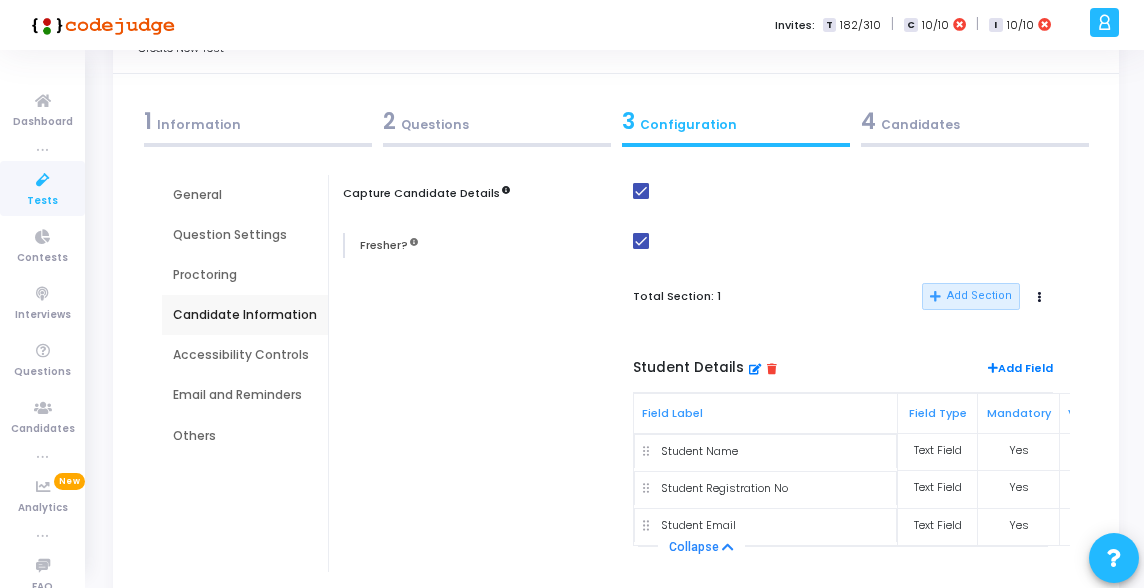 click on "Accessibility Controls" at bounding box center [245, 355] 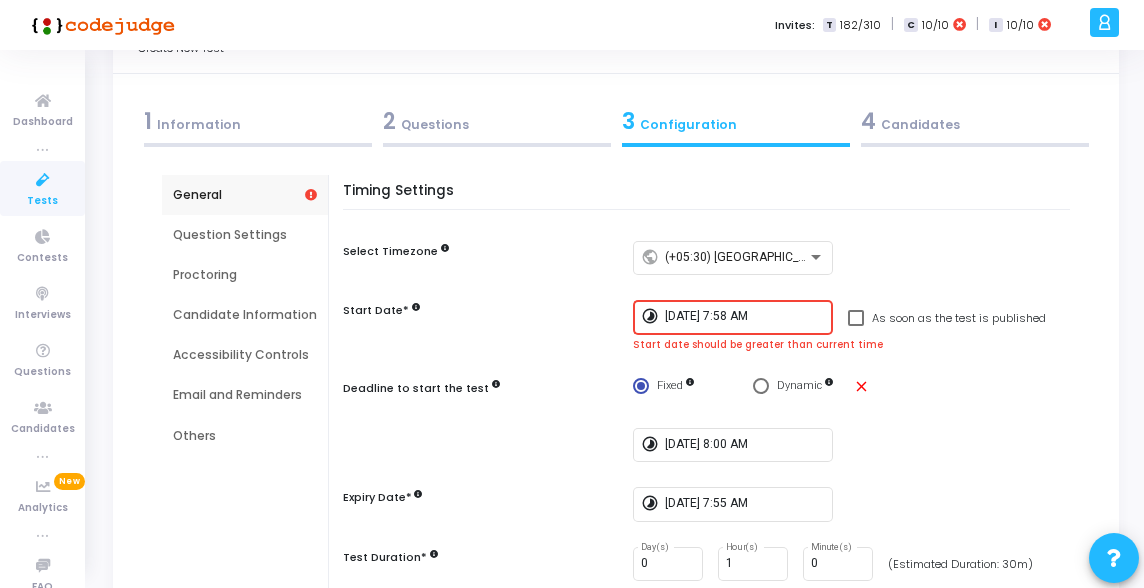 click on "Accessibility Controls" at bounding box center (245, 355) 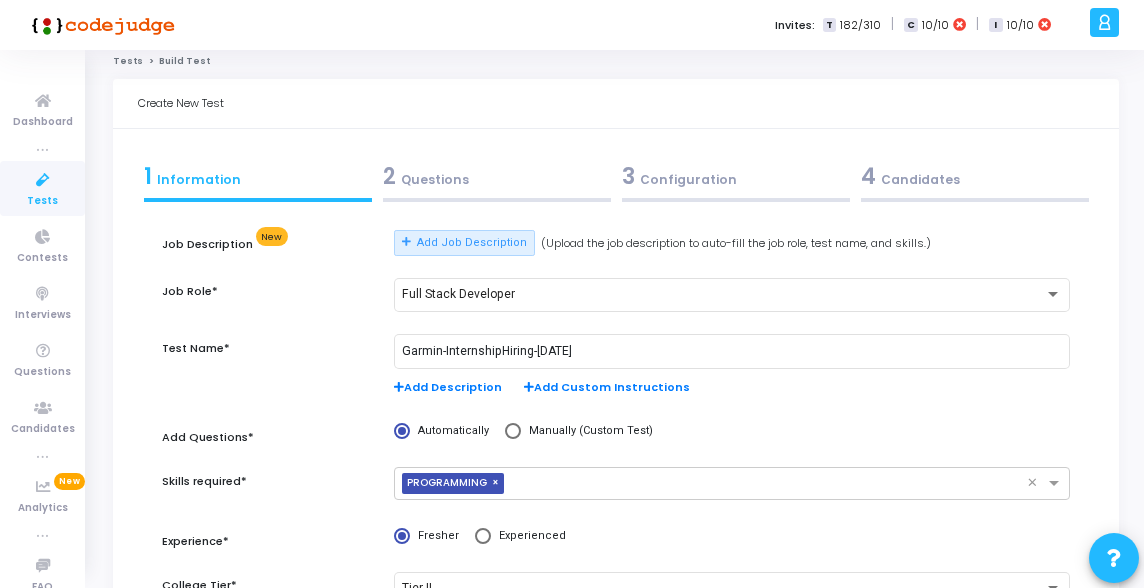 scroll, scrollTop: 0, scrollLeft: 0, axis: both 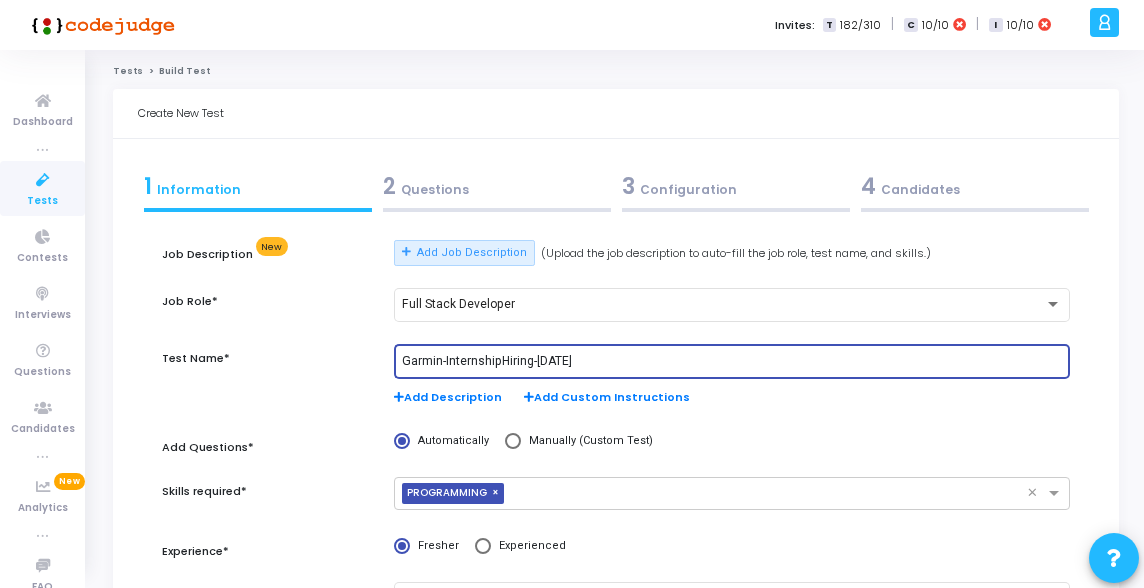 click on "Garmin-InternshipHiring-[DATE]" at bounding box center (732, 362) 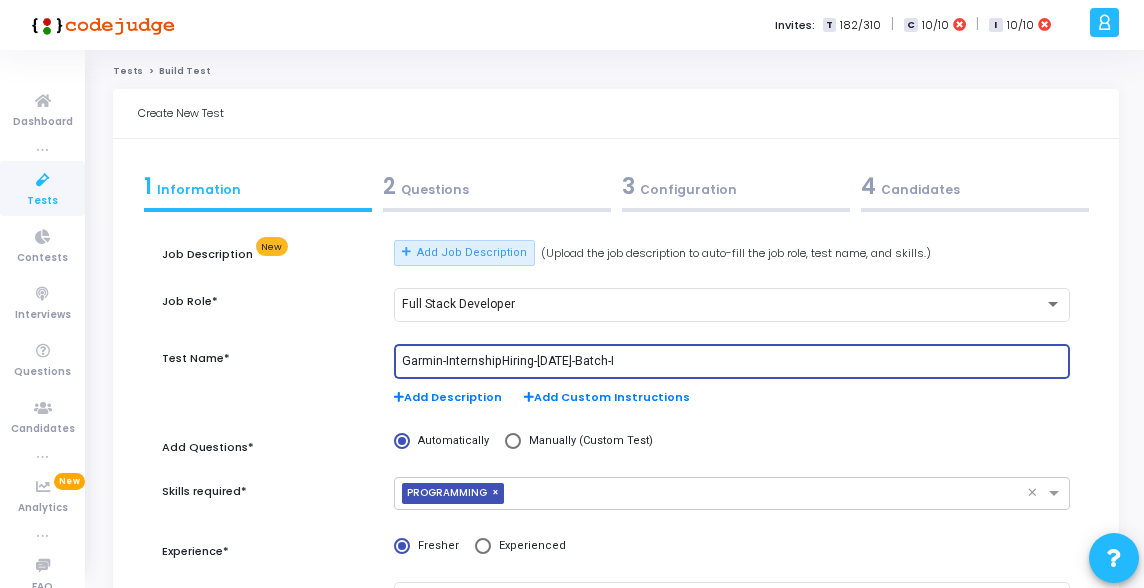 type on "Garmin-InternshipHiring-[DATE]-Batch-I" 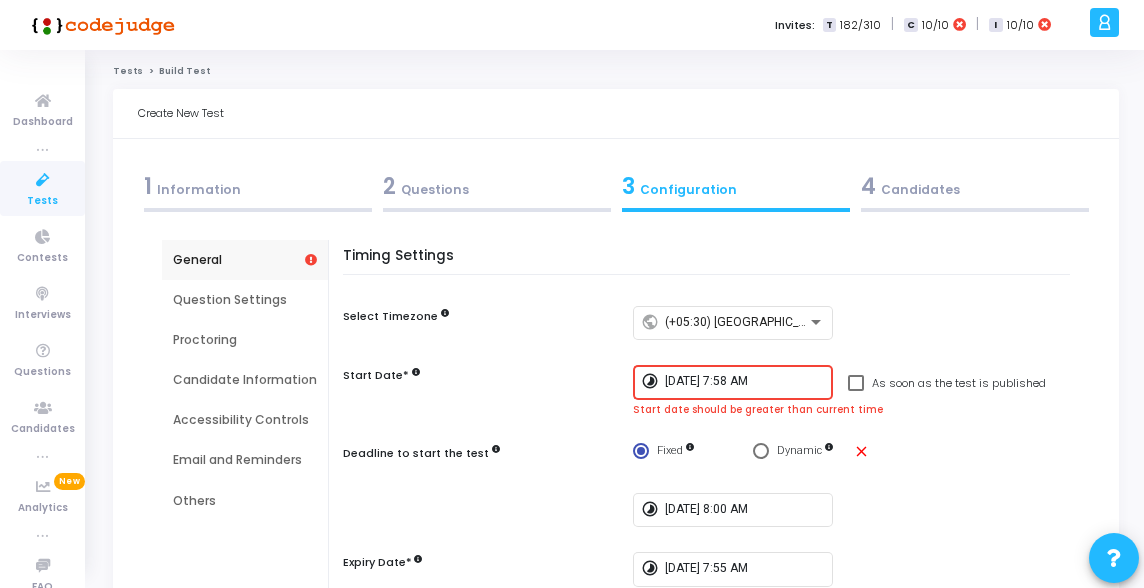 click on "[DATE] 7:58 AM" at bounding box center (745, 382) 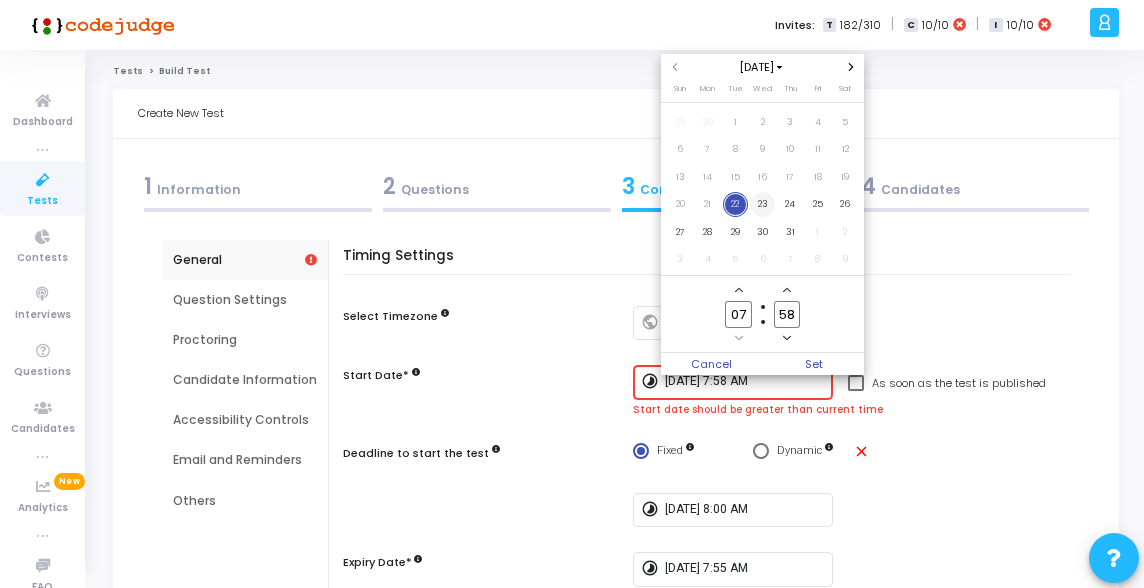 click on "23" at bounding box center (762, 204) 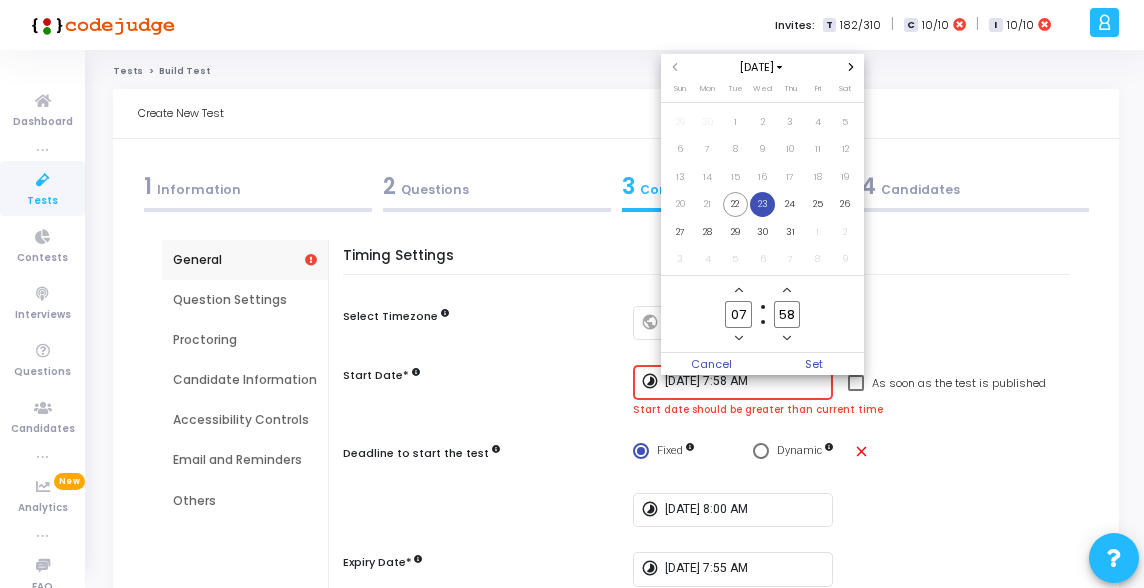 click 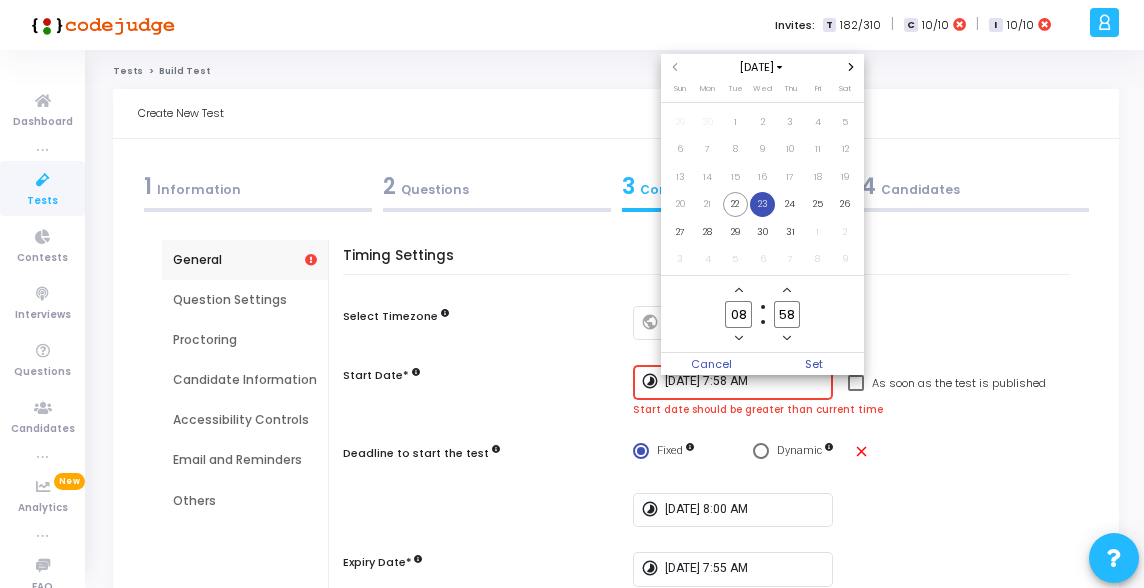 click 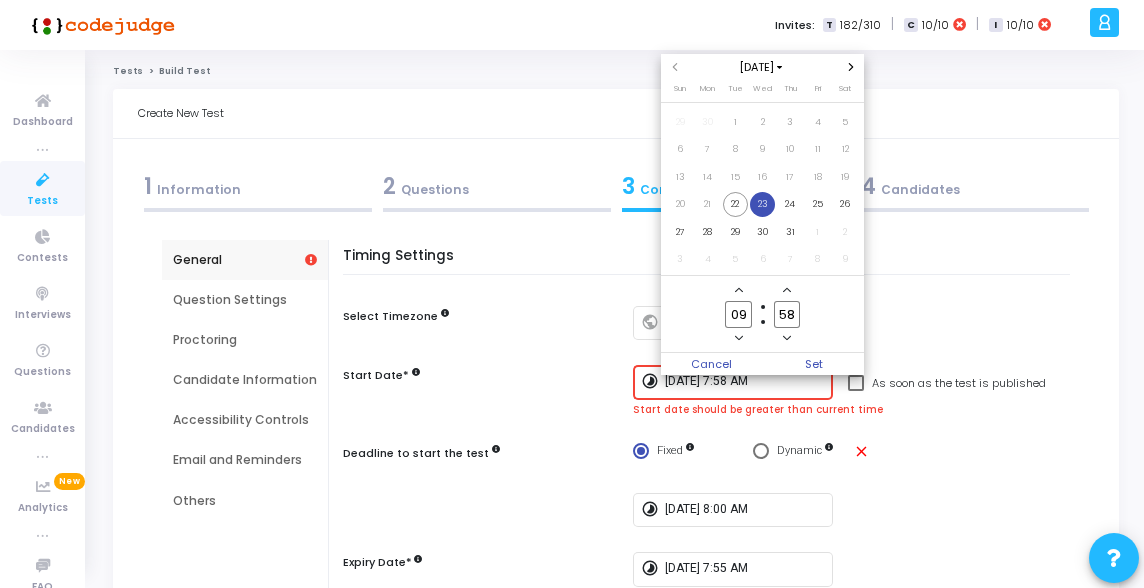 click 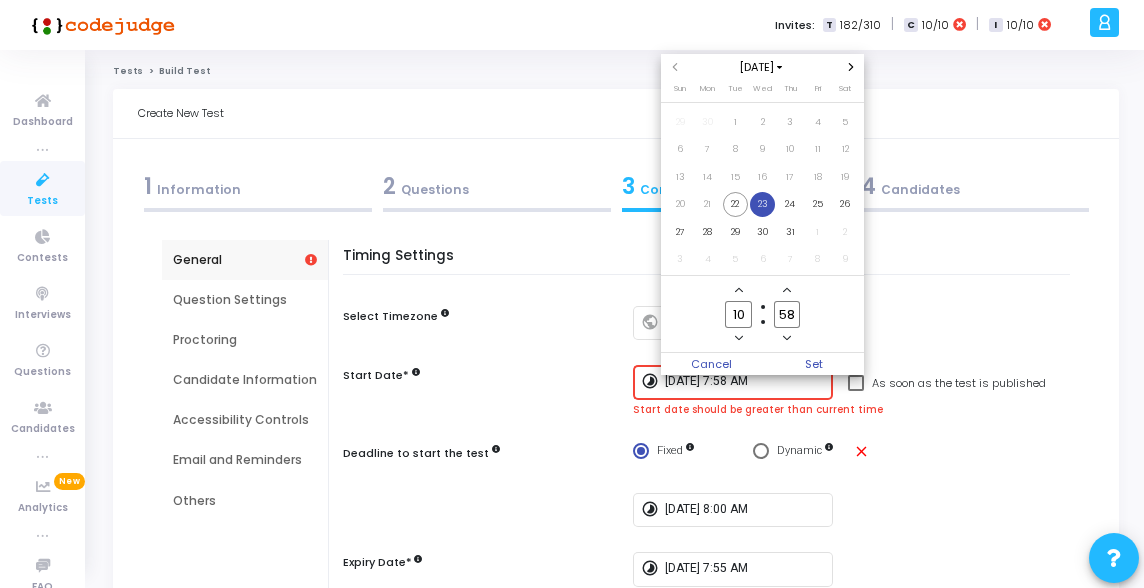 click 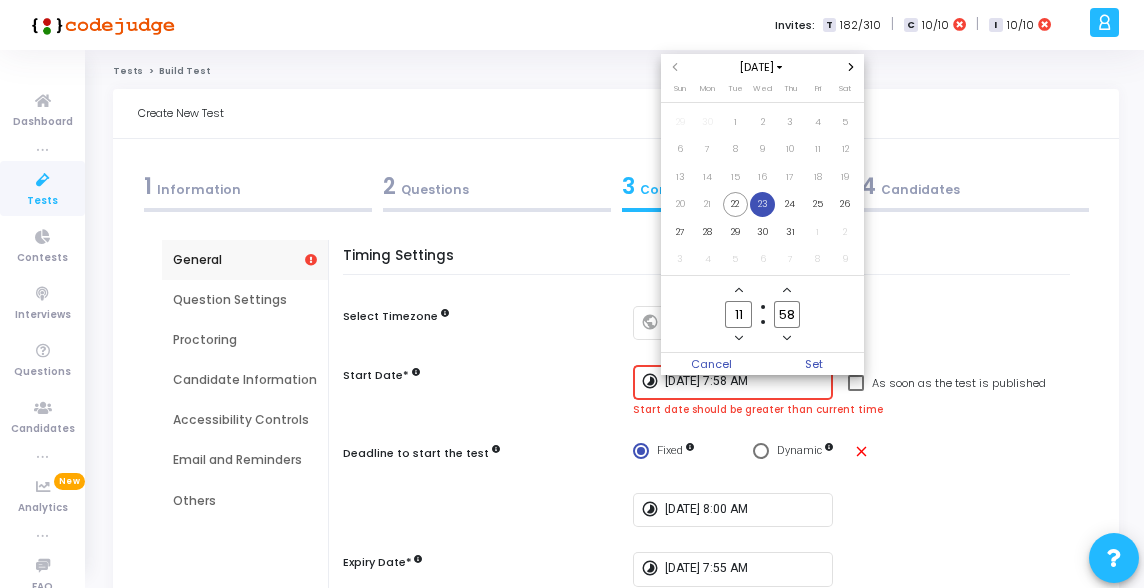 click 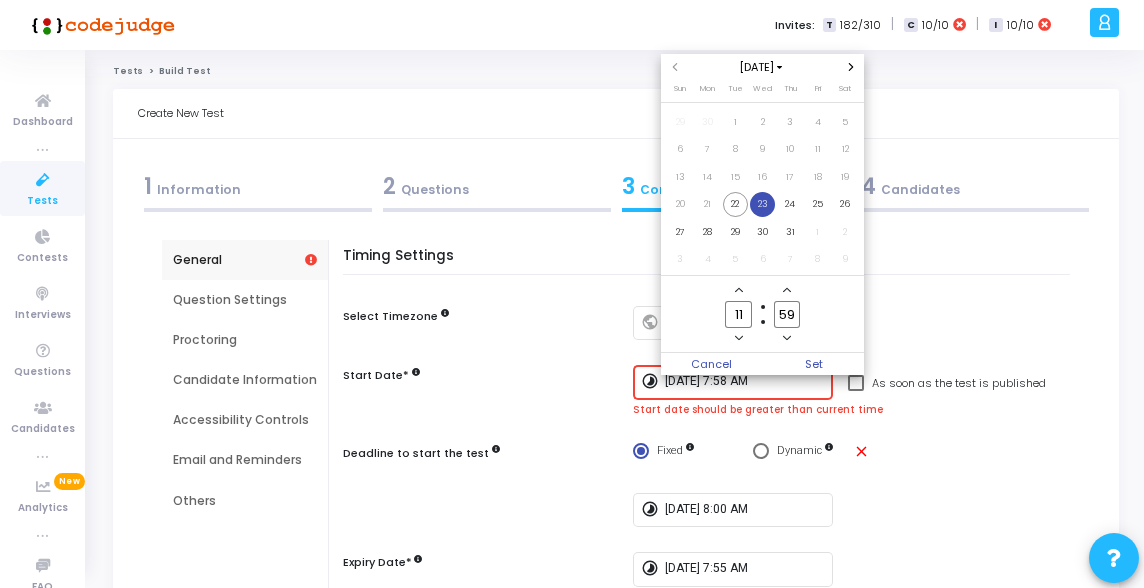 click 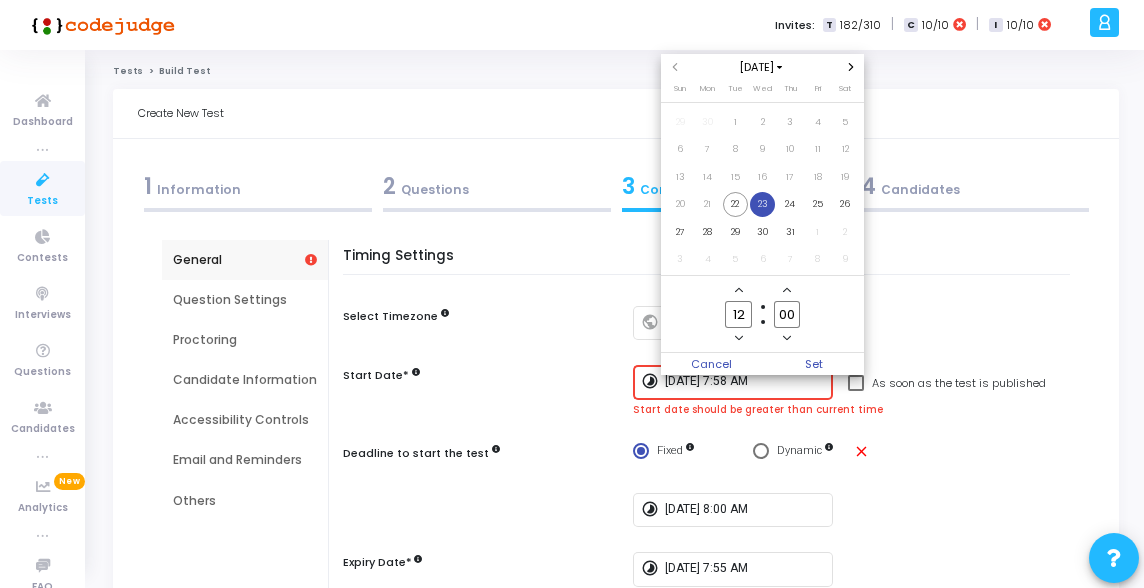 click 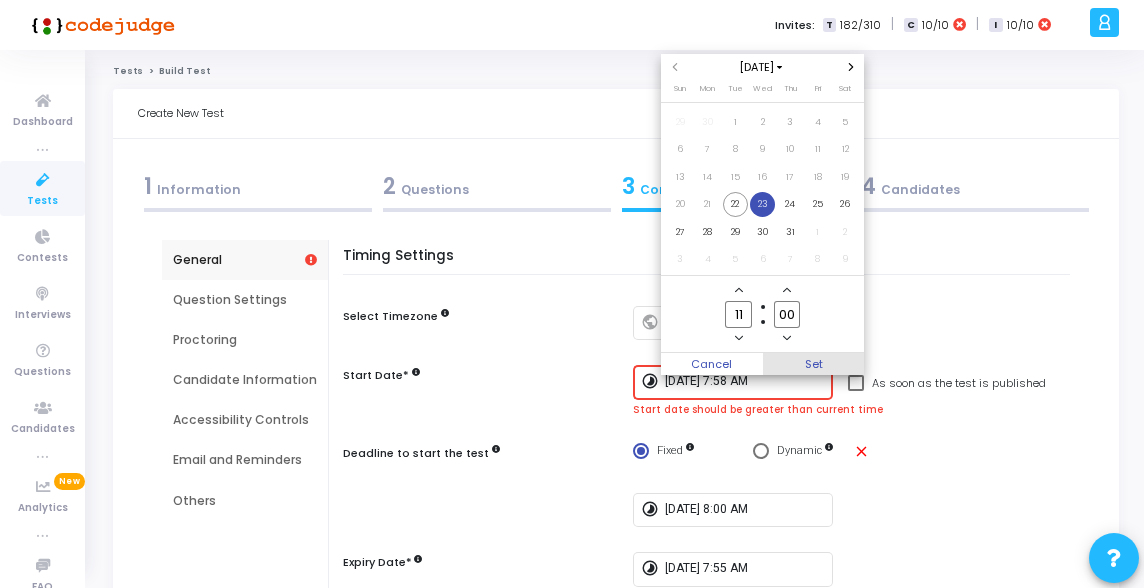 click on "Set" at bounding box center (814, 364) 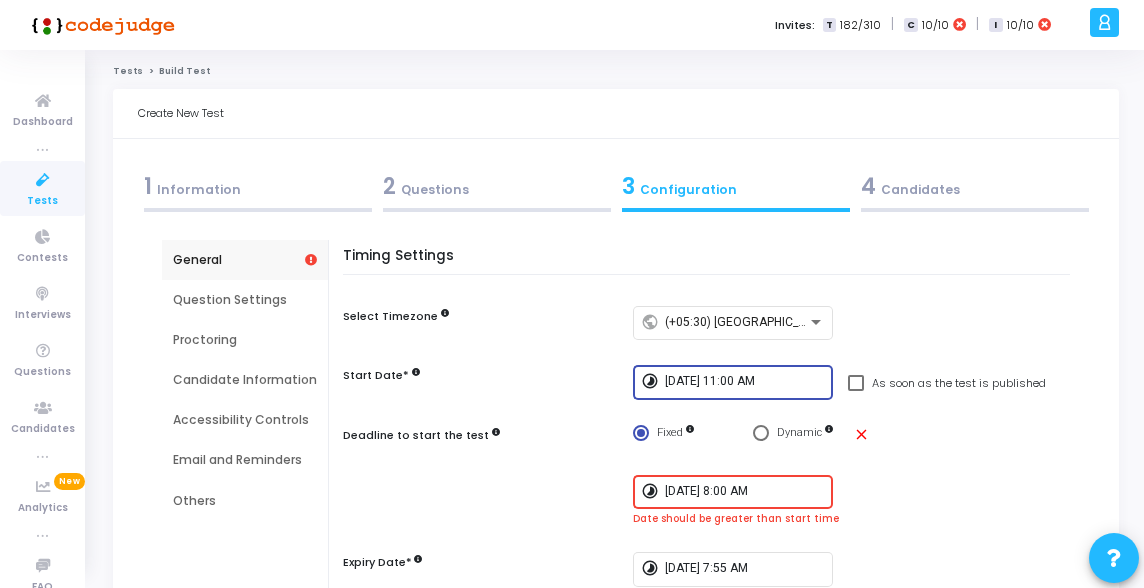 click on "[DATE] 8:00 AM" at bounding box center [745, 492] 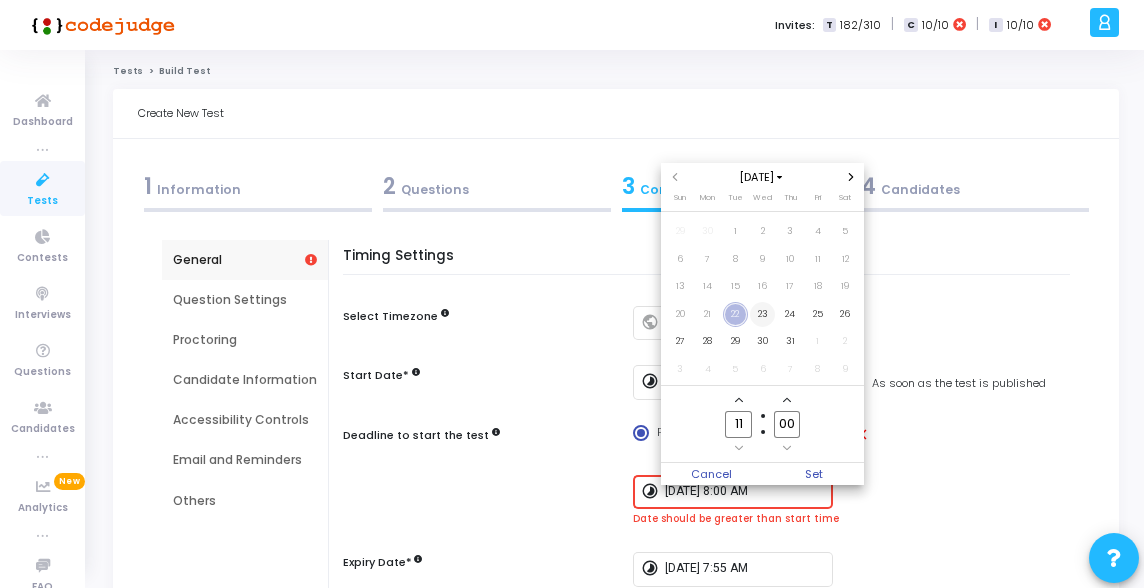 click on "23" at bounding box center [762, 314] 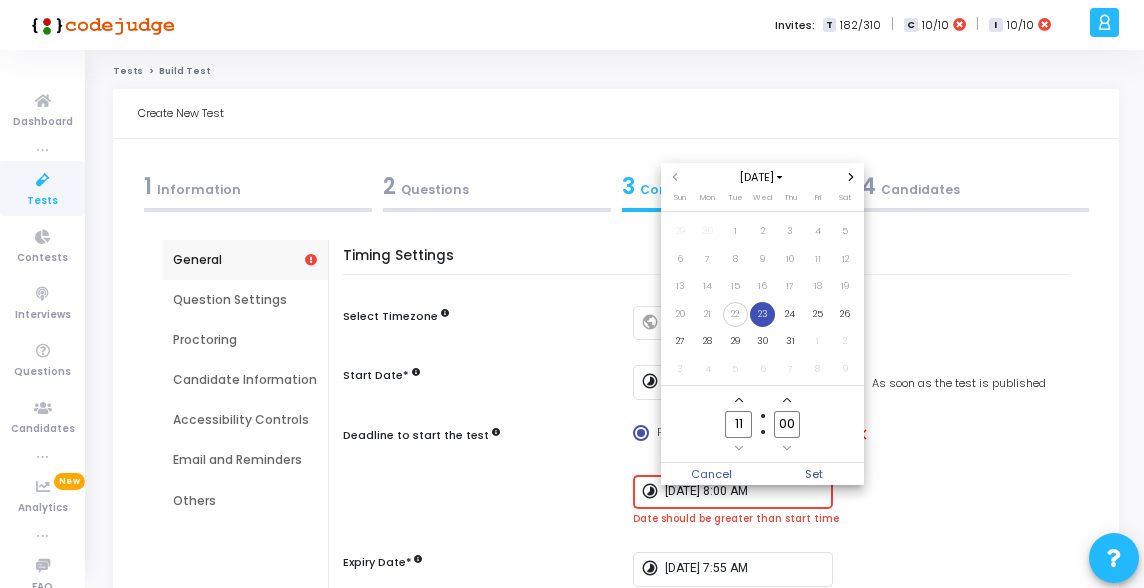 click 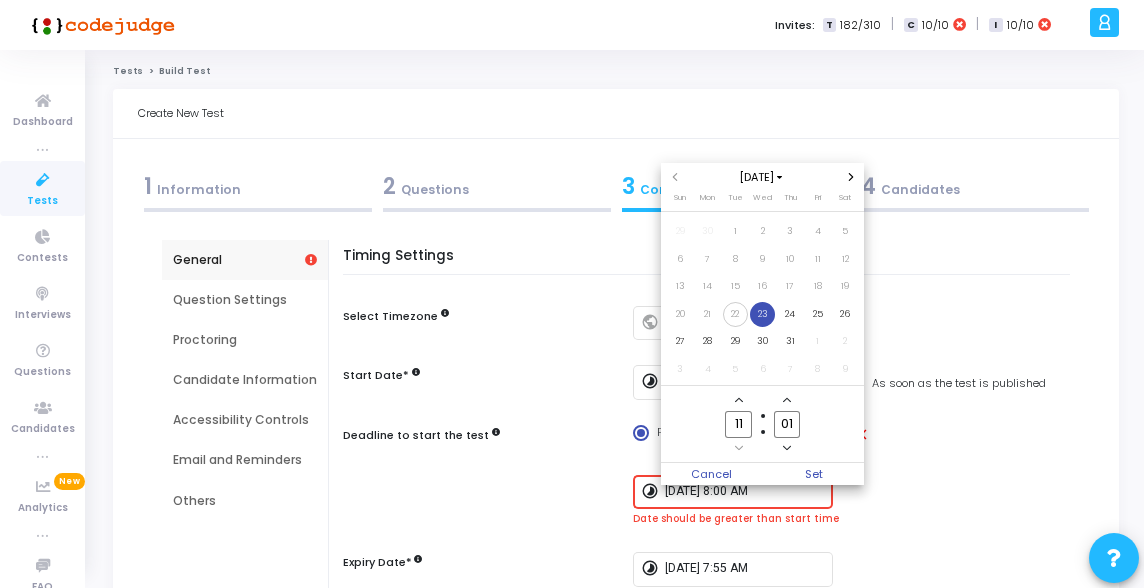 click 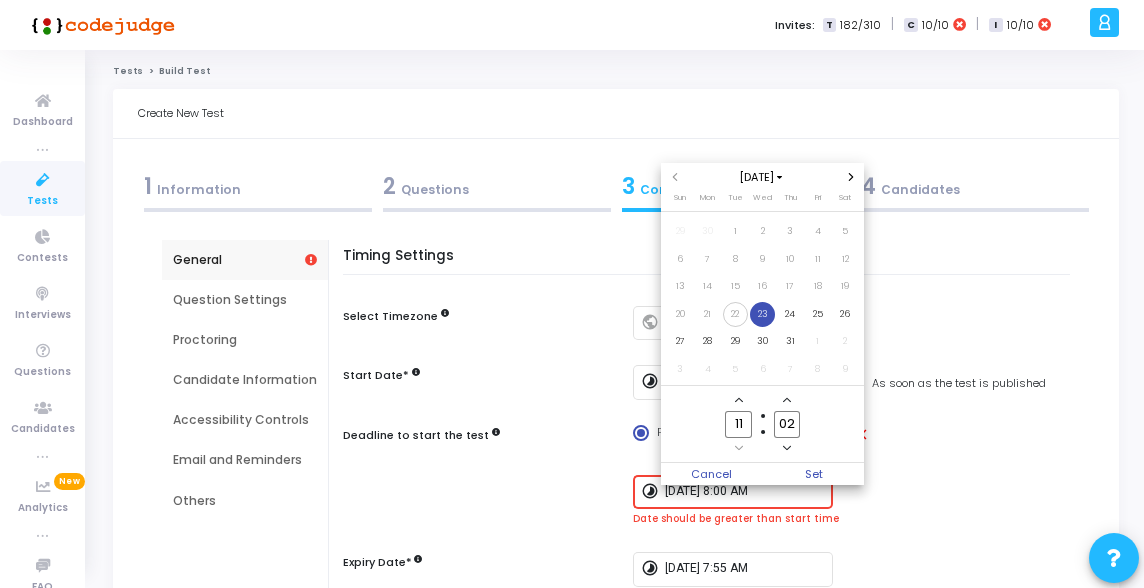click 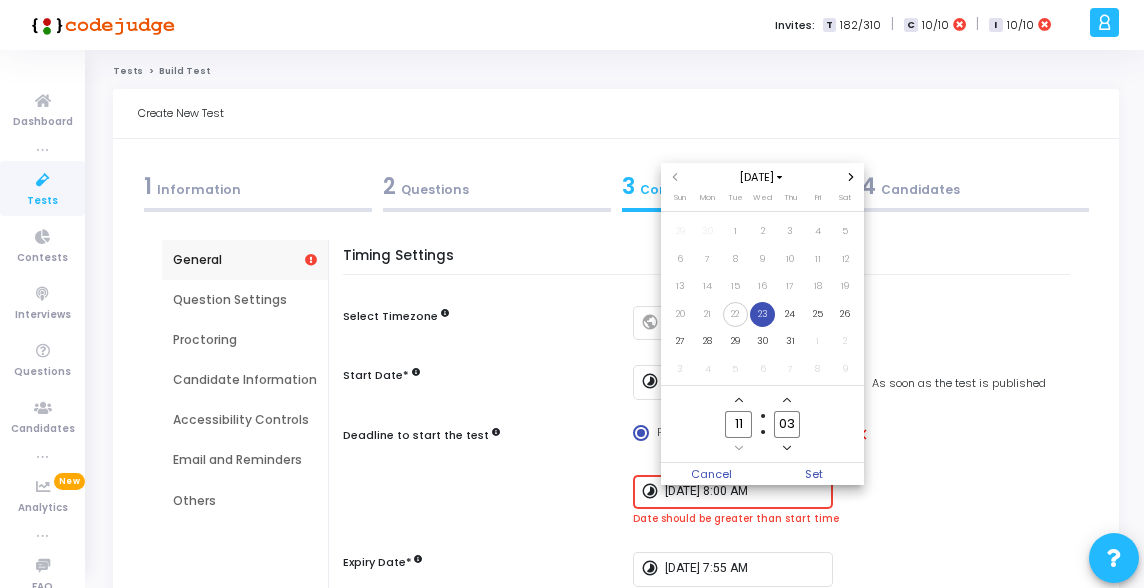click 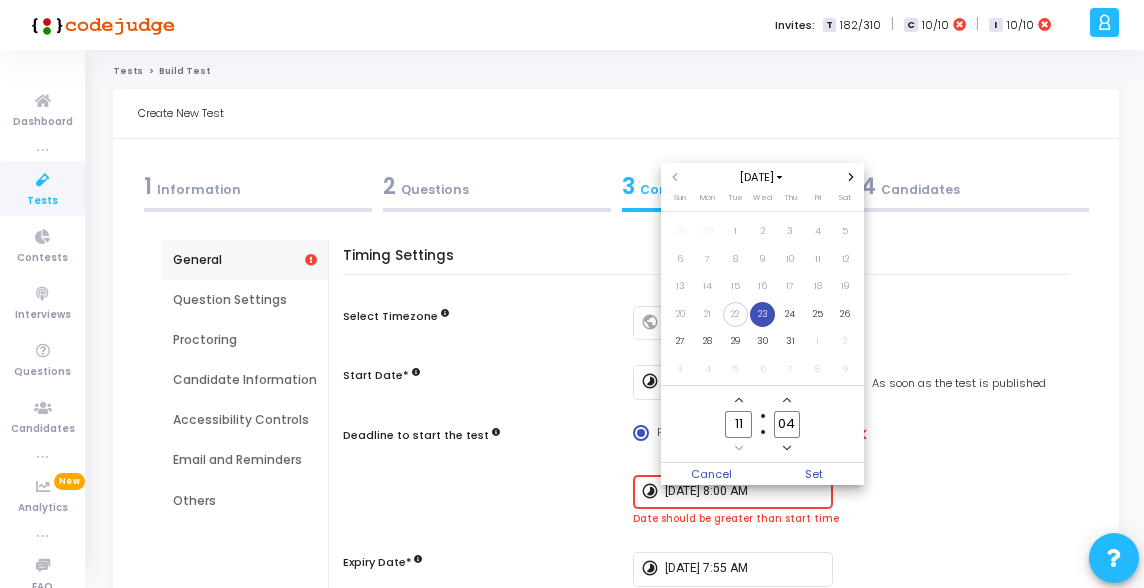 click 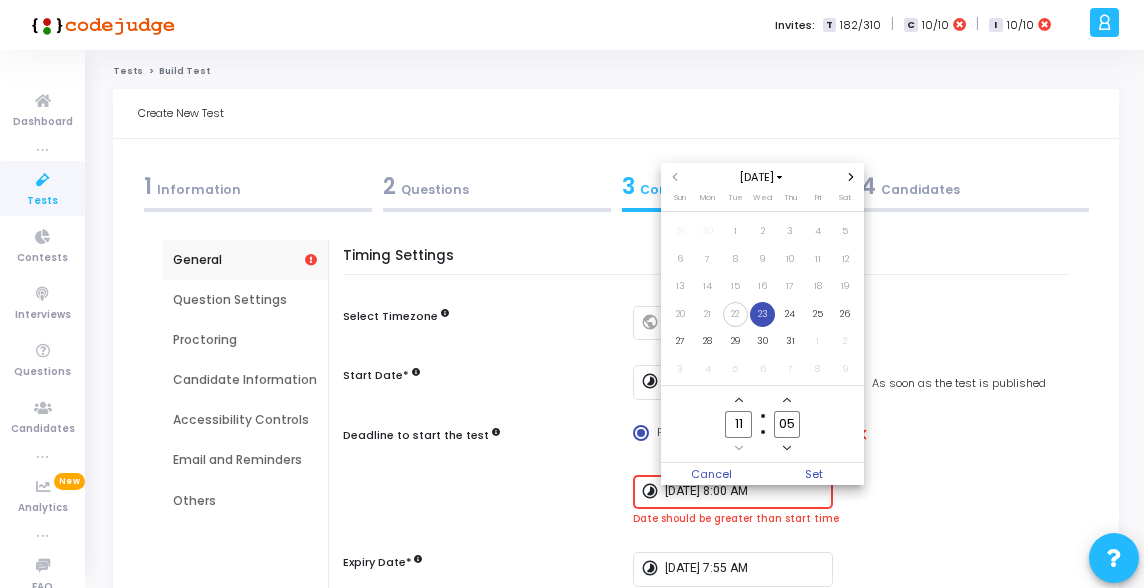 click 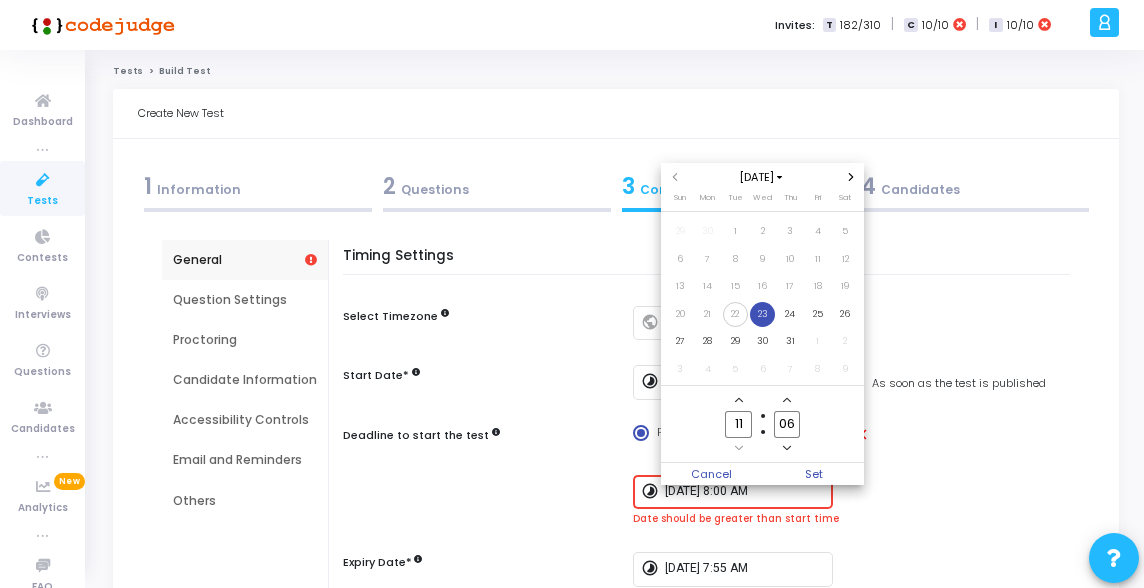 click 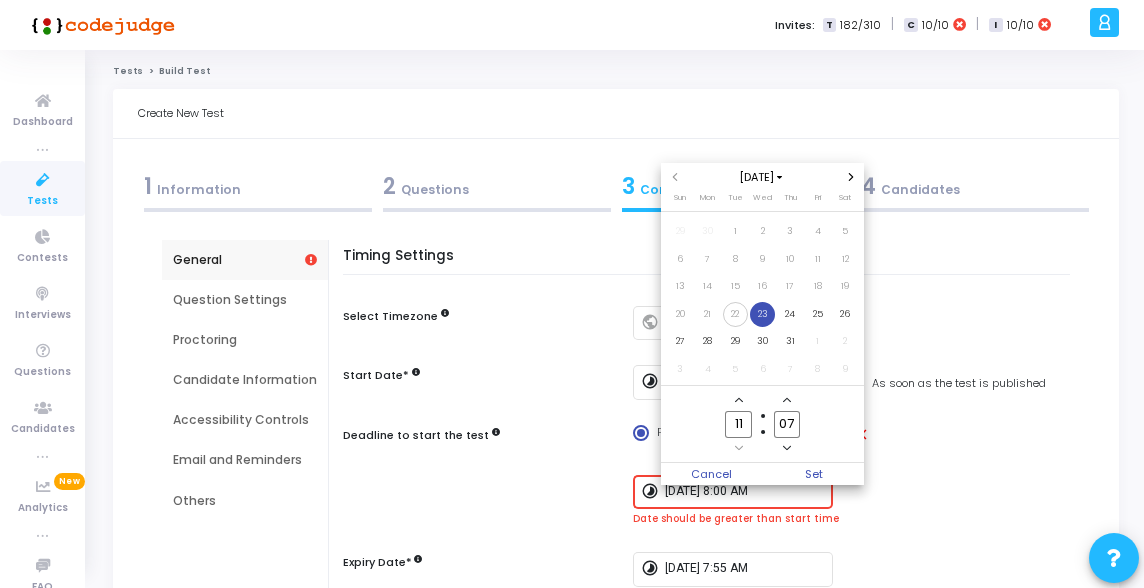 click 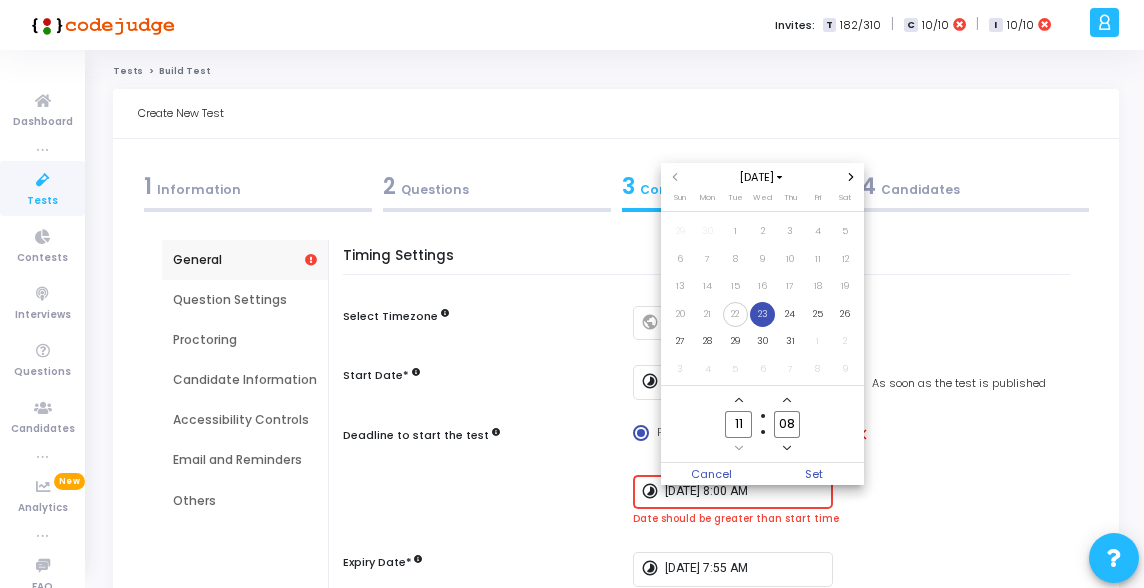 click 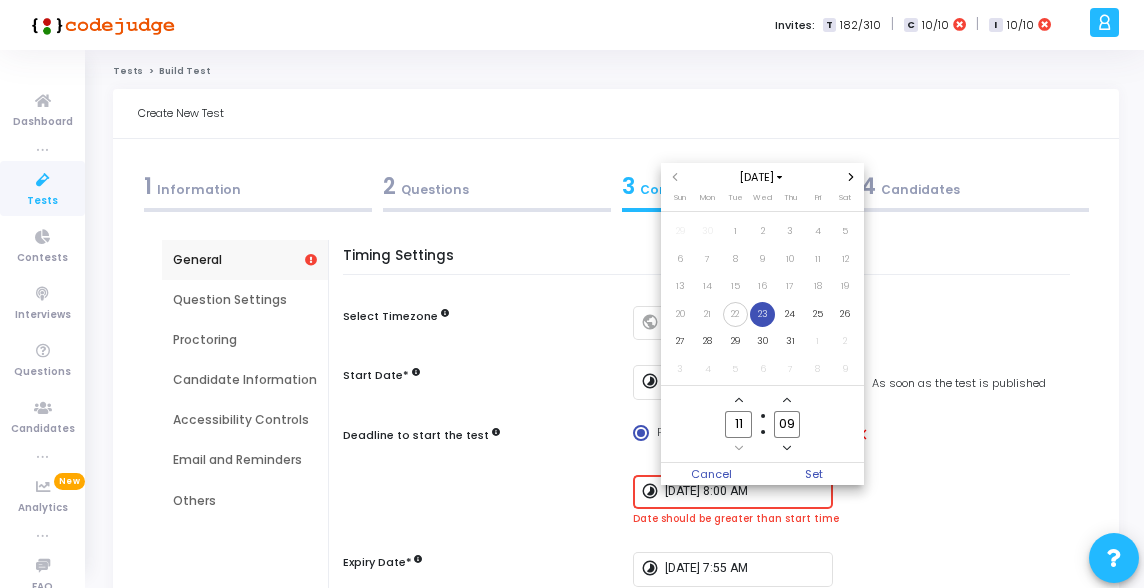 click 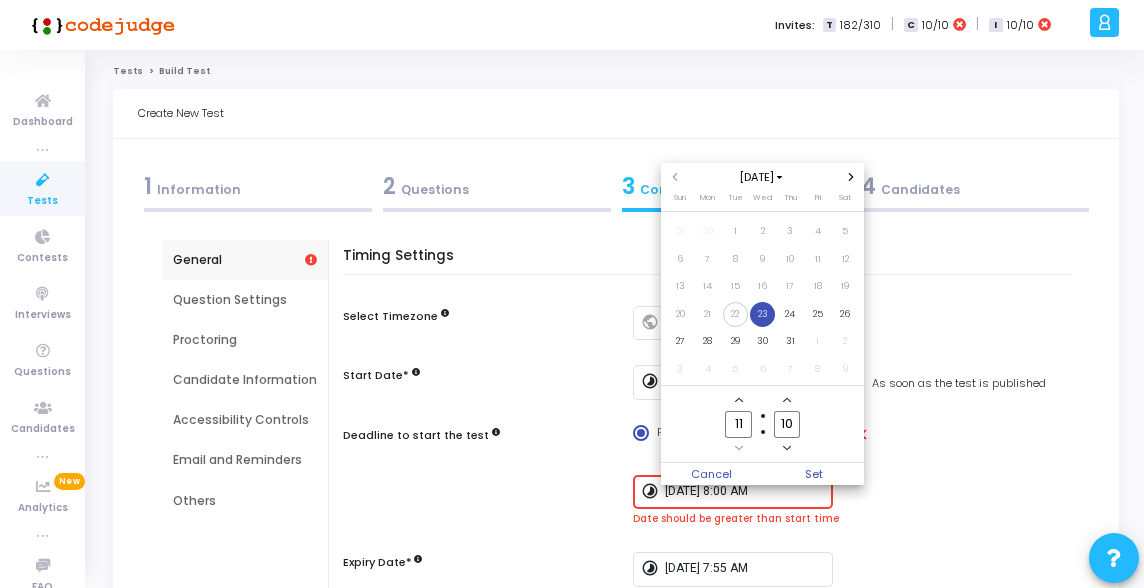 click 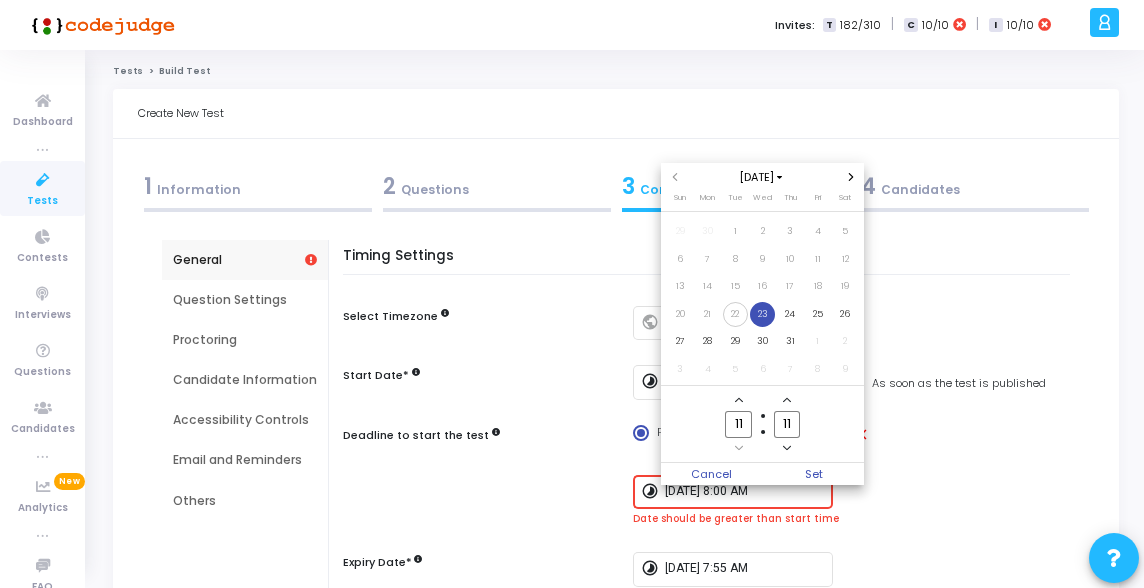 click 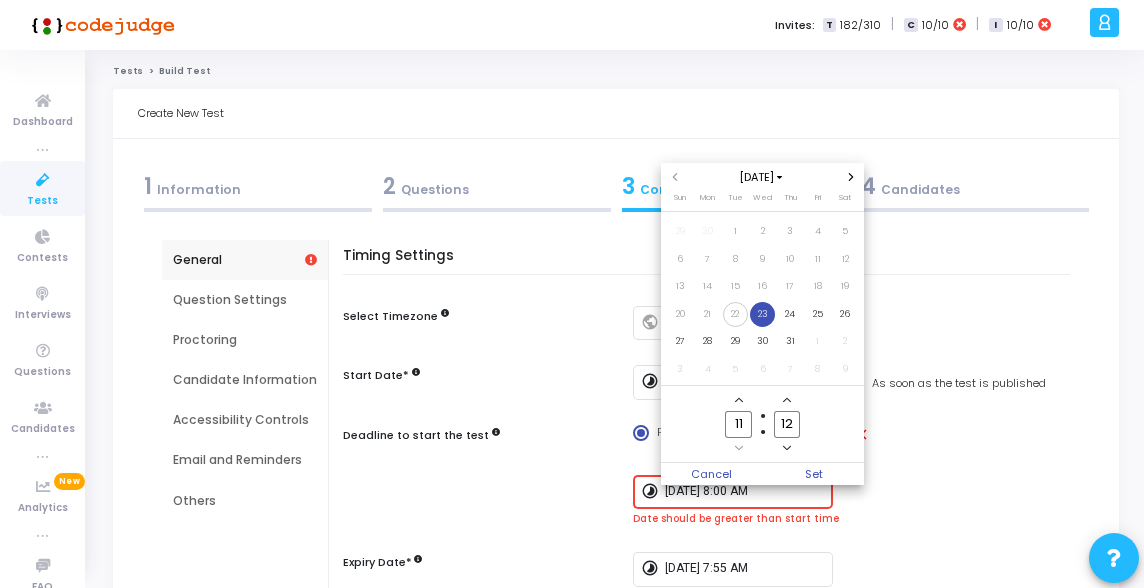 click 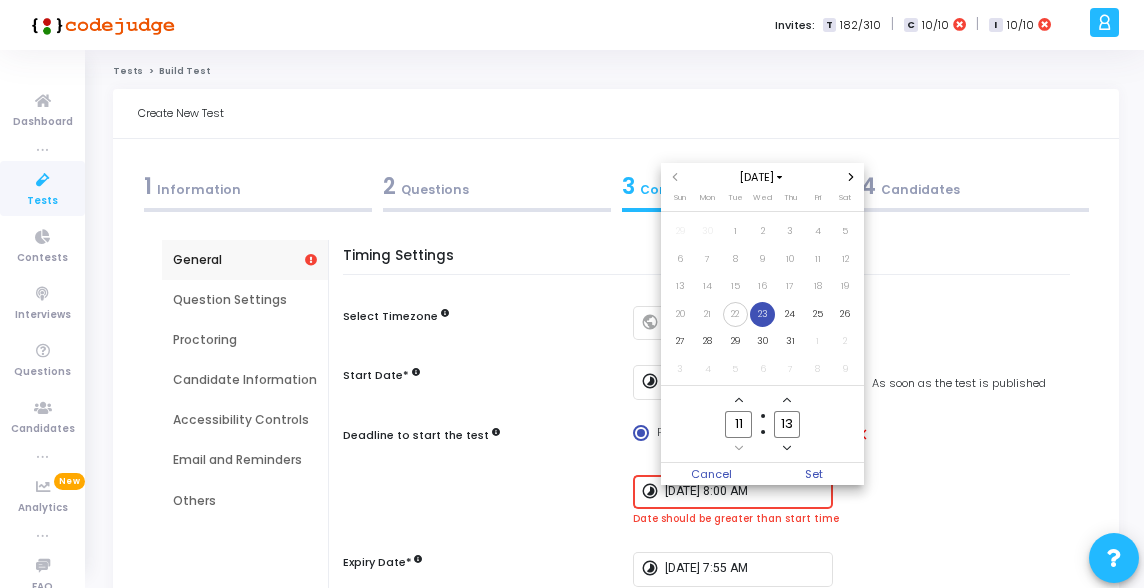 click 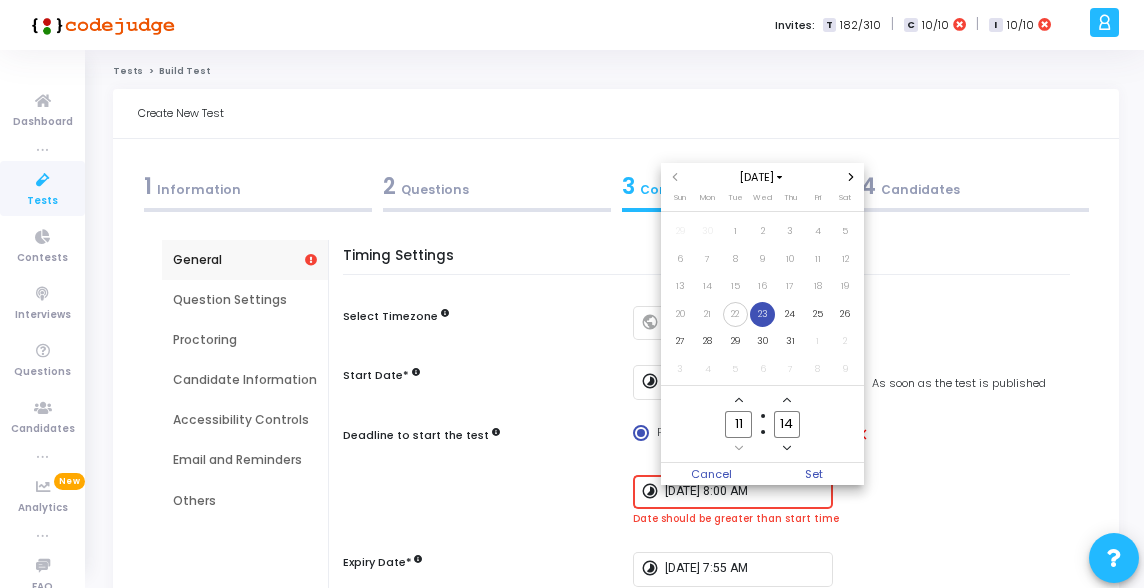 click 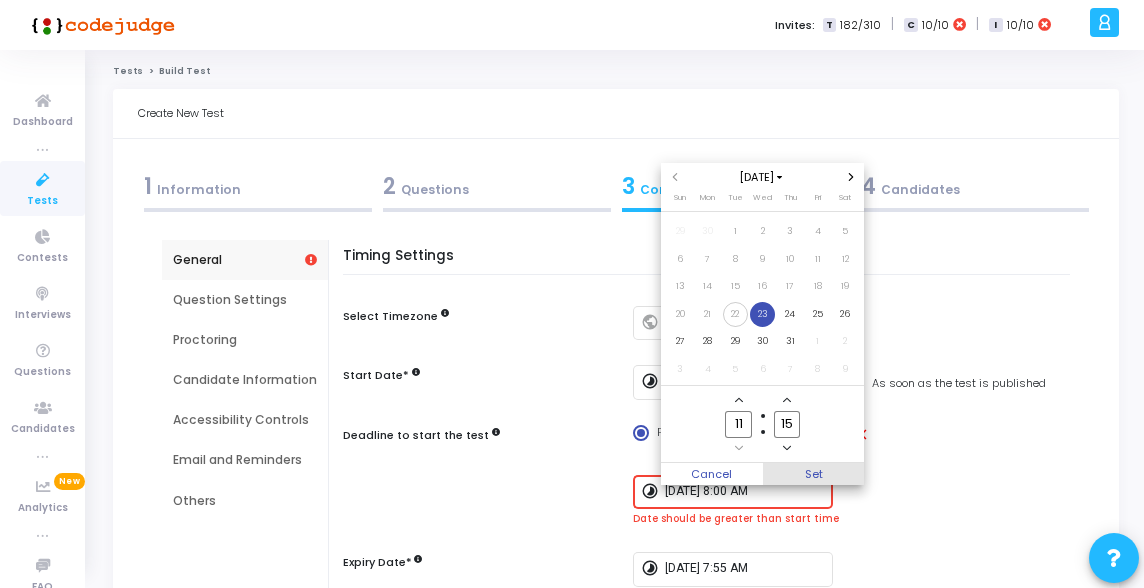 click on "Set" at bounding box center (814, 474) 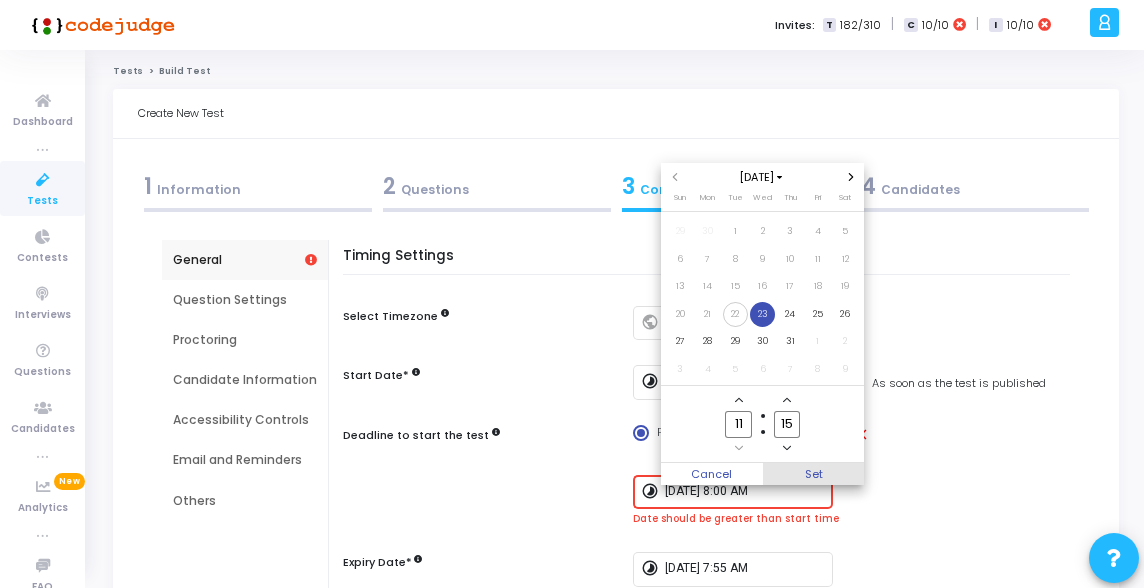type on "[DATE] 11:15 AM" 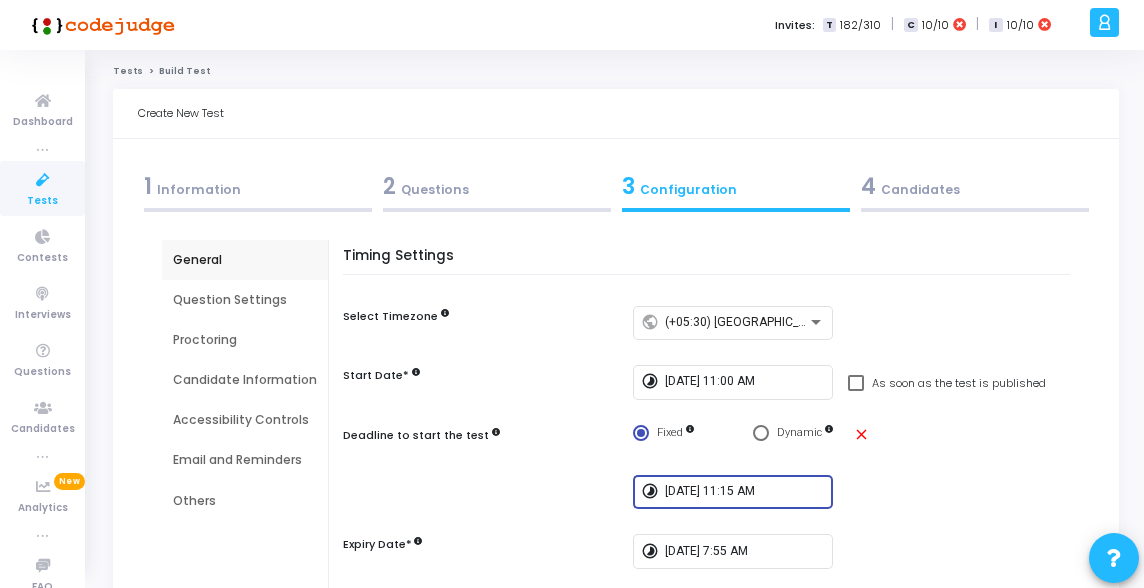 click on "timelapse [DATE] 11:15 AM" at bounding box center (856, 492) 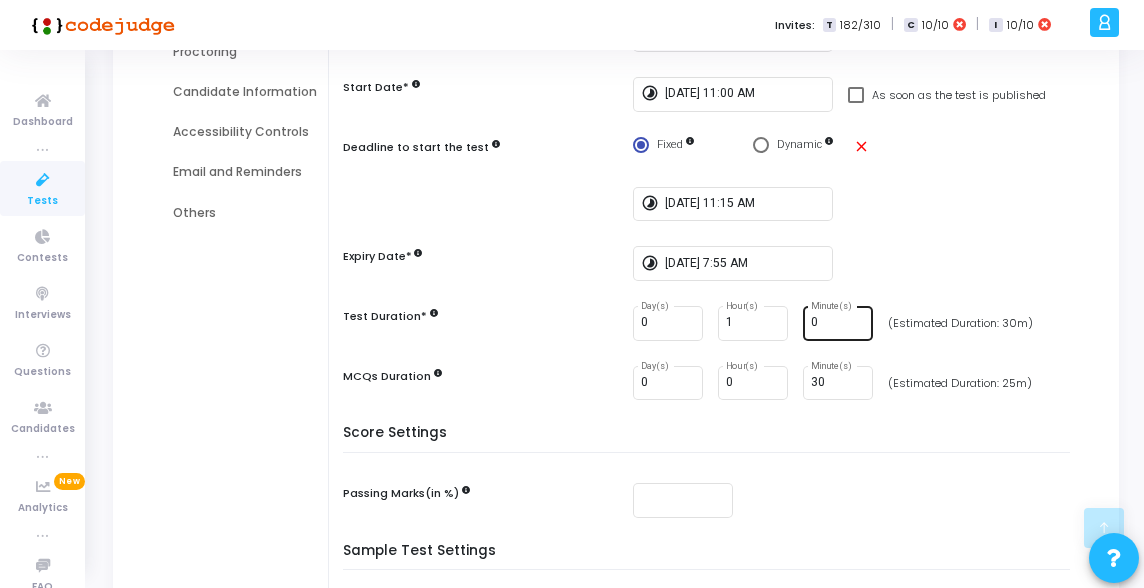 scroll, scrollTop: 221, scrollLeft: 0, axis: vertical 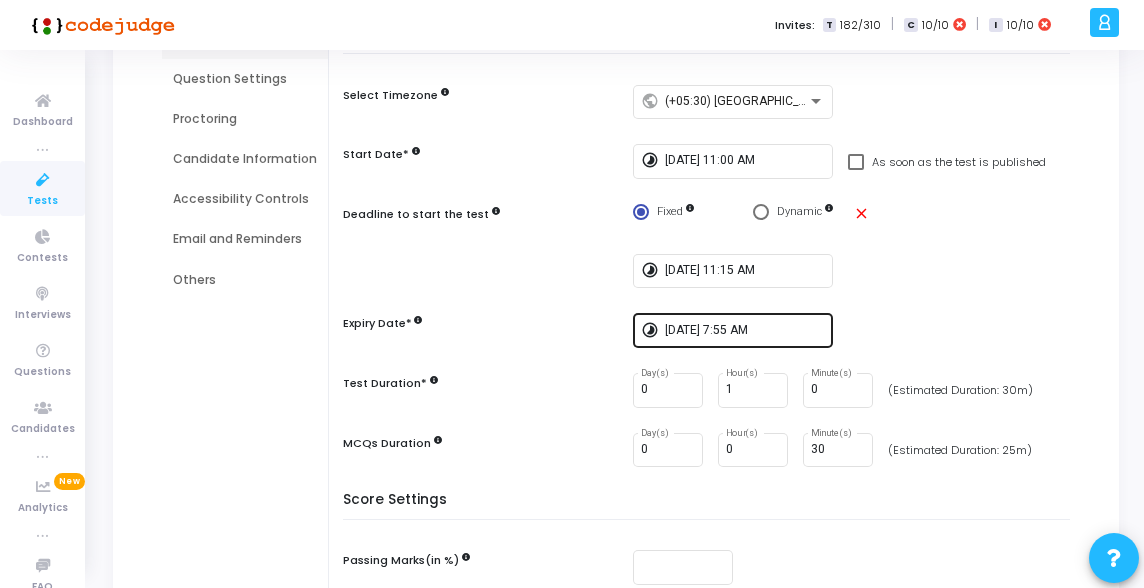 click on "[DATE] 7:55 AM" at bounding box center [745, 331] 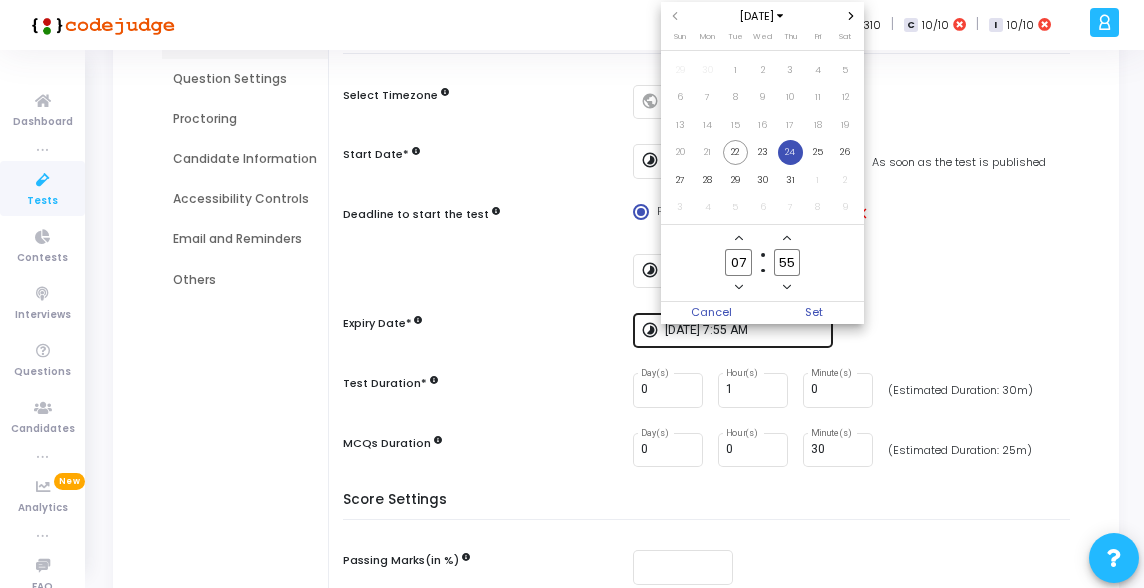 scroll, scrollTop: 0, scrollLeft: 0, axis: both 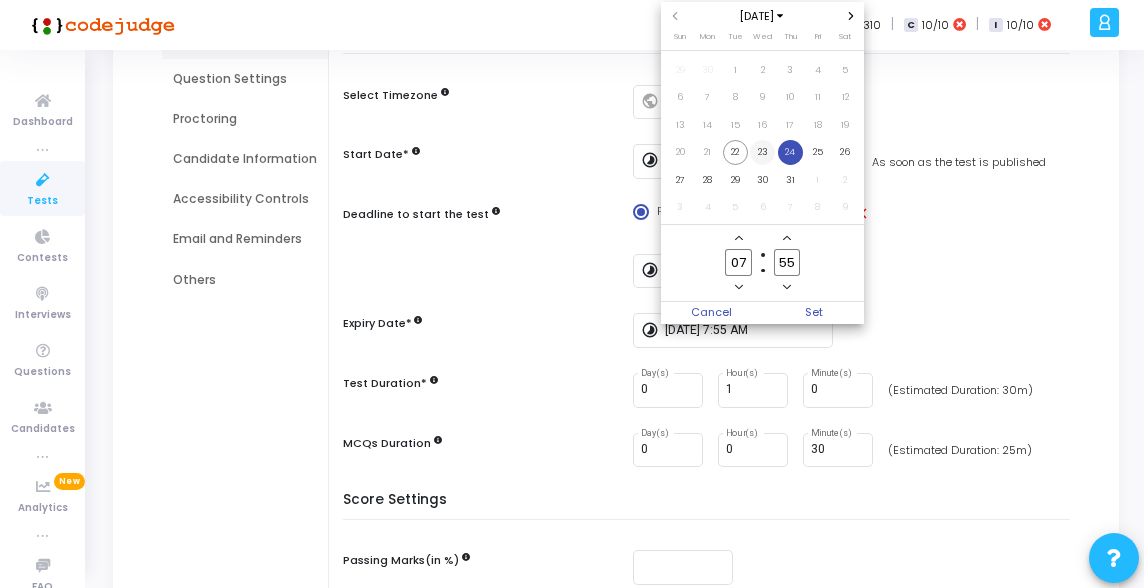 click on "23" at bounding box center (762, 152) 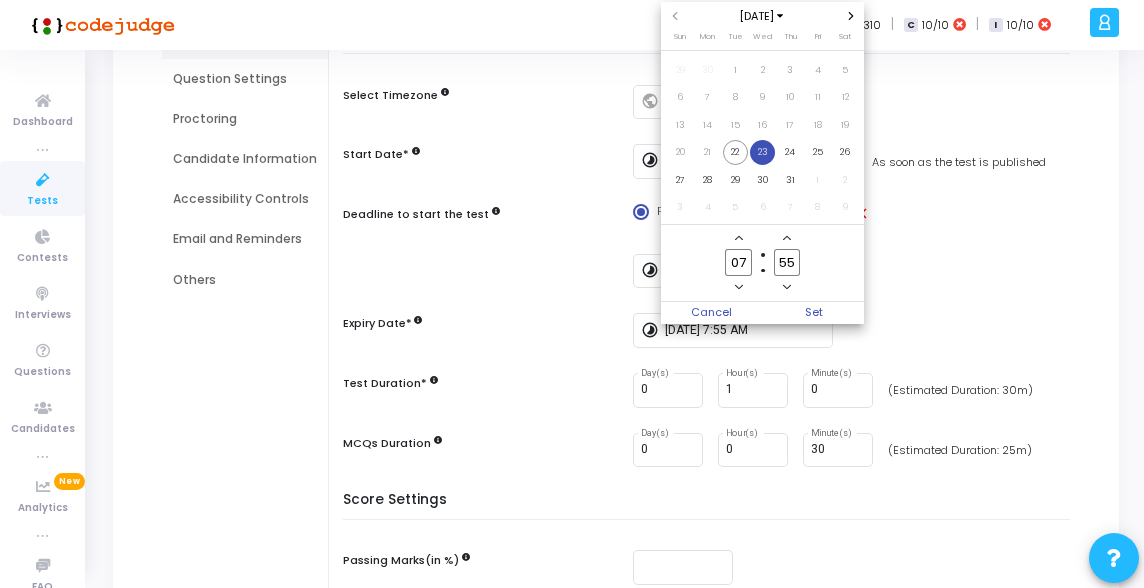 drag, startPoint x: 746, startPoint y: 265, endPoint x: 716, endPoint y: 264, distance: 30.016663 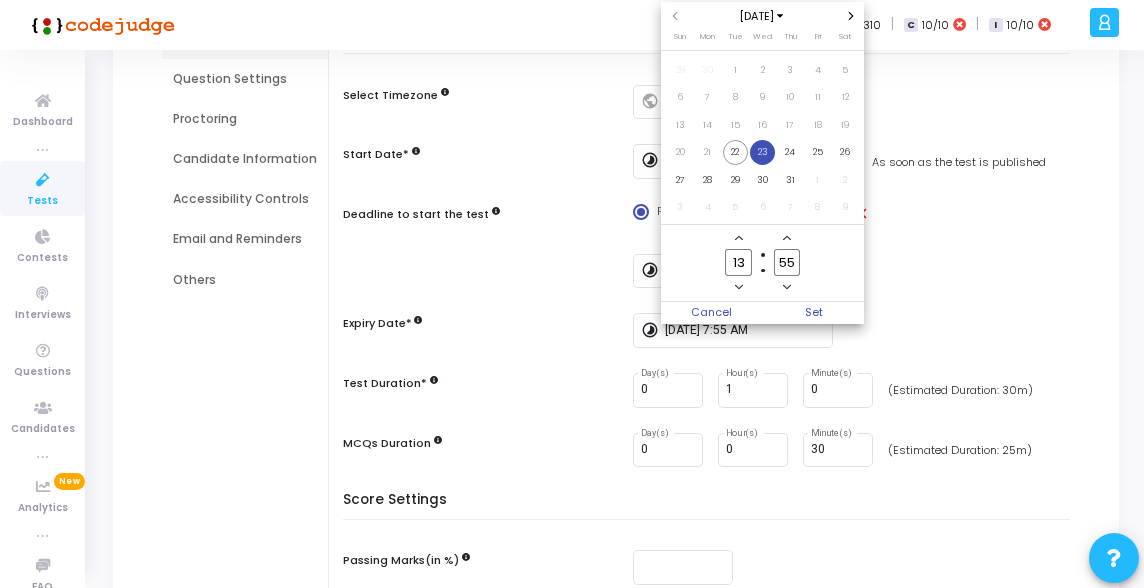 type on "13" 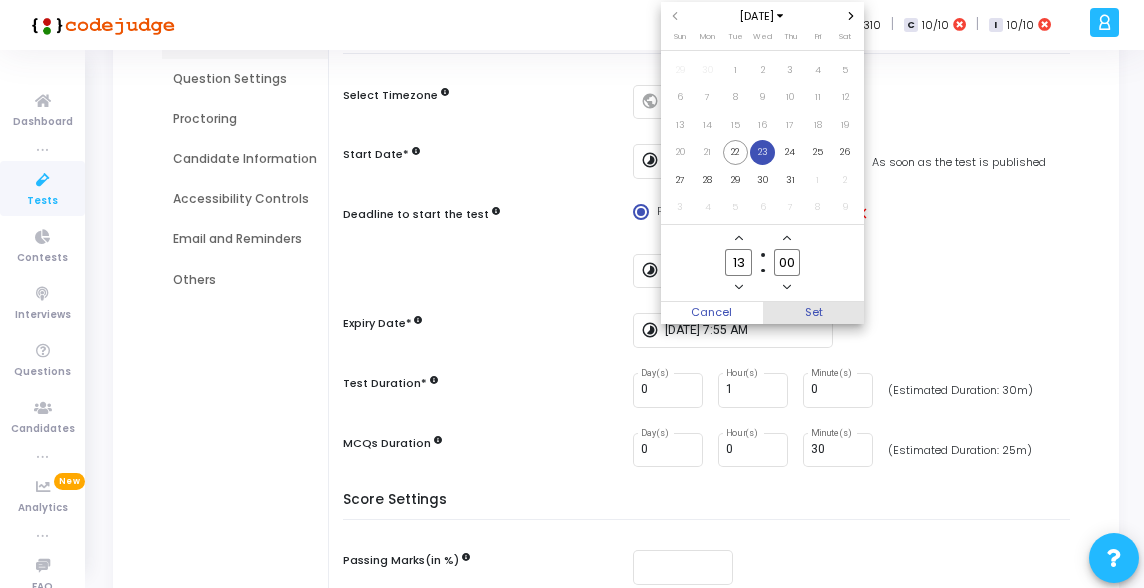 type on "00" 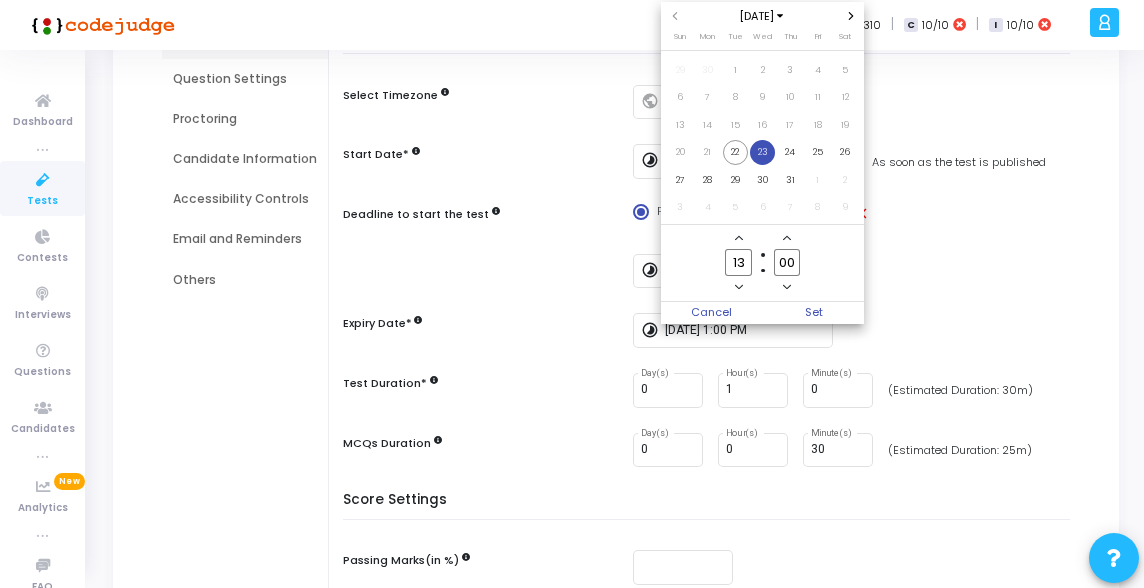 scroll, scrollTop: 221, scrollLeft: 0, axis: vertical 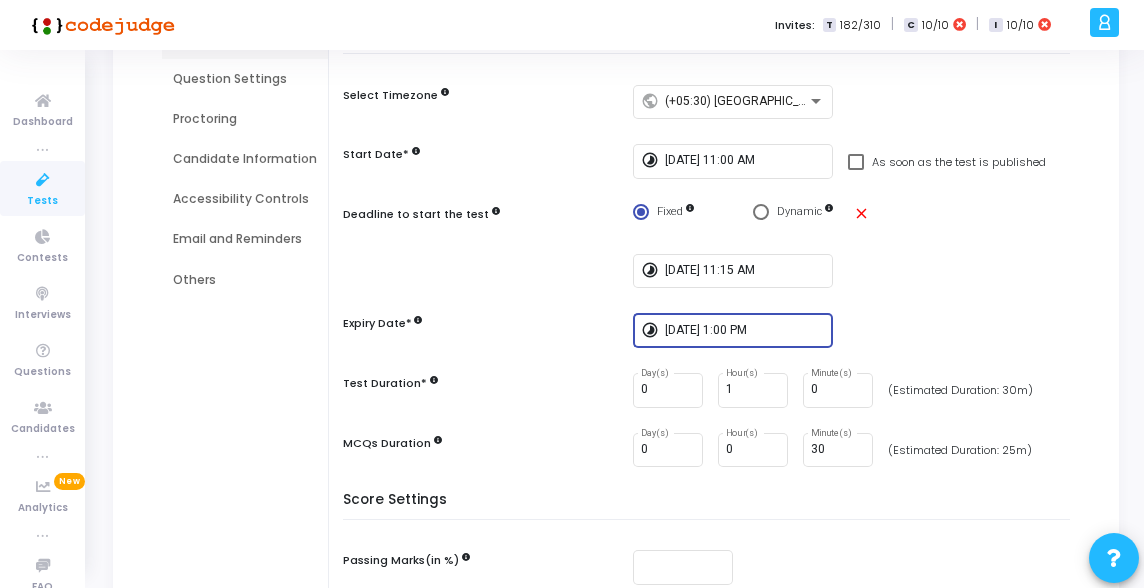 click on "Timing Settings   Select Timezone  public (+05:30) [GEOGRAPHIC_DATA]/[GEOGRAPHIC_DATA] Start Date* timelapse [DATE] 11:00 AM    As soon as the test is published  Deadline to start the test   Fixed   Dynamic close timelapse [DATE] 11:15 AM  Expiry Date*  timelapse [DATE] 1:00 PM  Test Duration*  0 Day(s) 1 Hour(s) 0 Minute(s)  (Estimated Duration: 30m)   MCQs Duration  0 Day(s) 0 Hour(s) 30 Minute(s)  (Estimated Duration: 25m)" at bounding box center [711, 260] 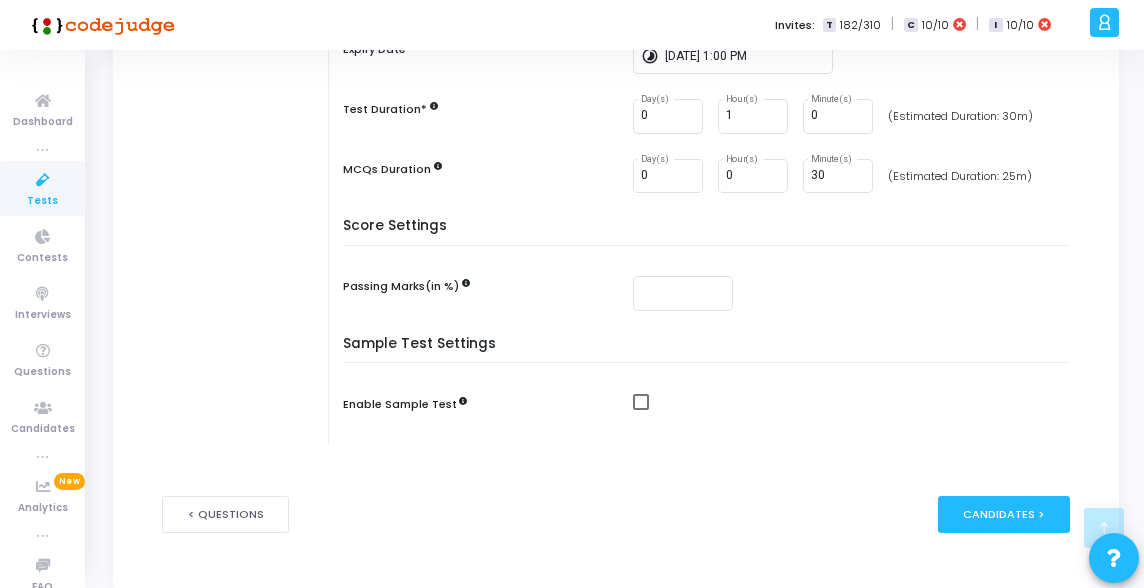 scroll, scrollTop: 495, scrollLeft: 0, axis: vertical 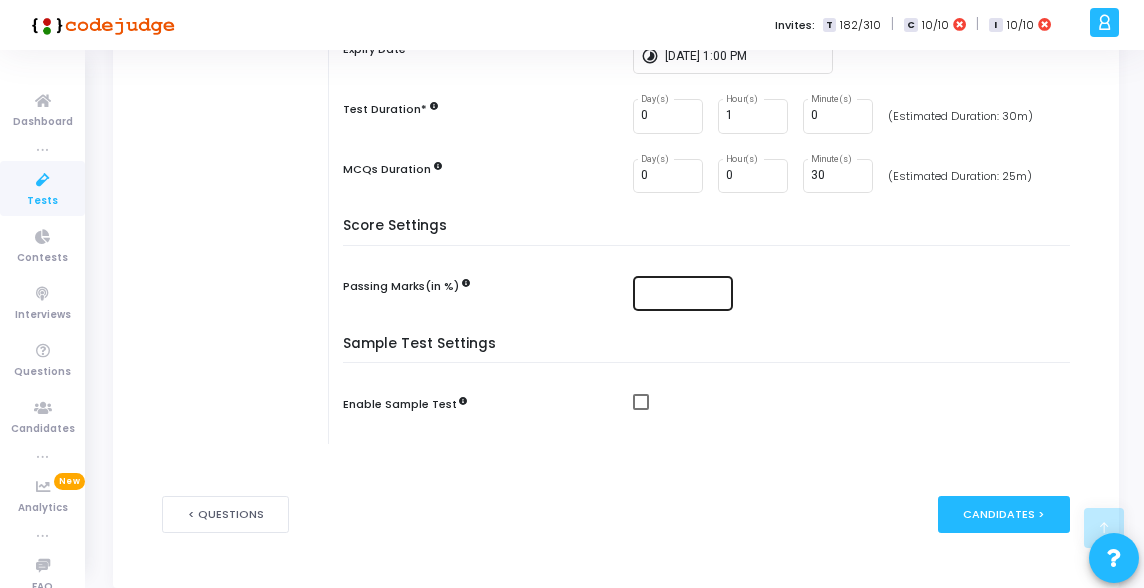 click at bounding box center [683, 292] 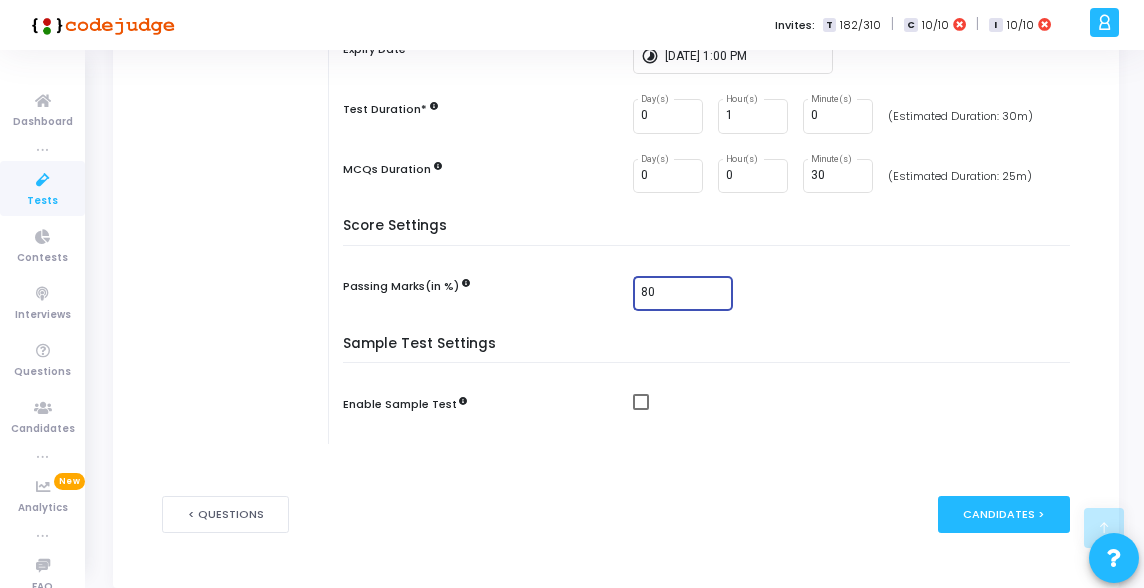 type on "80" 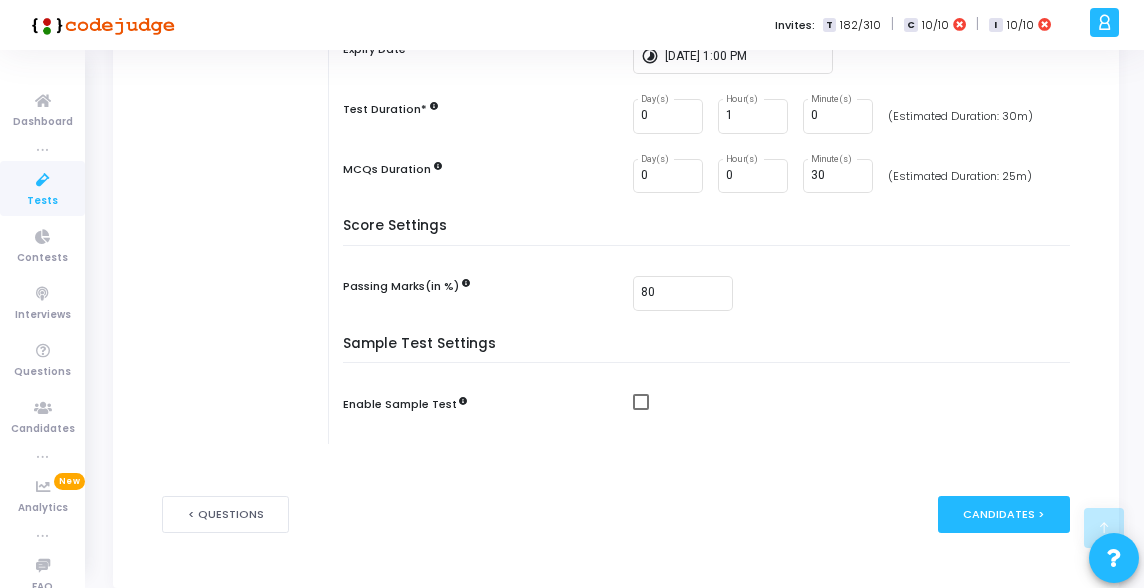 click on "80" at bounding box center (856, 293) 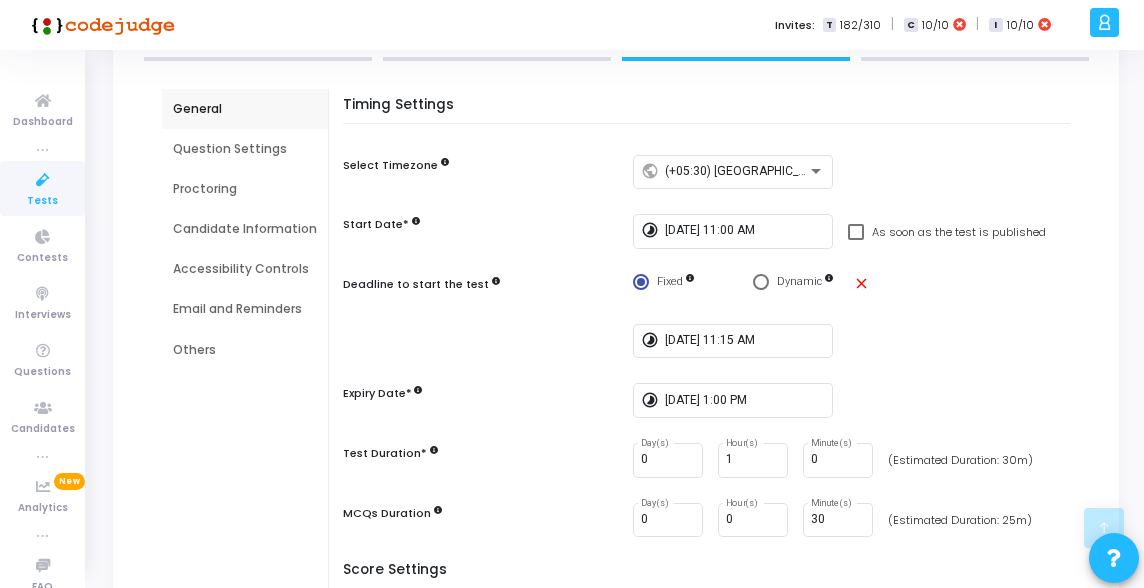 scroll, scrollTop: 0, scrollLeft: 0, axis: both 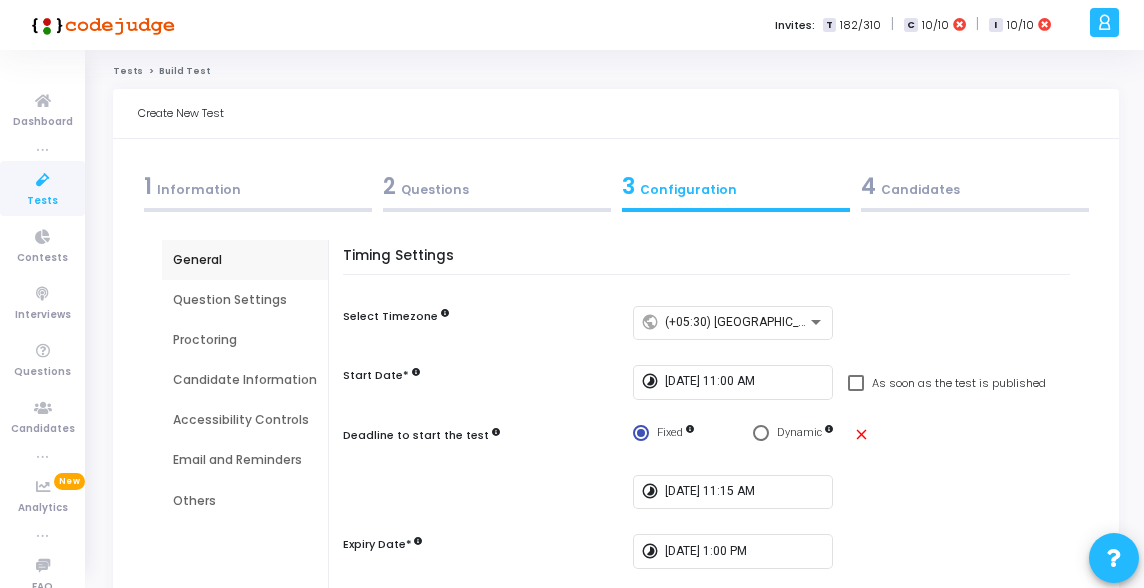 click on "4  Candidates" at bounding box center [975, 186] 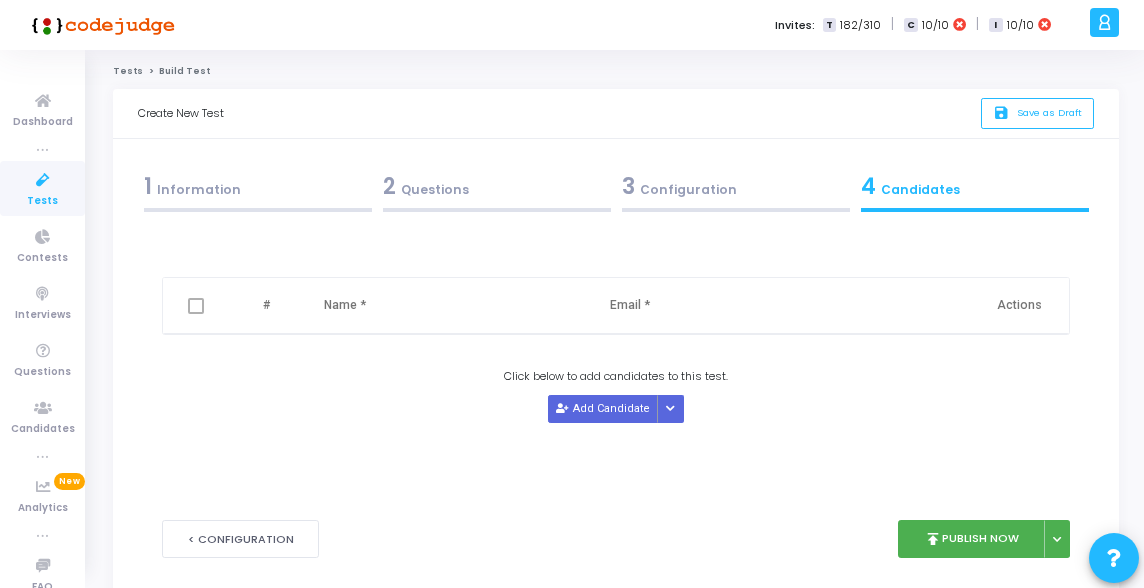 click on "3  Configuration" at bounding box center [736, 186] 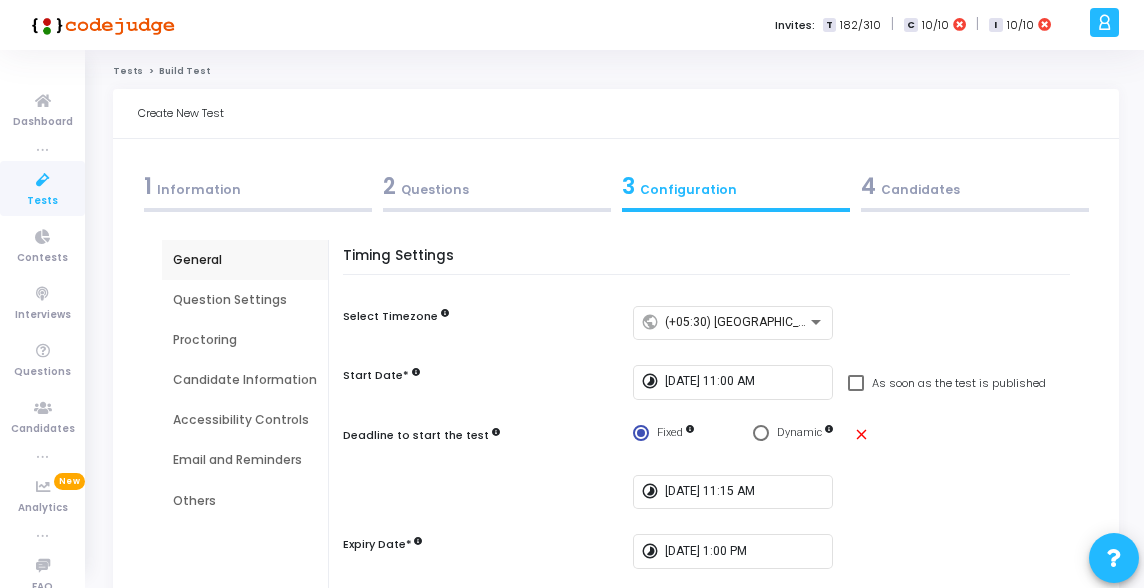 click on "Question Settings" at bounding box center (245, 300) 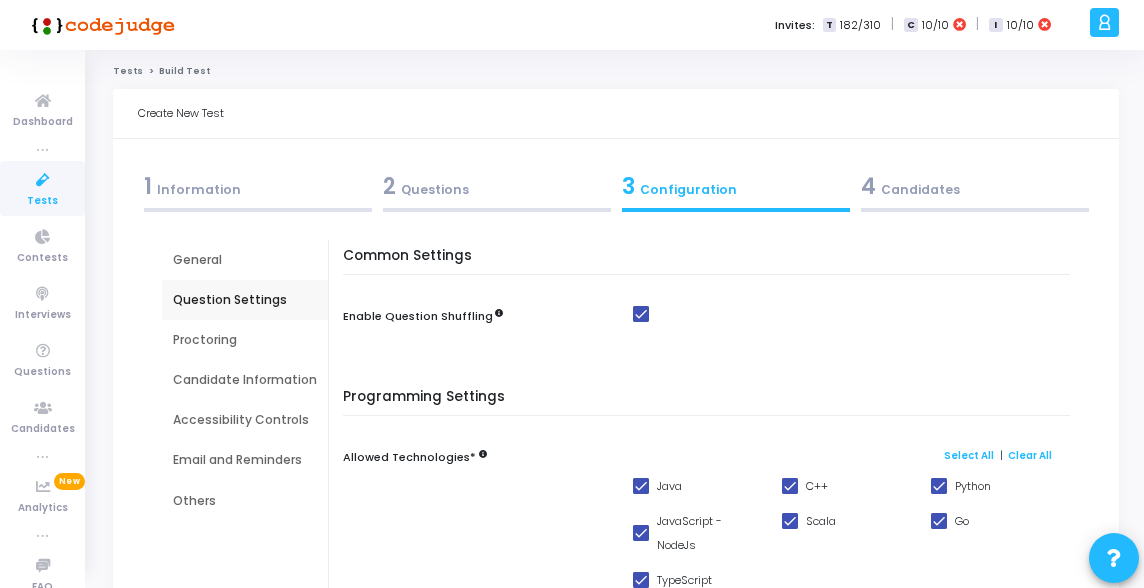 click on "Proctoring" at bounding box center [245, 340] 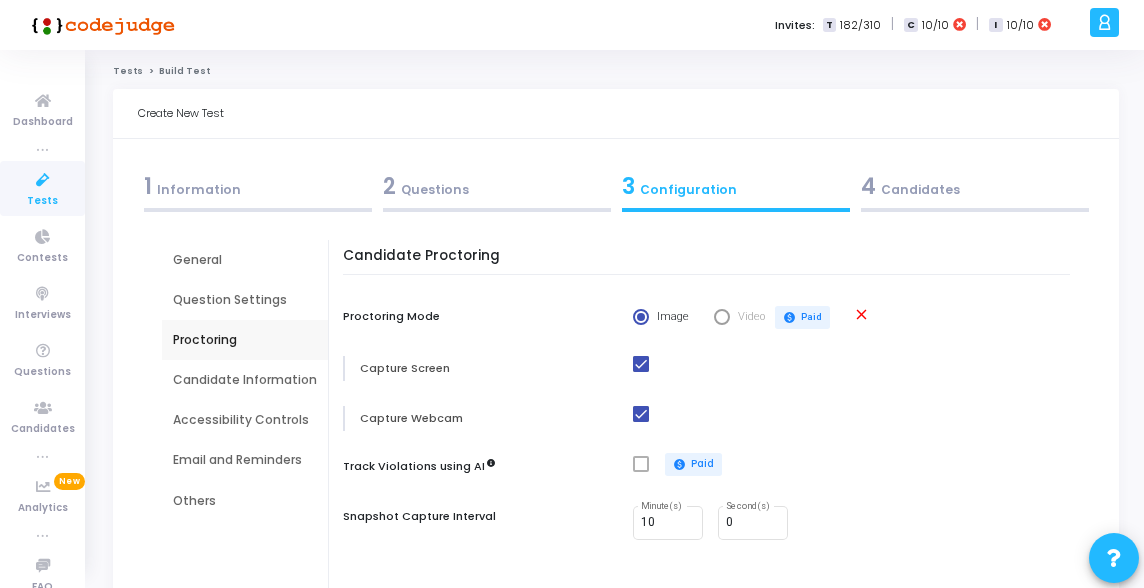 click on "Candidate Information" at bounding box center [245, 380] 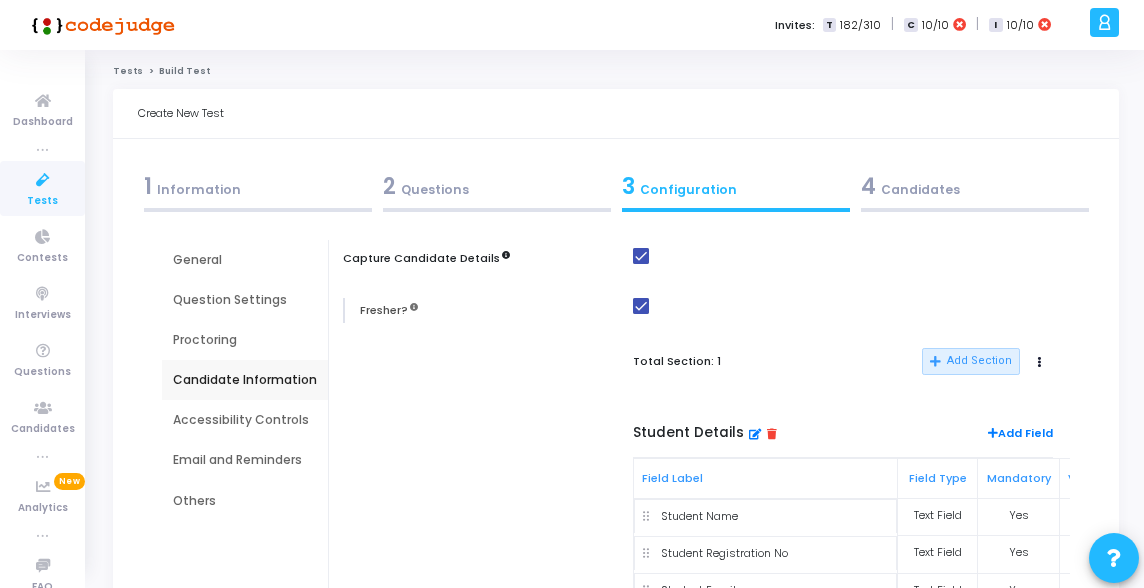 click on "Accessibility Controls" at bounding box center [245, 420] 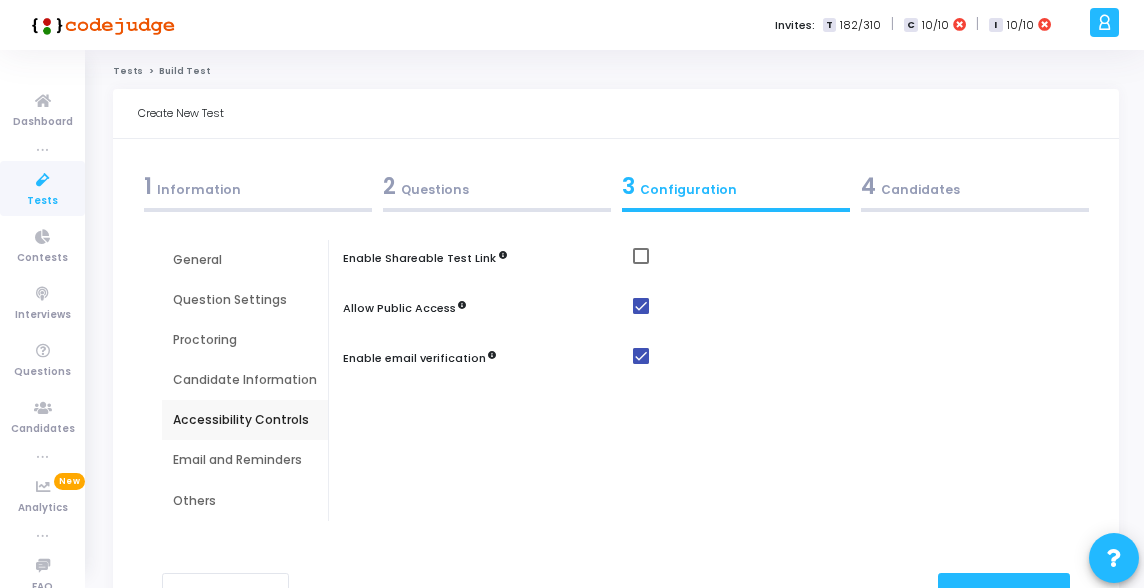 click on "Email and Reminders" at bounding box center [245, 460] 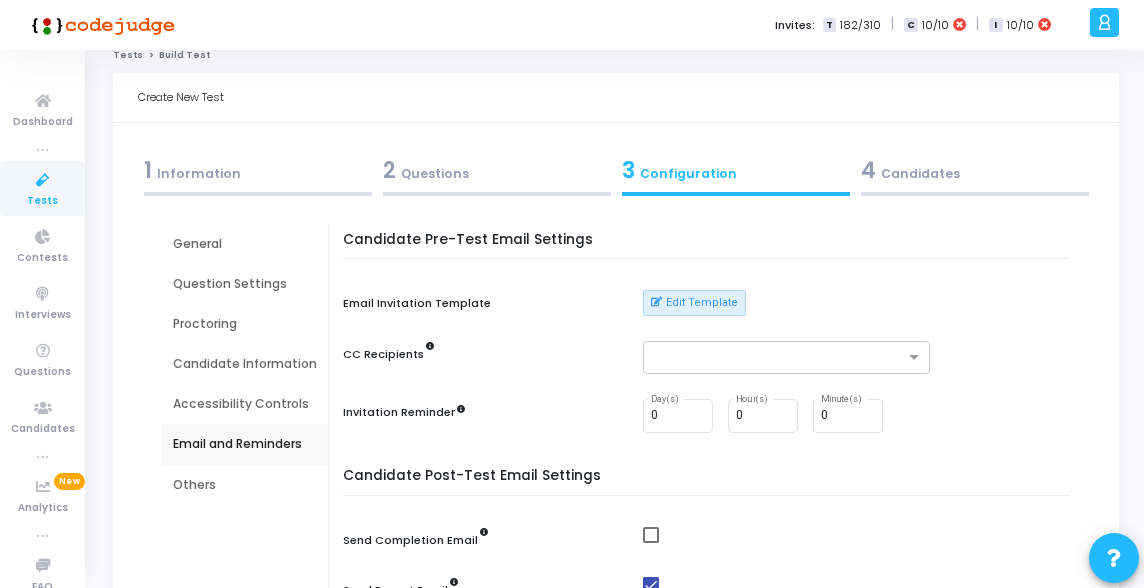 scroll, scrollTop: 19, scrollLeft: 0, axis: vertical 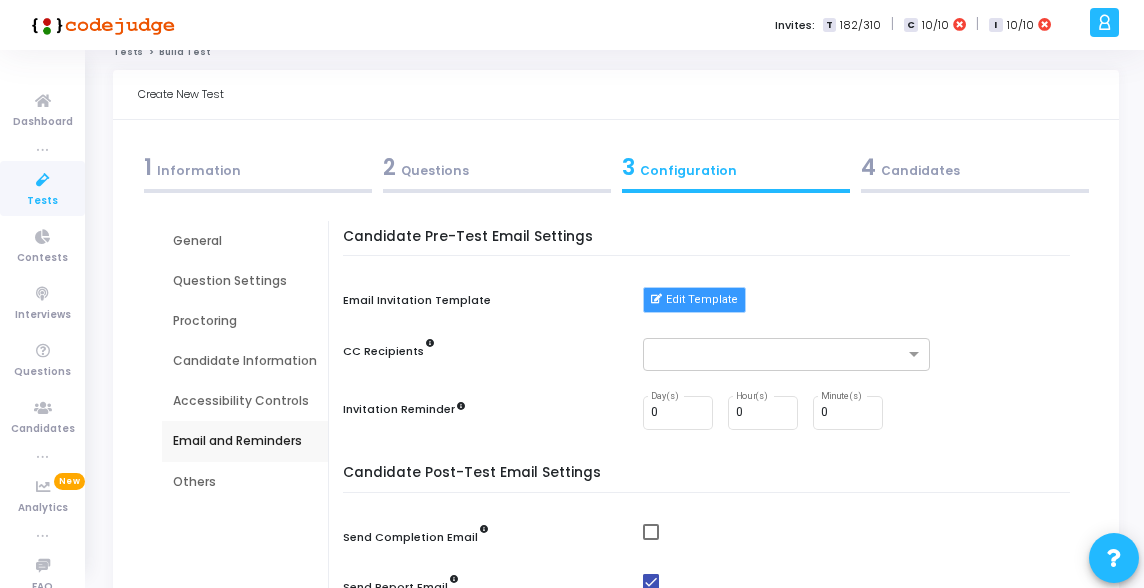 click on "Edit Template" at bounding box center [694, 300] 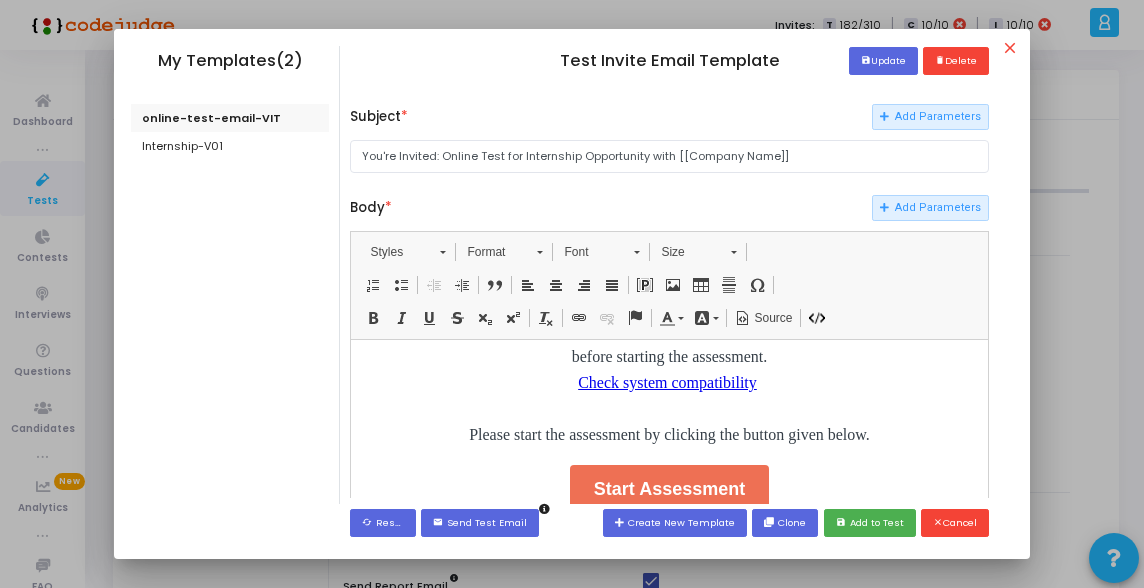 scroll, scrollTop: 456, scrollLeft: 0, axis: vertical 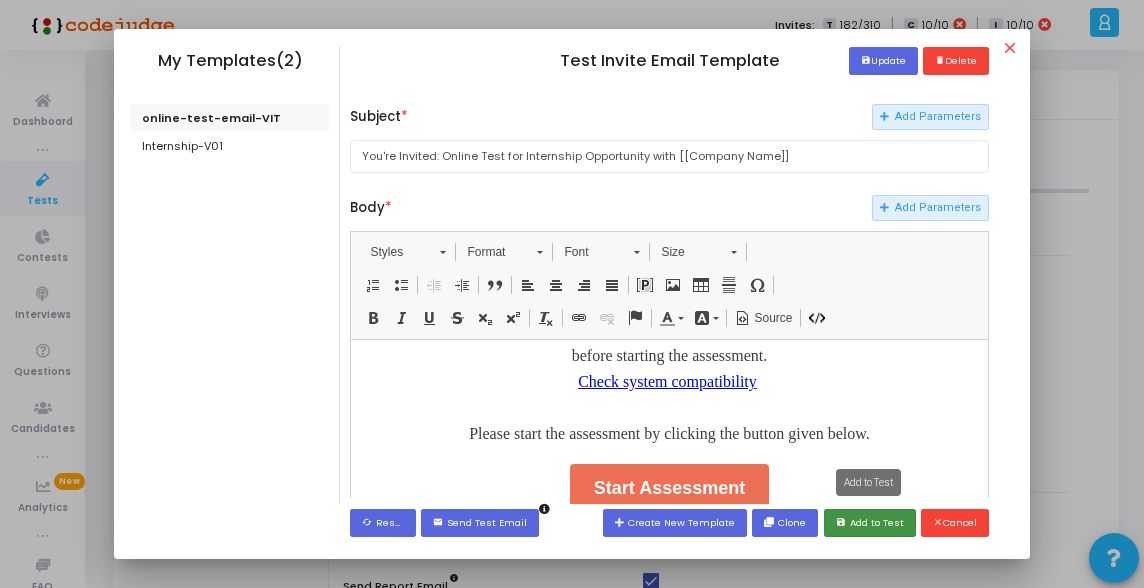click on "save  Add to Test" at bounding box center (870, 522) 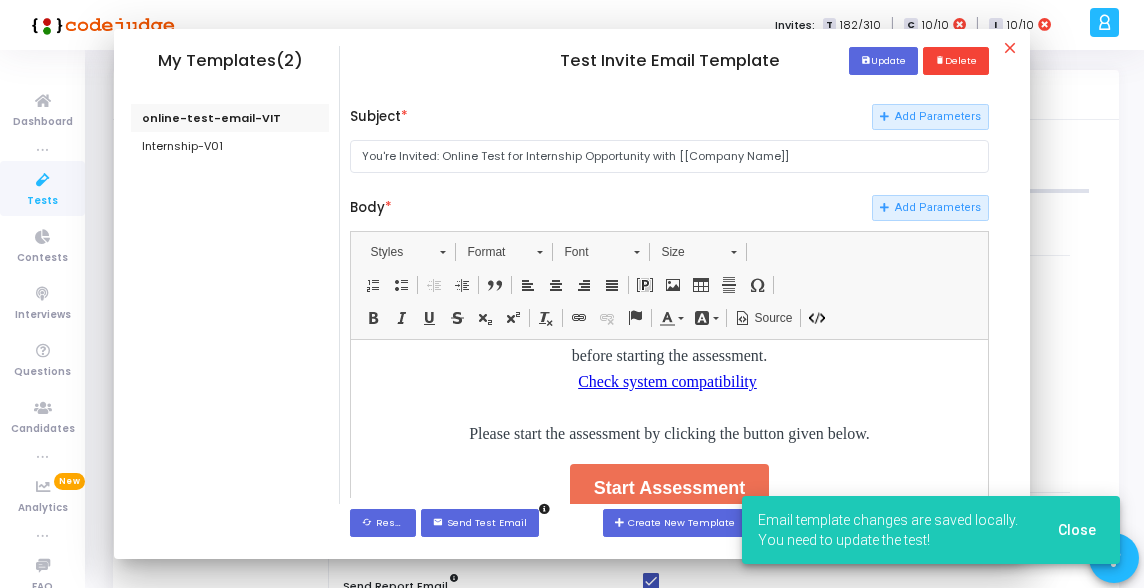 scroll, scrollTop: 19, scrollLeft: 0, axis: vertical 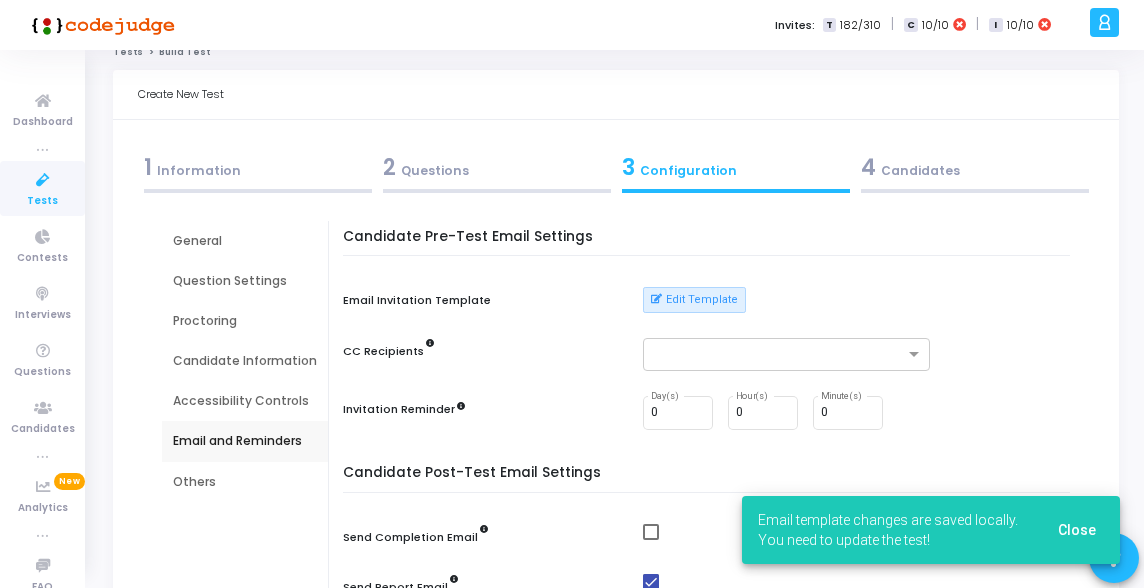 drag, startPoint x: 1069, startPoint y: 529, endPoint x: 1040, endPoint y: 517, distance: 31.38471 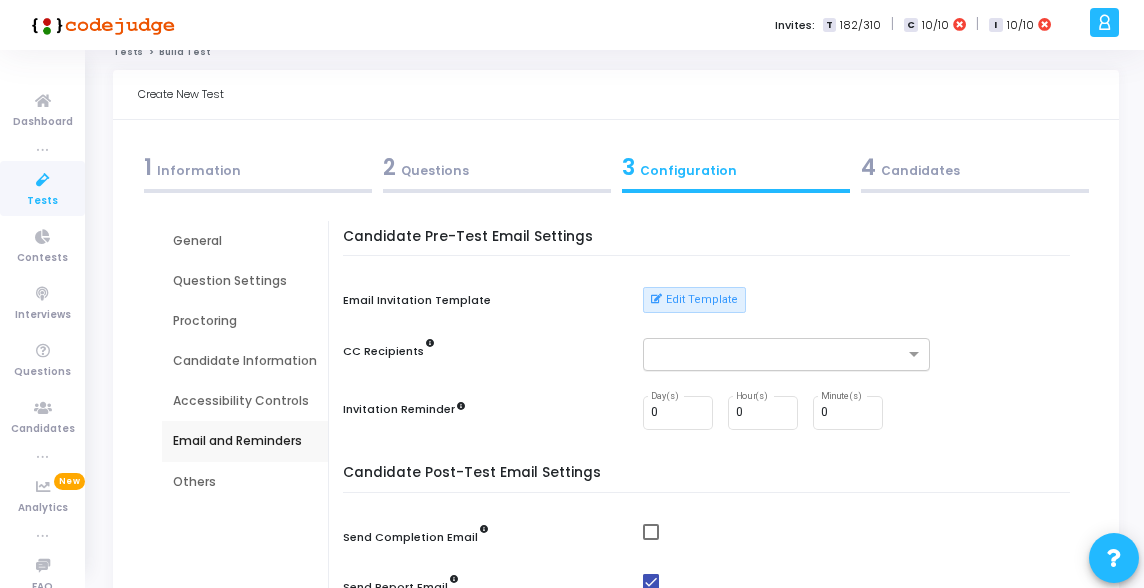 click at bounding box center (774, 354) 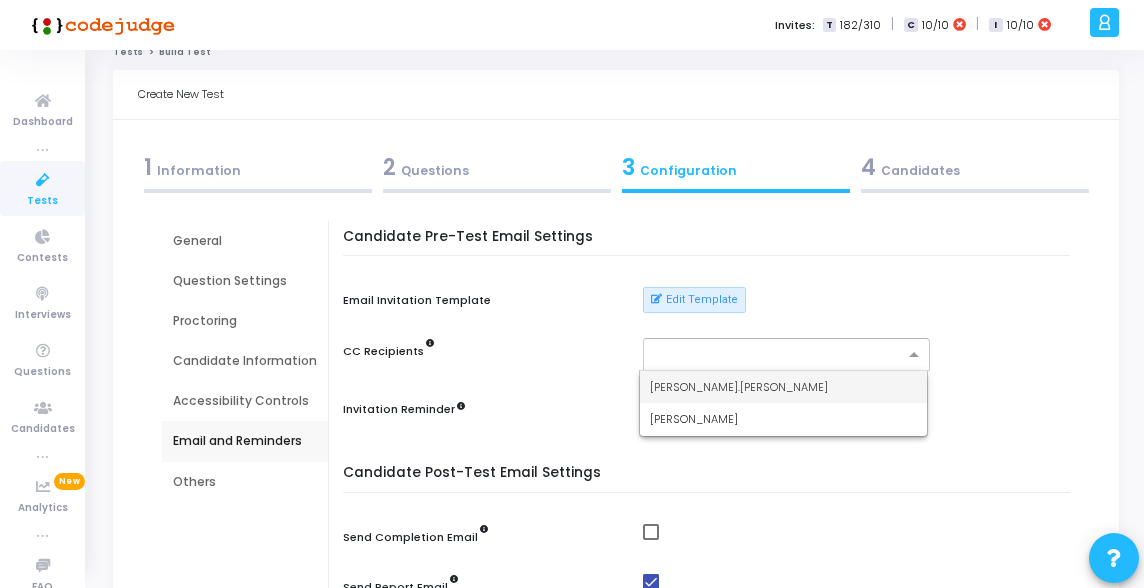 click on "[PERSON_NAME].[PERSON_NAME]" at bounding box center (783, 387) 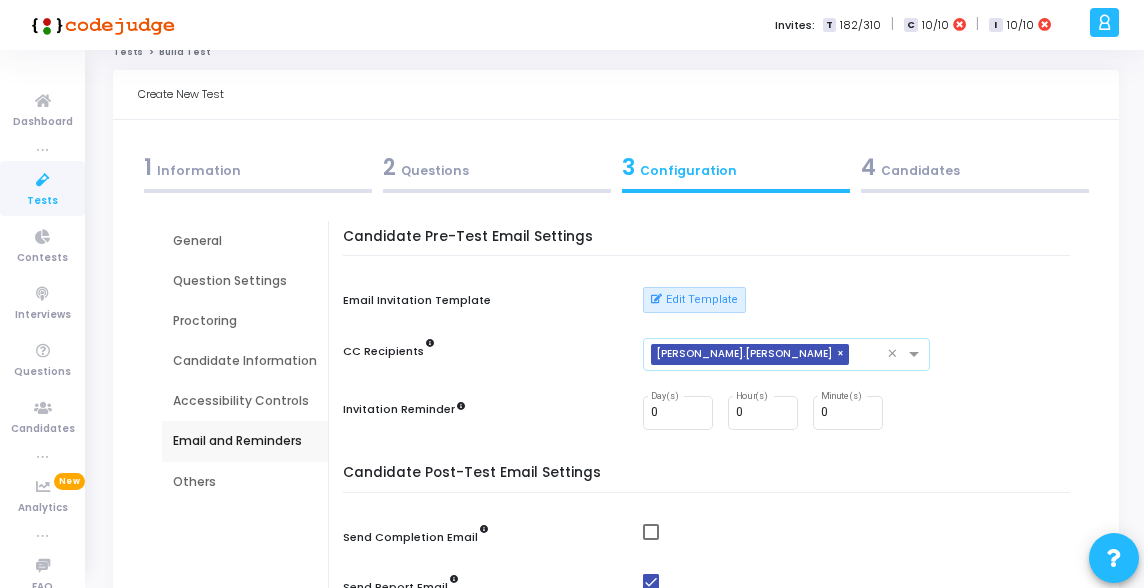 click at bounding box center [872, 355] 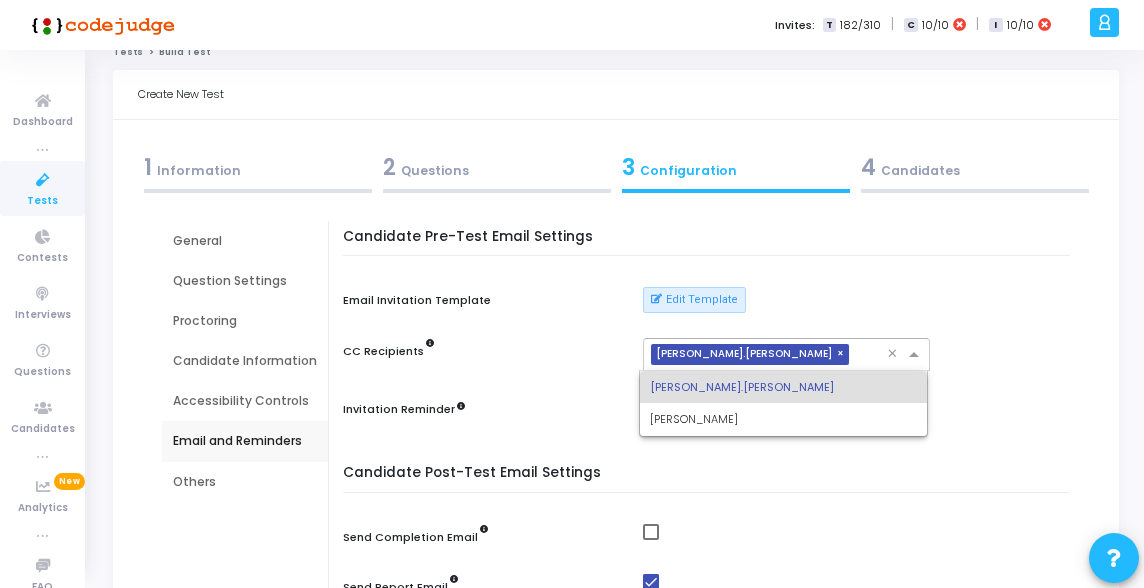 click on "Candidate Pre-Test Email Settings  Email Invitation Template   Edit Template   CC Recipients  ×   [PERSON_NAME].[PERSON_NAME] ×  Invitation Reminder  0 Day(s) 0 Hour(s) 0 Minute(s)" at bounding box center [711, 342] 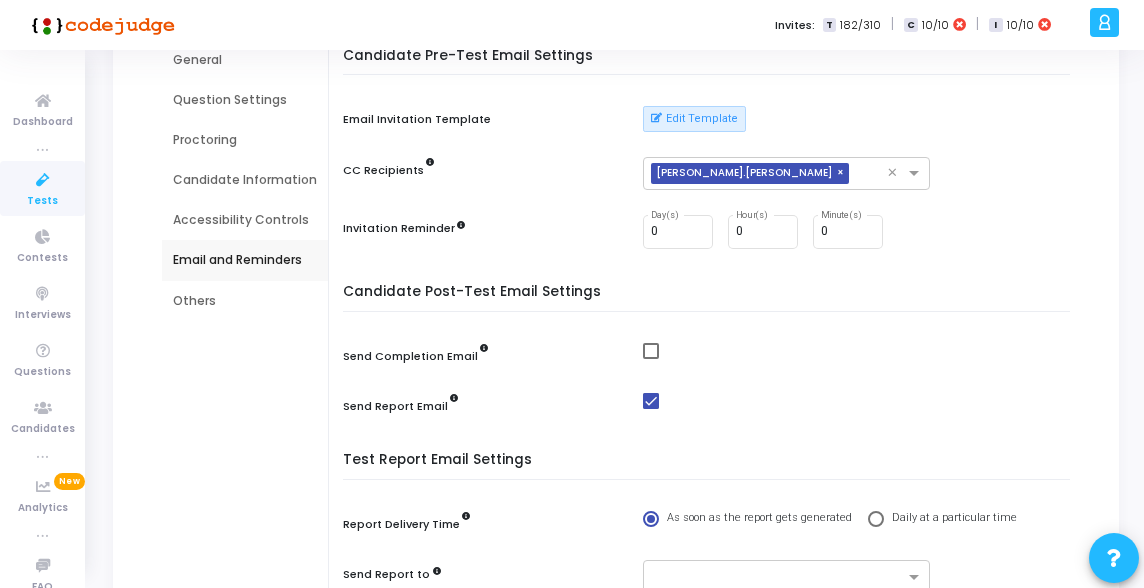 scroll, scrollTop: 249, scrollLeft: 0, axis: vertical 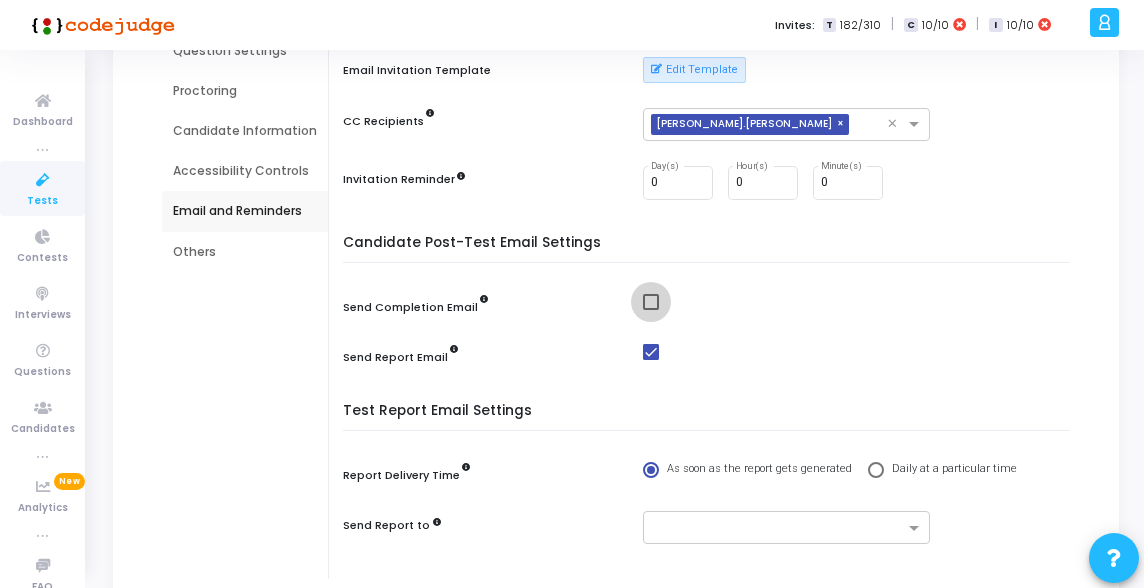 click at bounding box center [651, 302] 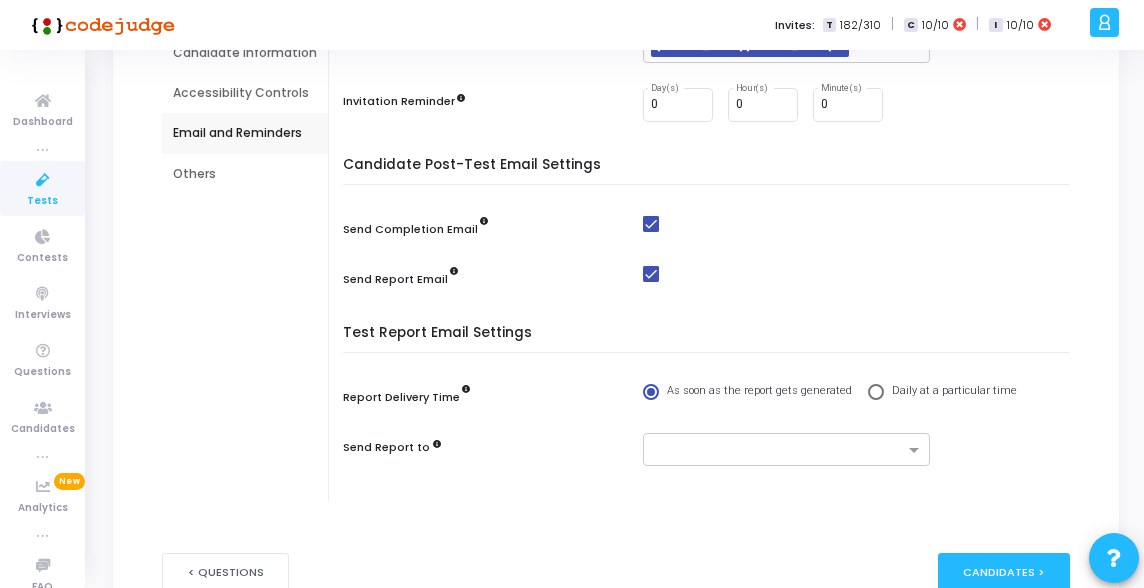 scroll, scrollTop: 397, scrollLeft: 0, axis: vertical 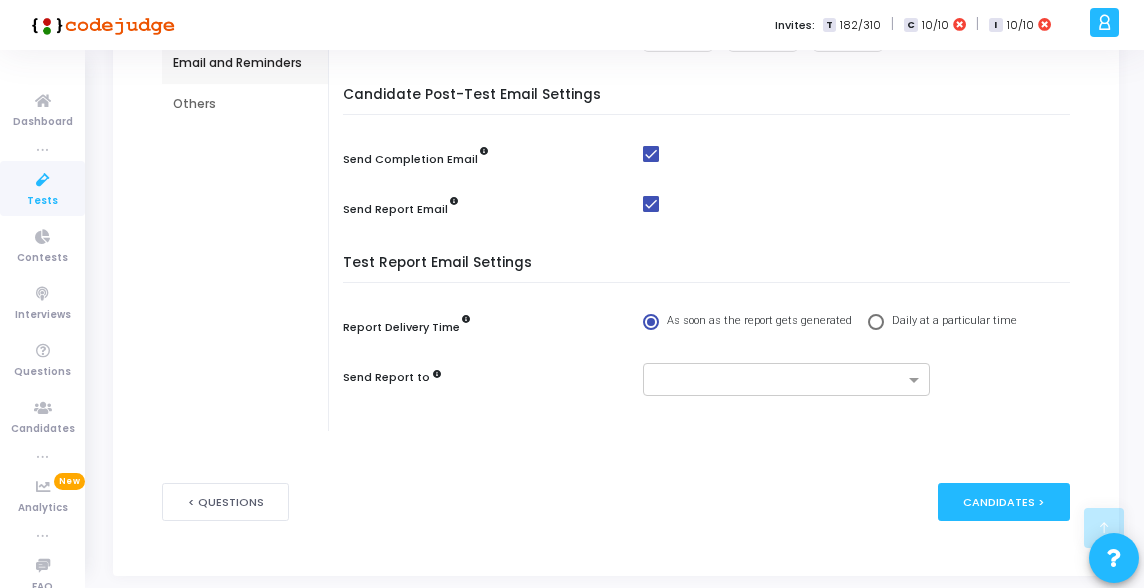 click at bounding box center (651, 204) 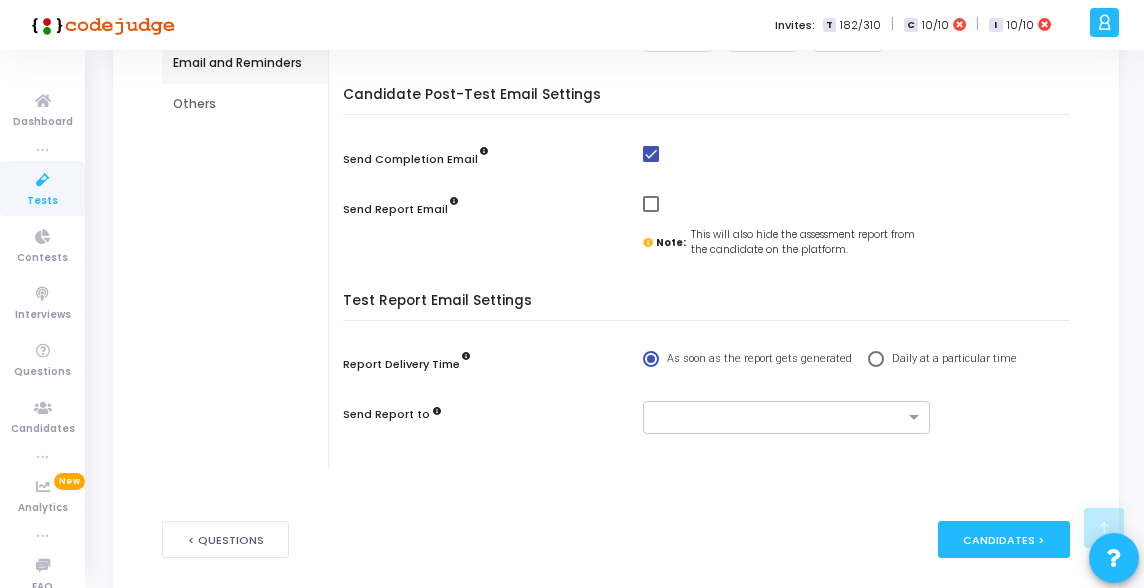 click on "Note:  This will also hide the assessment report from the candidate on the platform." at bounding box center (786, 226) 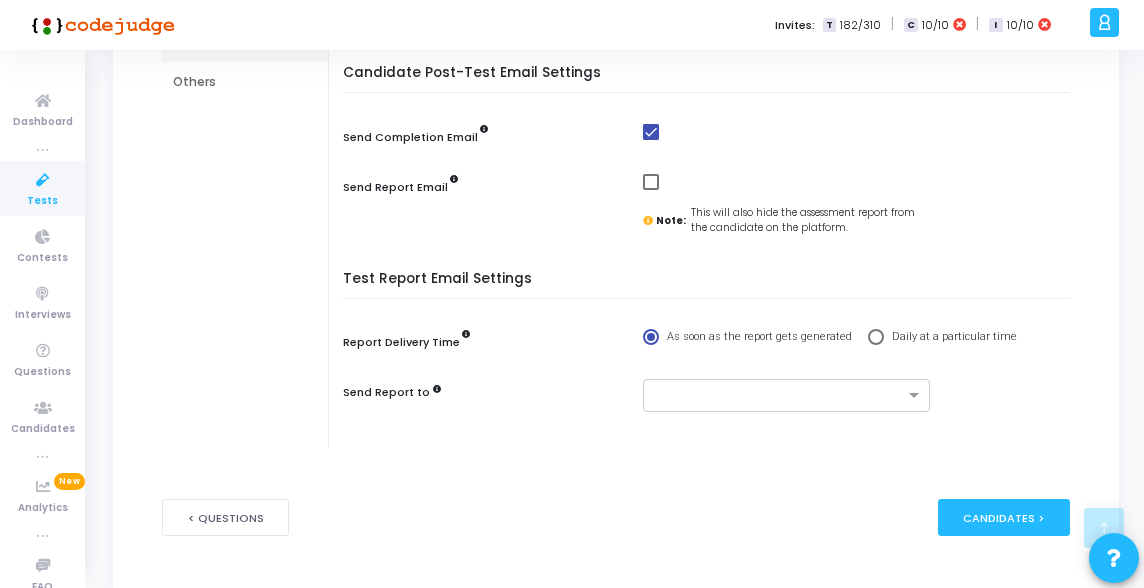 scroll, scrollTop: 450, scrollLeft: 0, axis: vertical 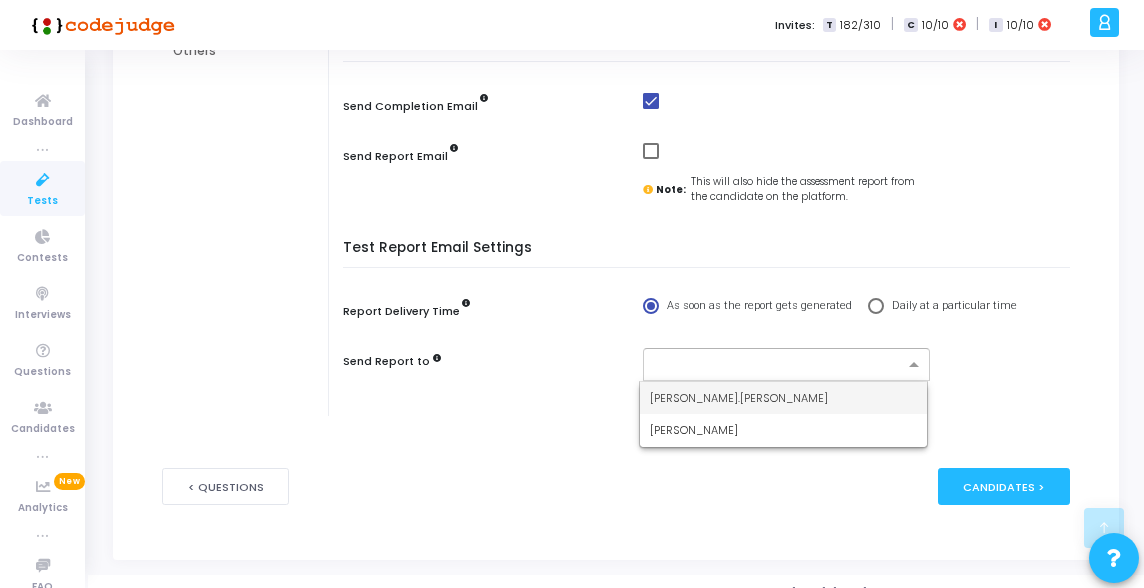 click at bounding box center [779, 365] 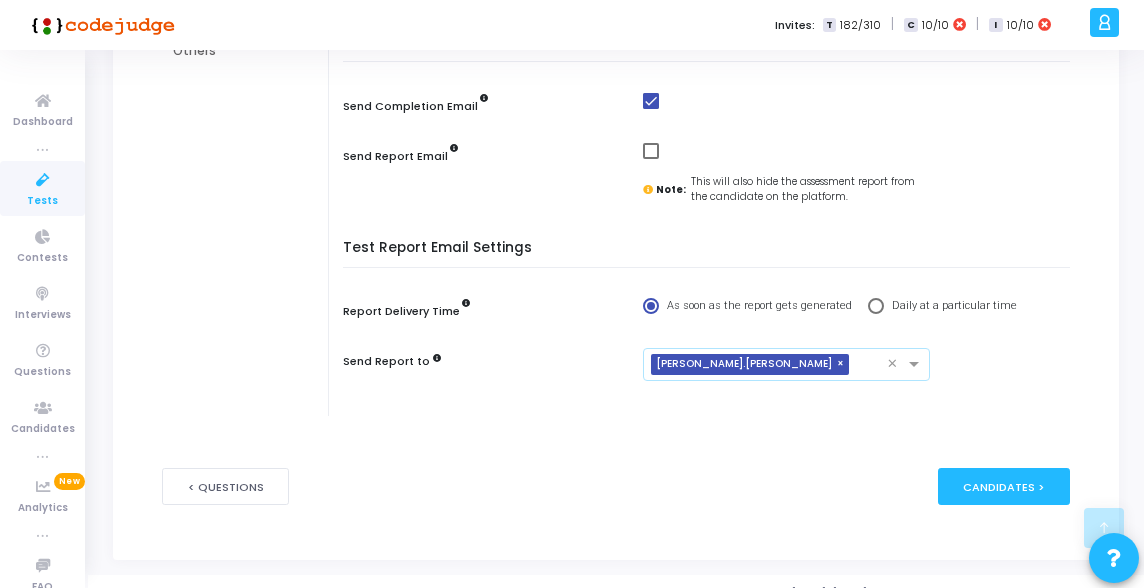 click at bounding box center [872, 365] 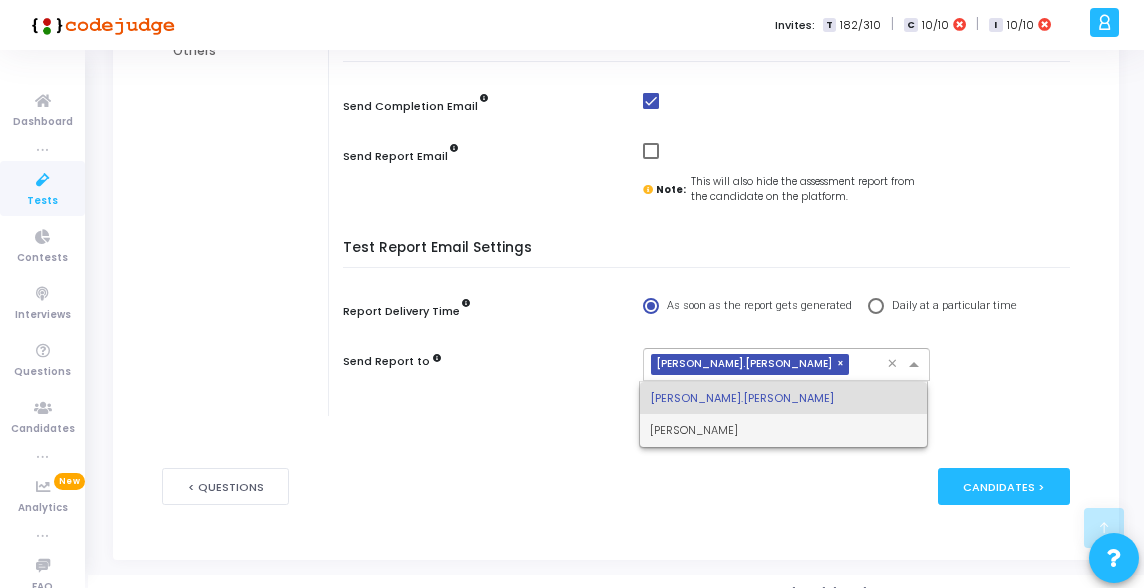 click on "[PERSON_NAME]" at bounding box center [783, 430] 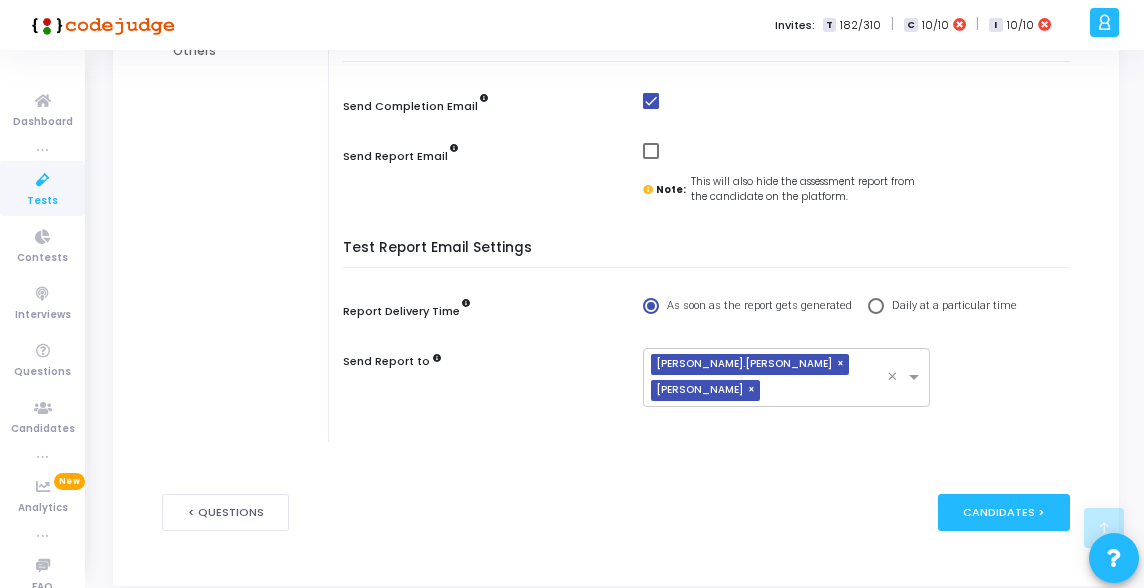 click on "< Questions  publish  Publish Now   Candidates >" at bounding box center (616, 512) 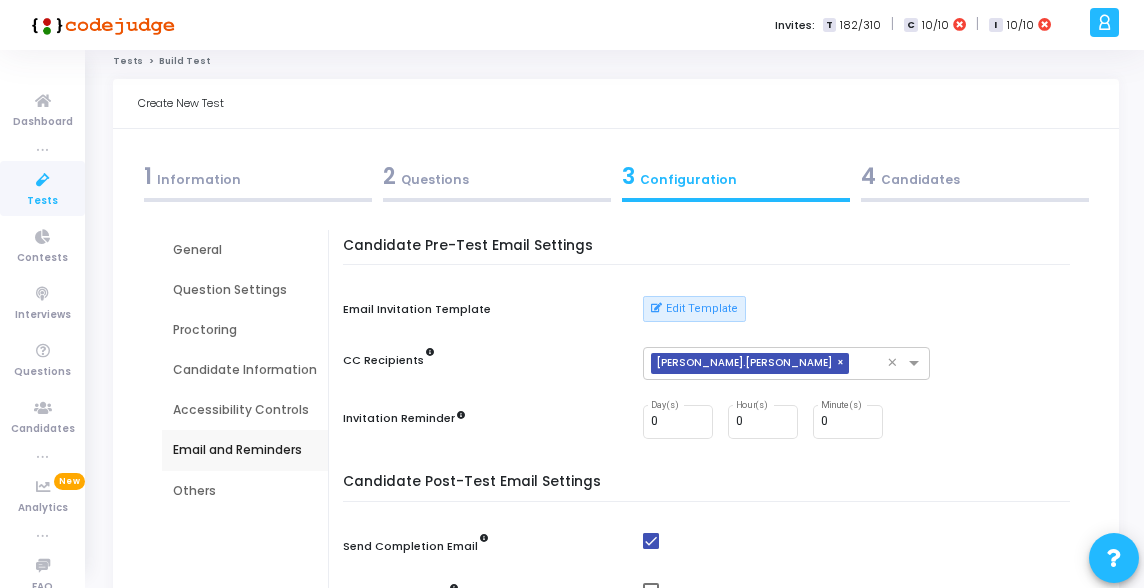 scroll, scrollTop: 0, scrollLeft: 0, axis: both 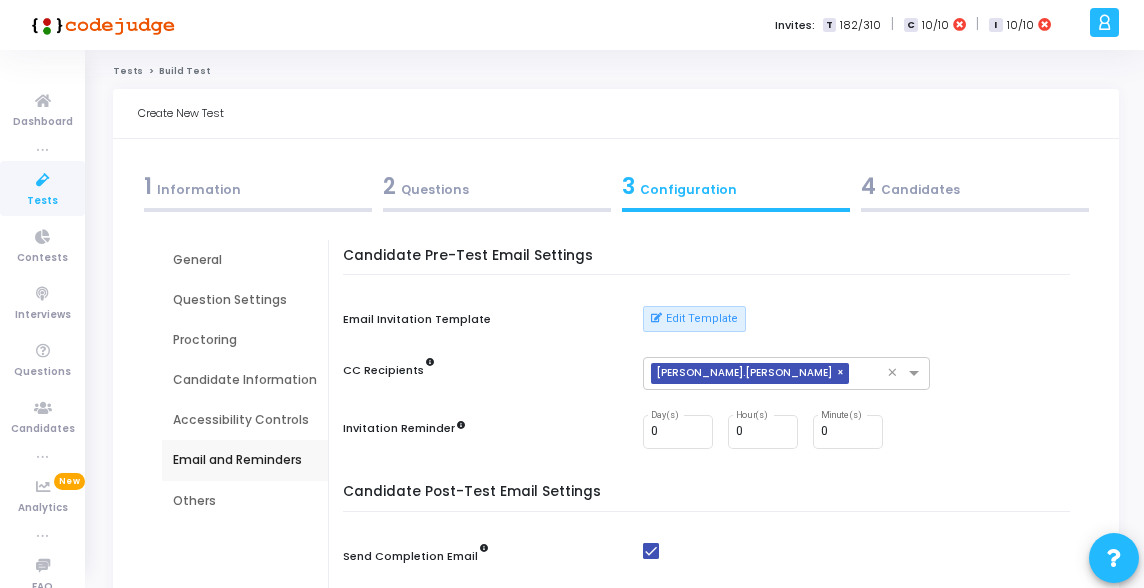 click at bounding box center (975, 210) 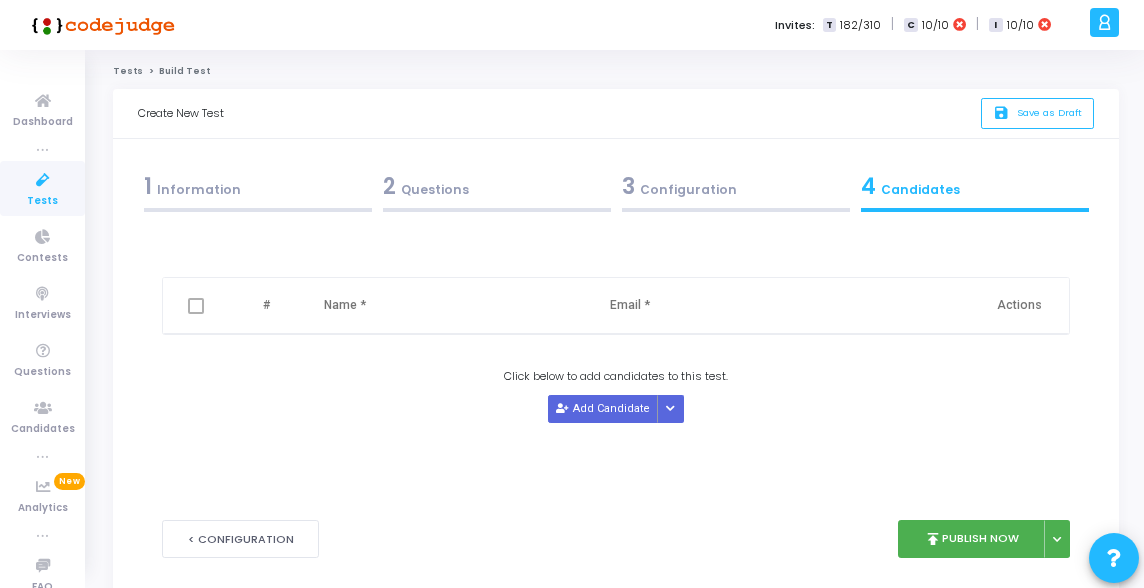 click on "3  Configuration" at bounding box center (736, 186) 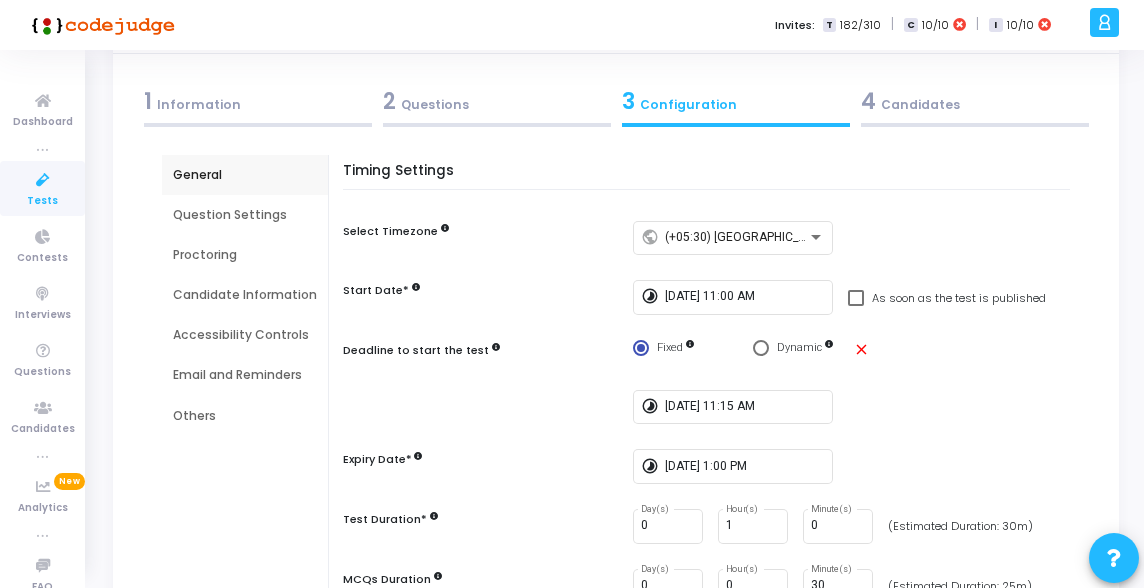 scroll, scrollTop: 96, scrollLeft: 0, axis: vertical 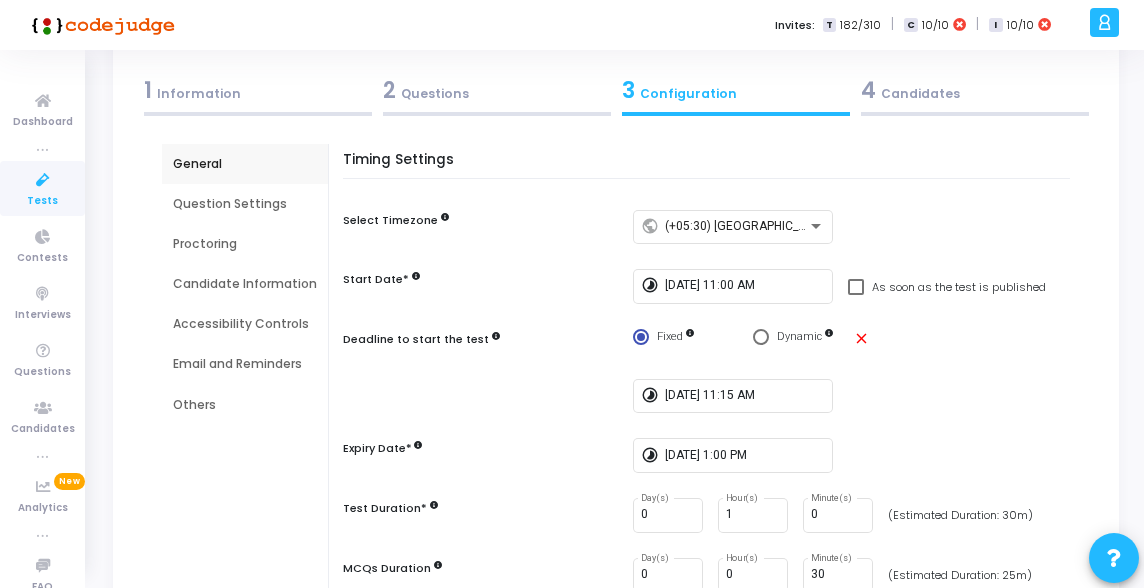 click on "4  Candidates" at bounding box center [975, 90] 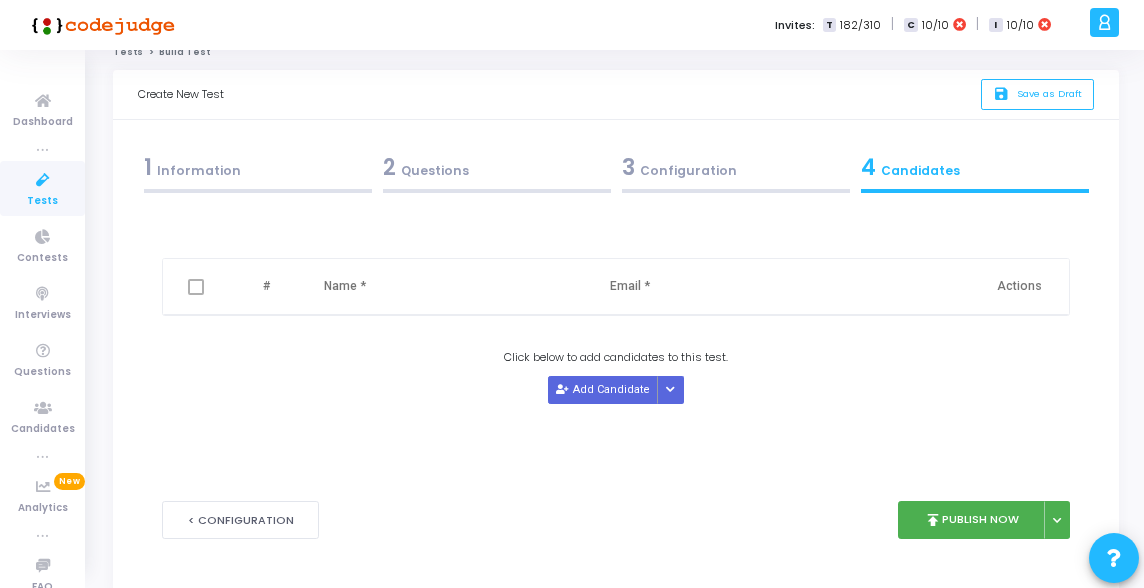 scroll, scrollTop: 0, scrollLeft: 0, axis: both 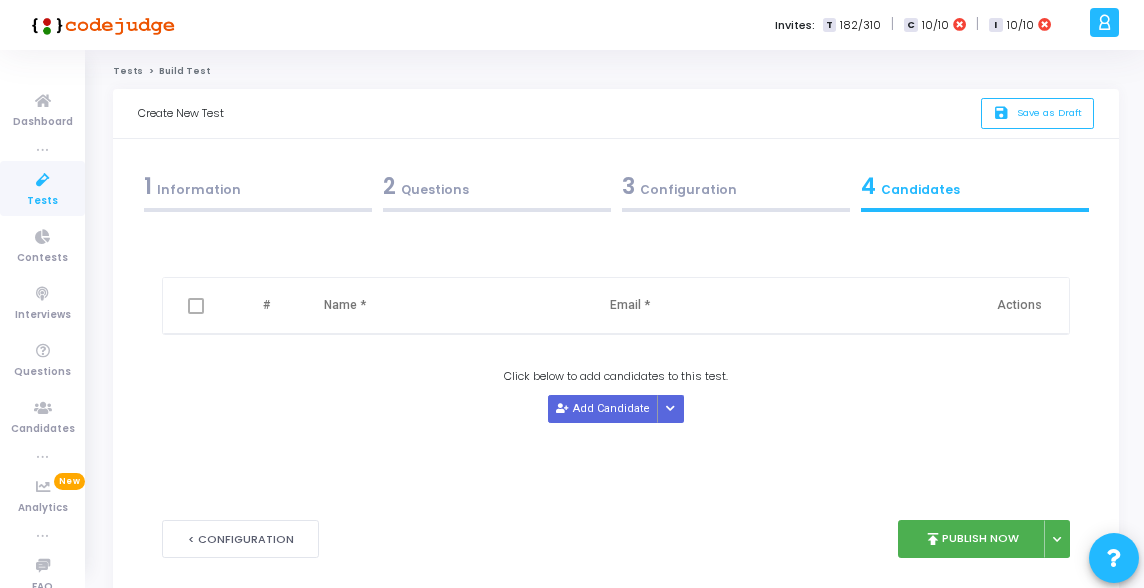 click on "3  Configuration" at bounding box center (736, 186) 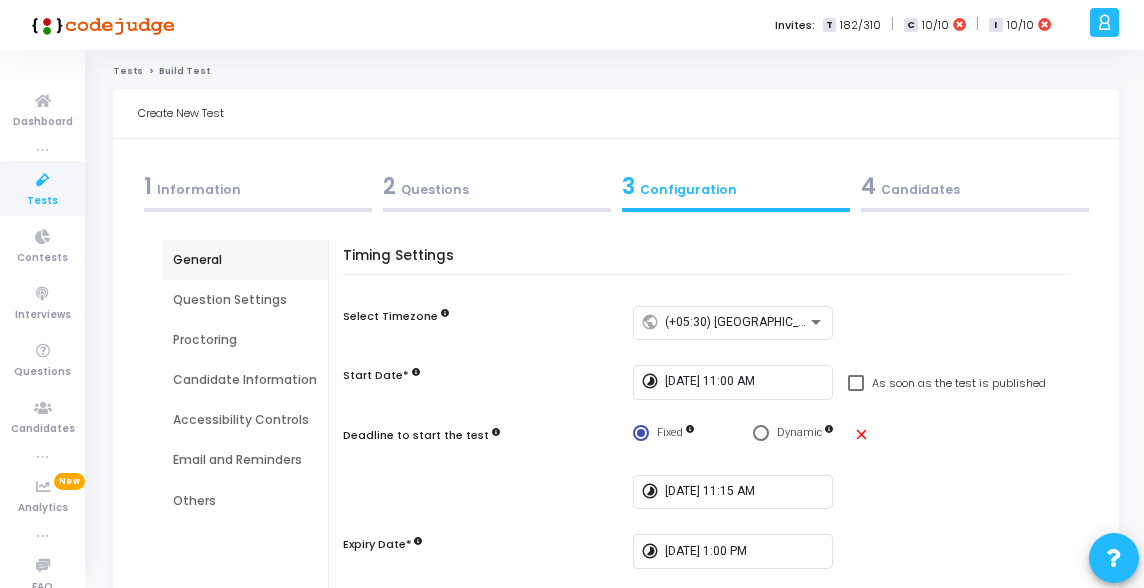 click at bounding box center [497, 210] 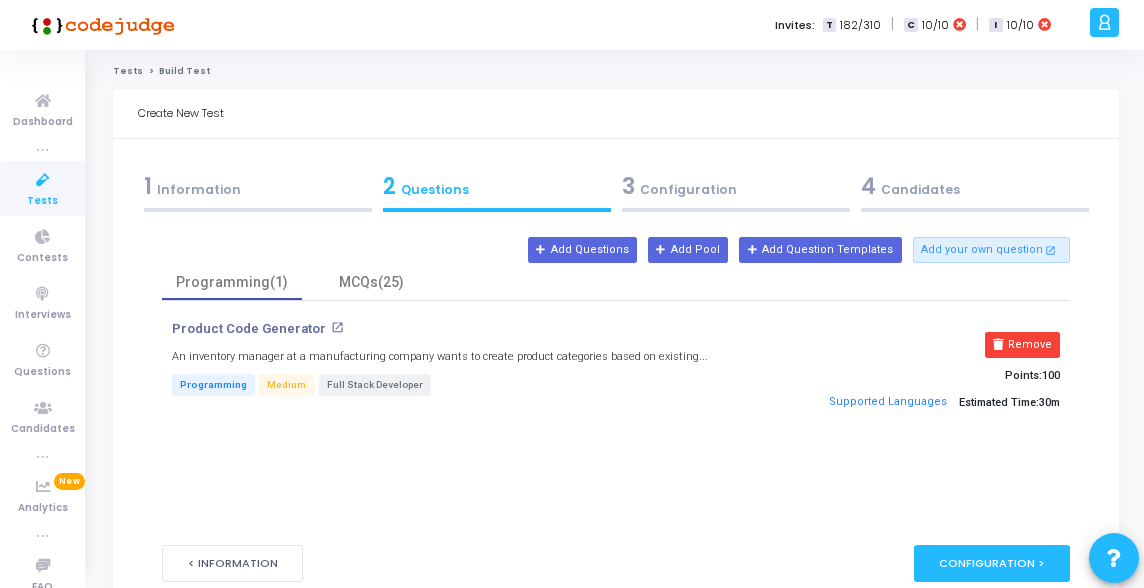 click on "1  Information" at bounding box center [258, 186] 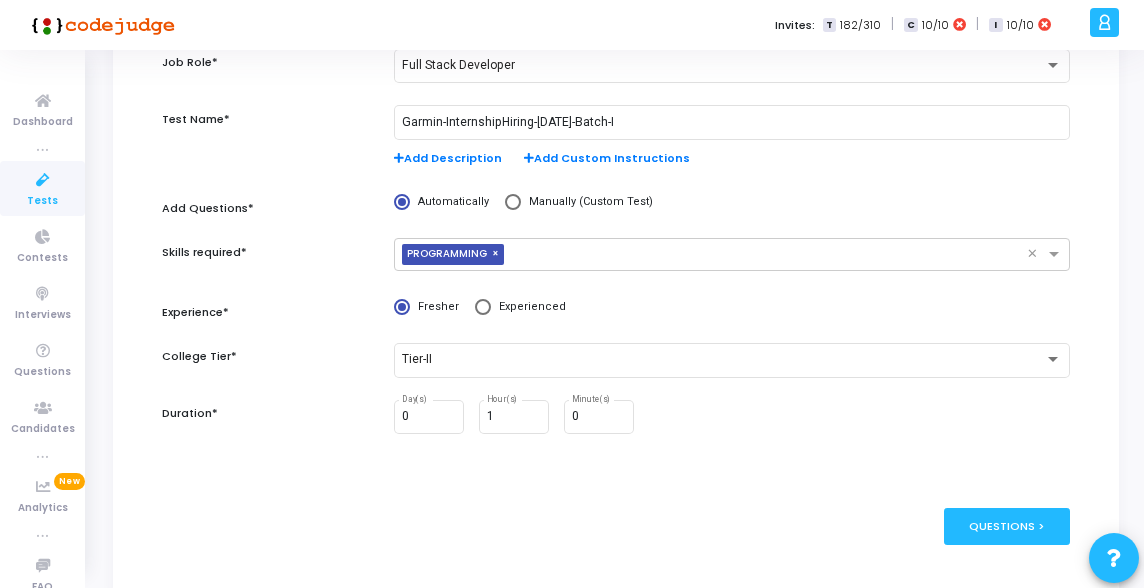 scroll, scrollTop: 0, scrollLeft: 0, axis: both 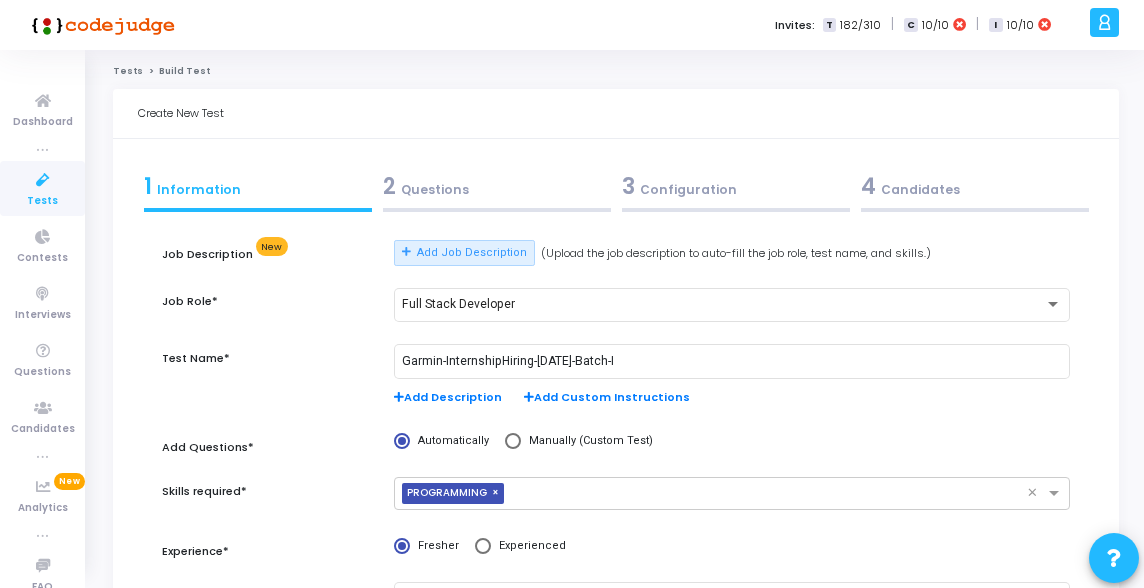 click on "Tests" at bounding box center (42, 201) 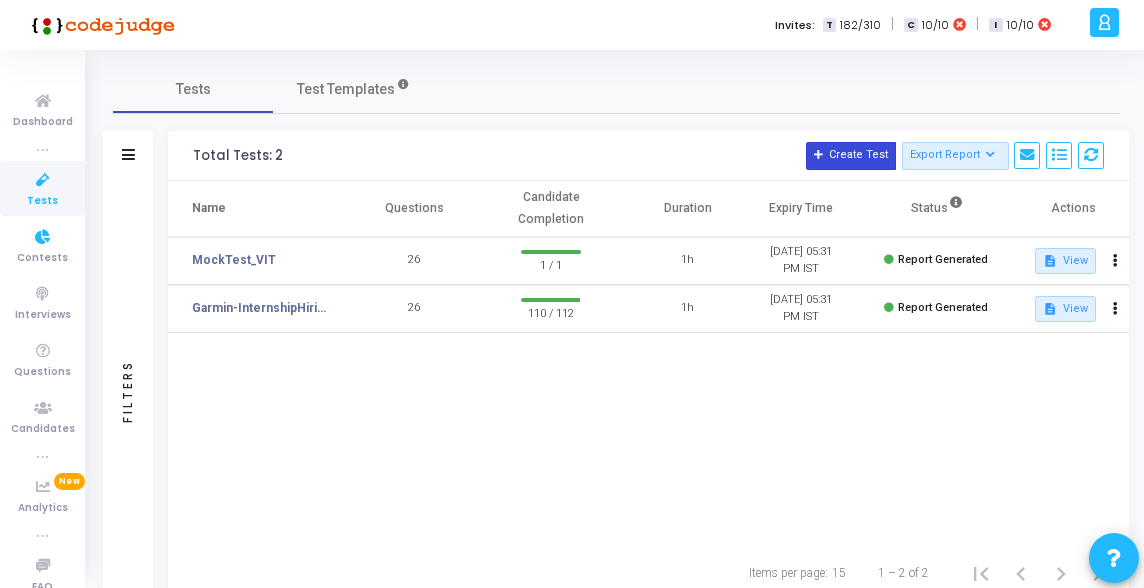 click on "Create Test" at bounding box center [851, 156] 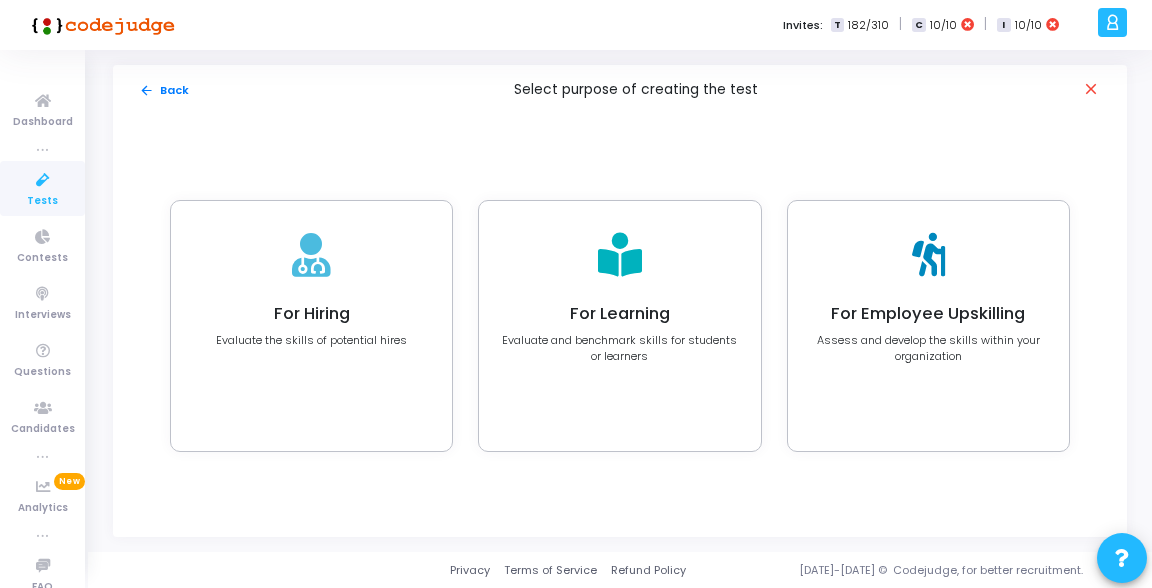 click at bounding box center (43, 180) 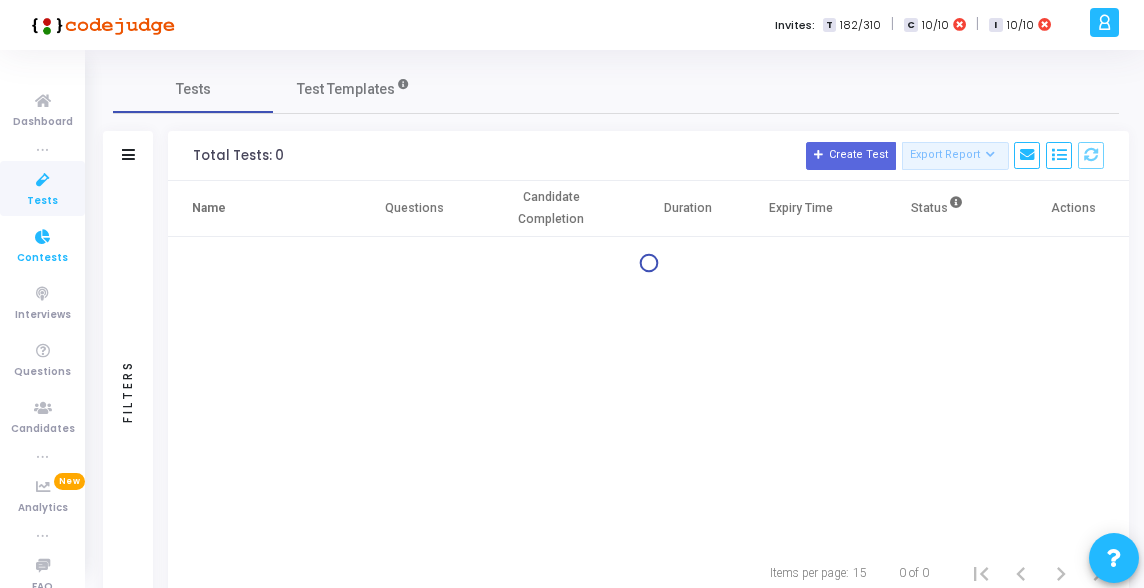 click on "Contests" at bounding box center (42, 258) 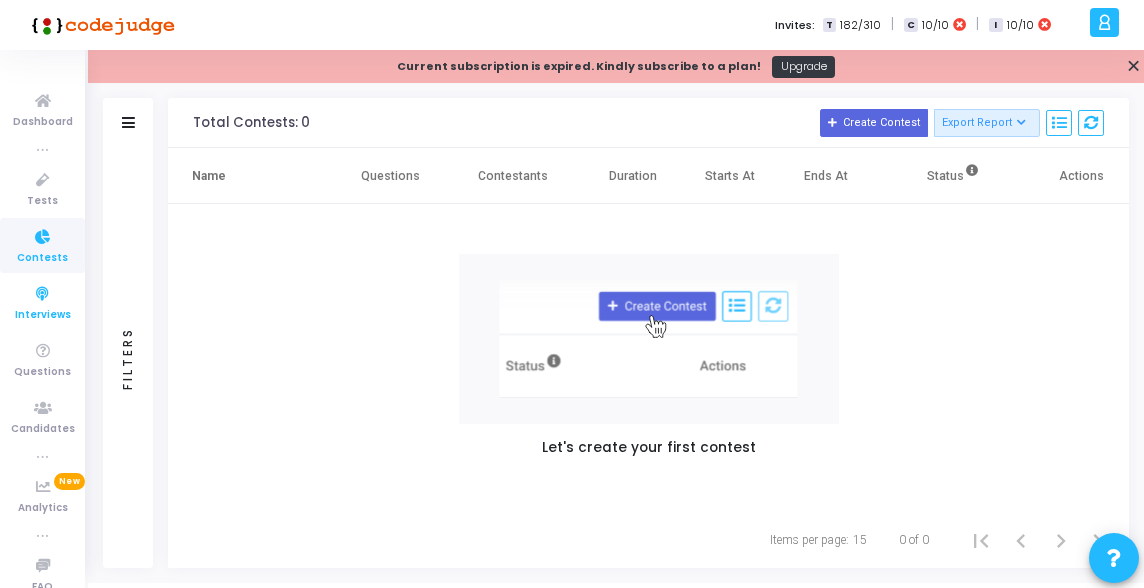 click at bounding box center [43, 294] 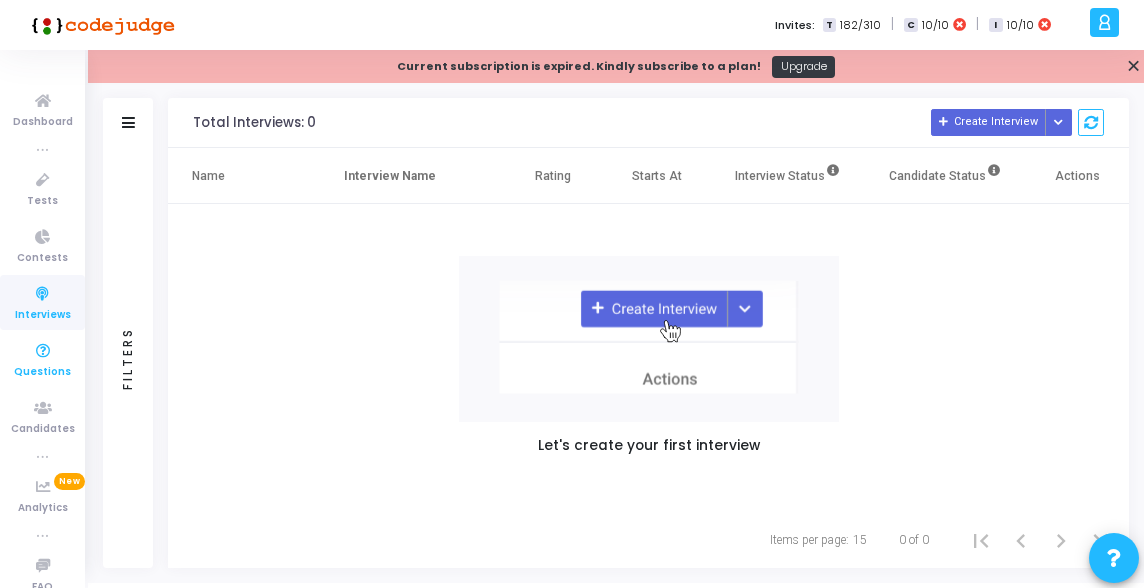 click on "Questions" at bounding box center (42, 372) 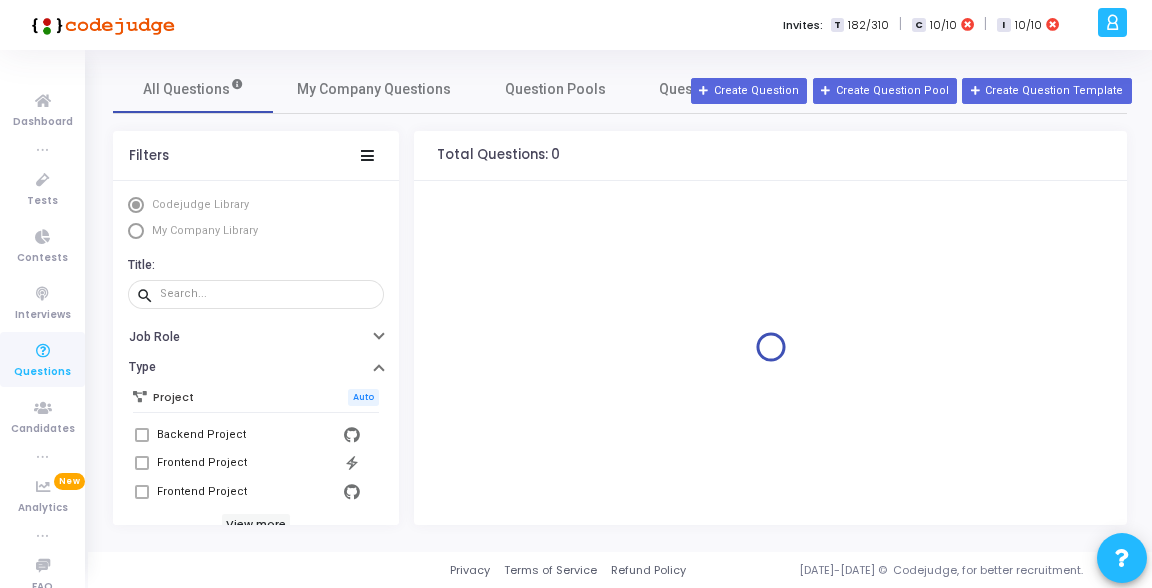 click on "My Company Library" at bounding box center (205, 230) 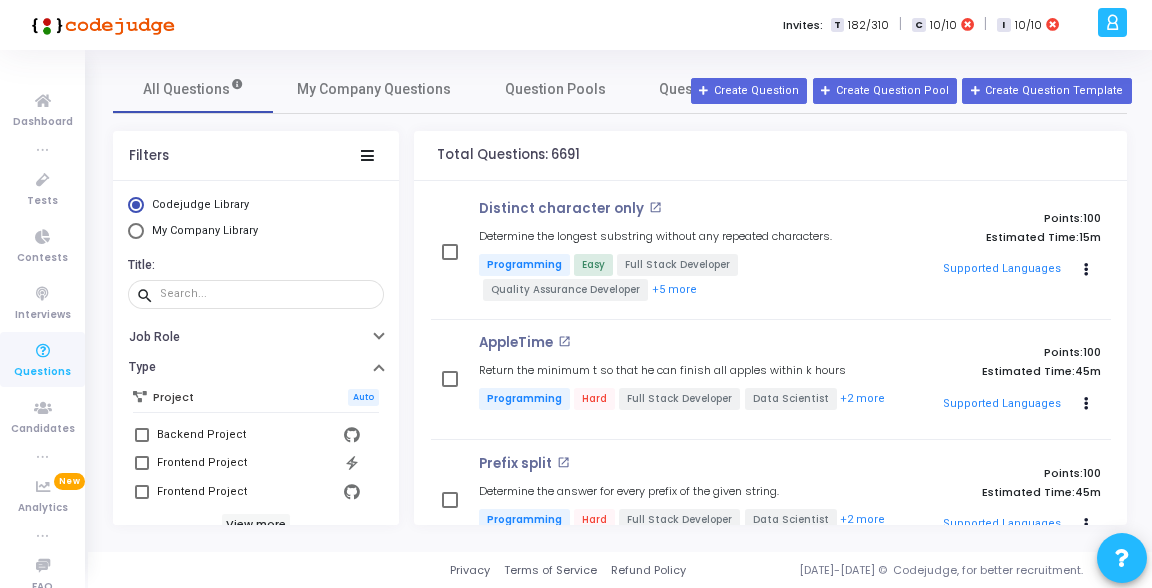 click at bounding box center [136, 231] 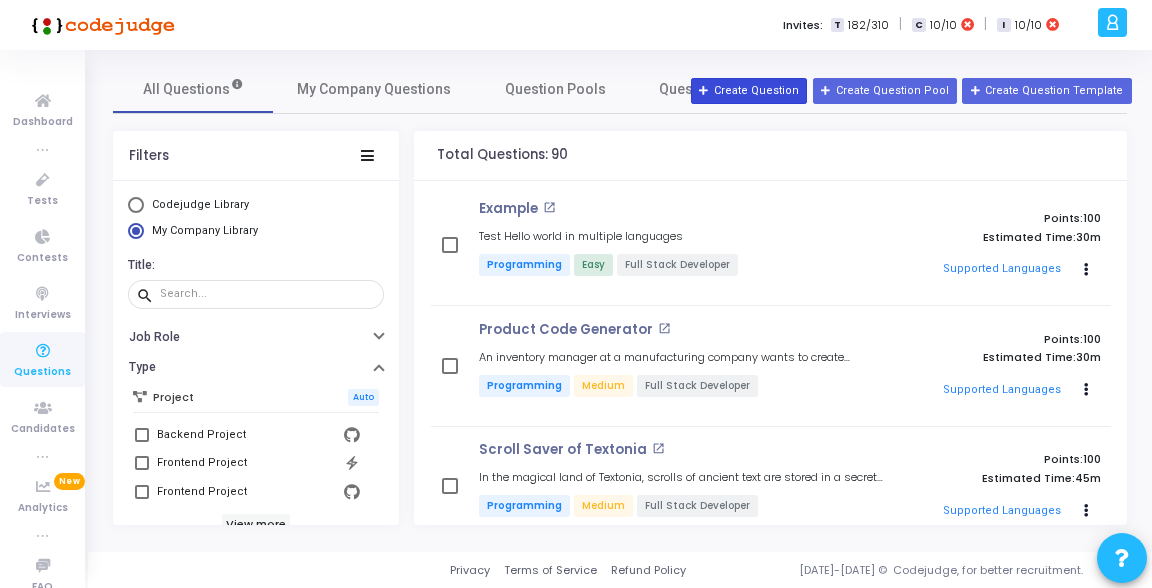 click on "Create Question" at bounding box center [749, 91] 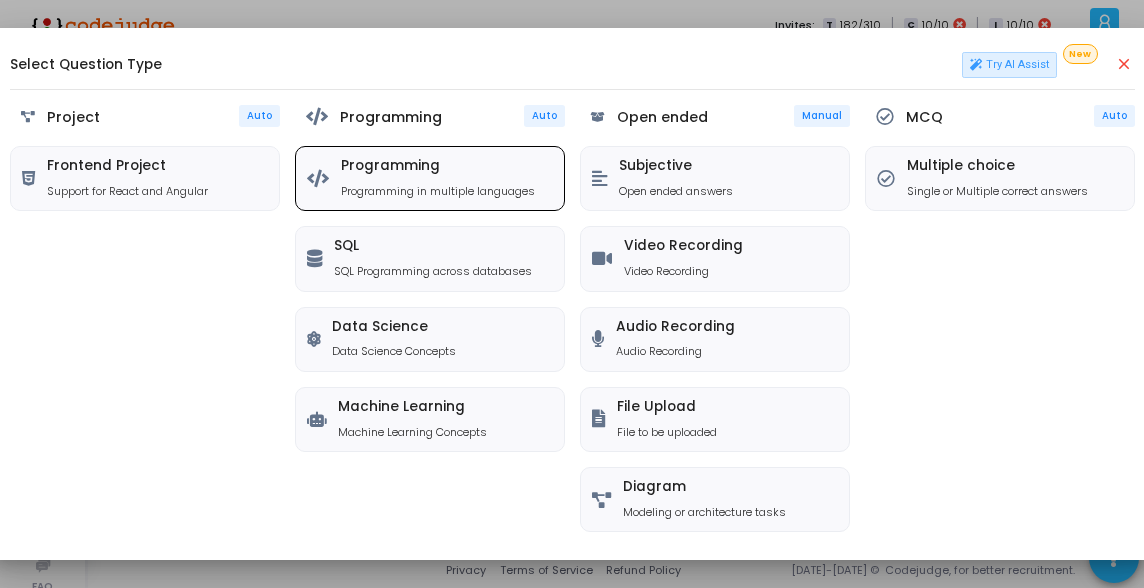 click on "Programming Programming in multiple languages" at bounding box center [438, 178] 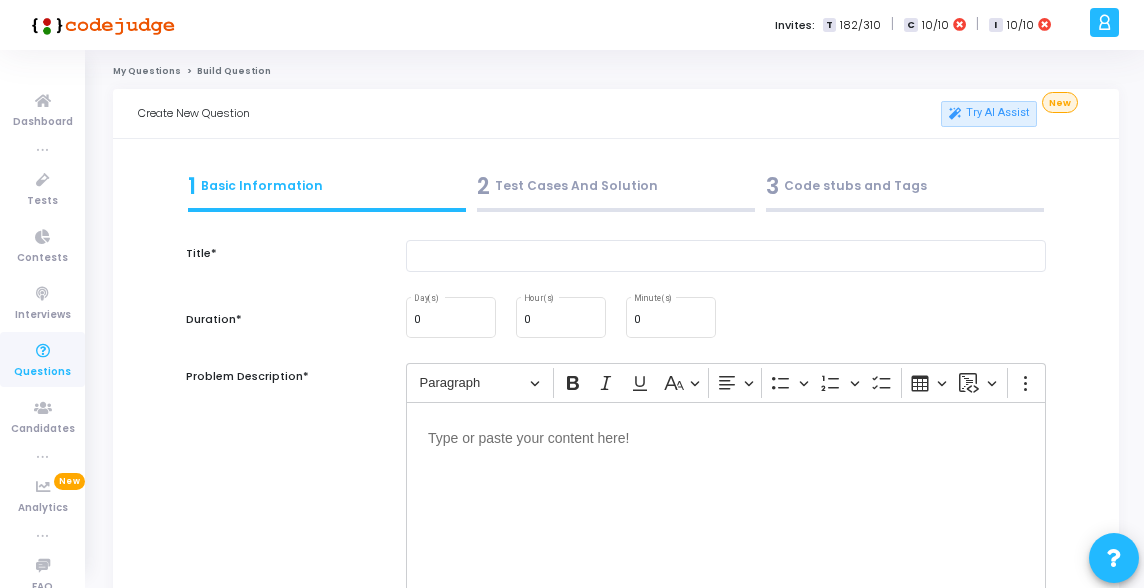 click on "2  Test Cases And Solution" at bounding box center (616, 186) 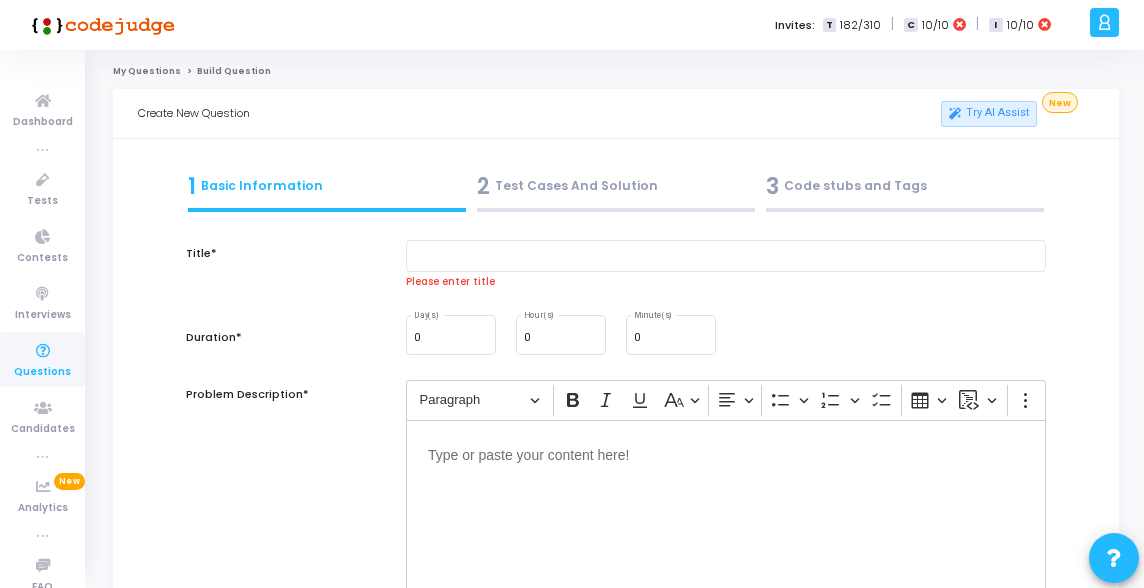 click on "3  Code stubs and Tags" at bounding box center (905, 186) 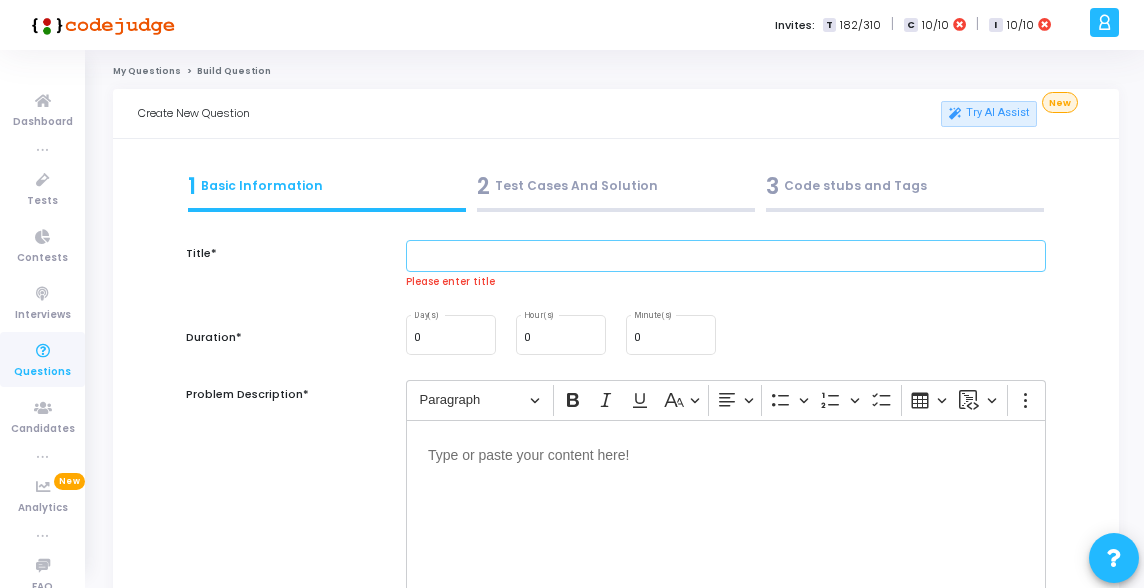 click at bounding box center [726, 256] 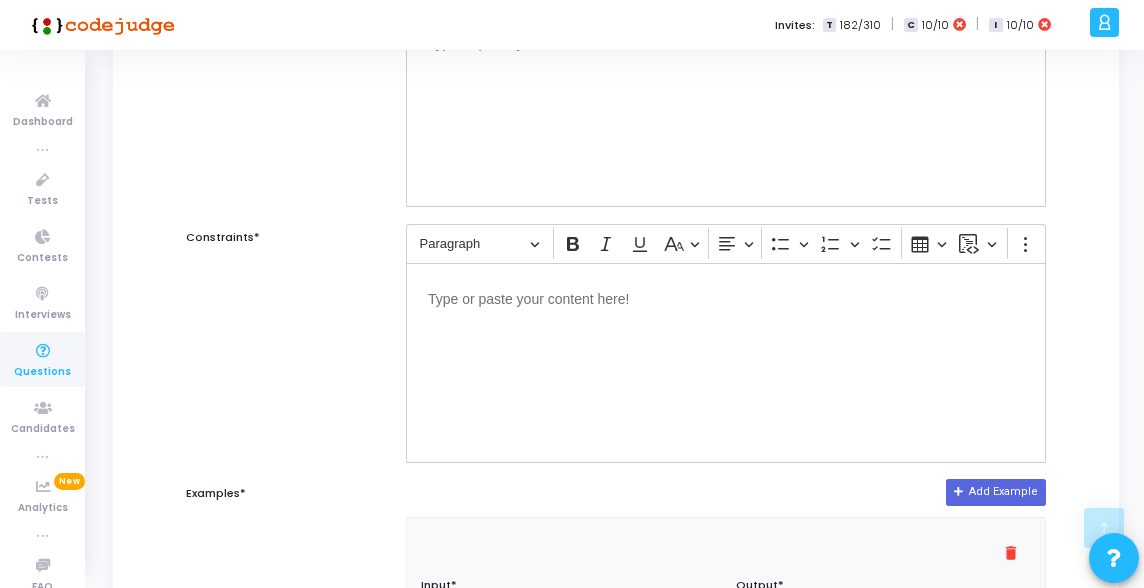 scroll, scrollTop: 393, scrollLeft: 0, axis: vertical 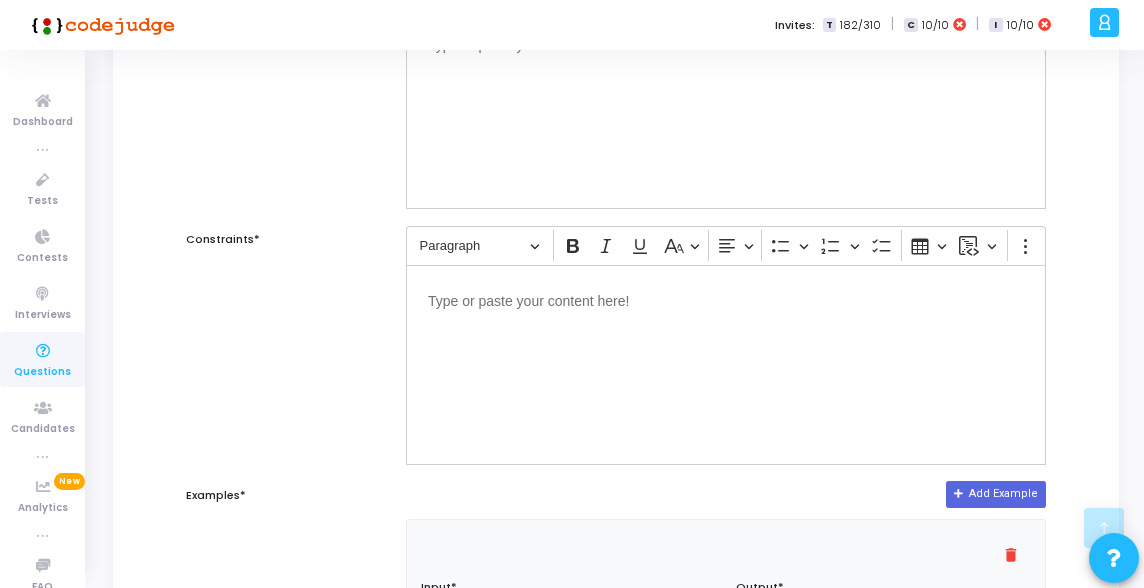type on "Code" 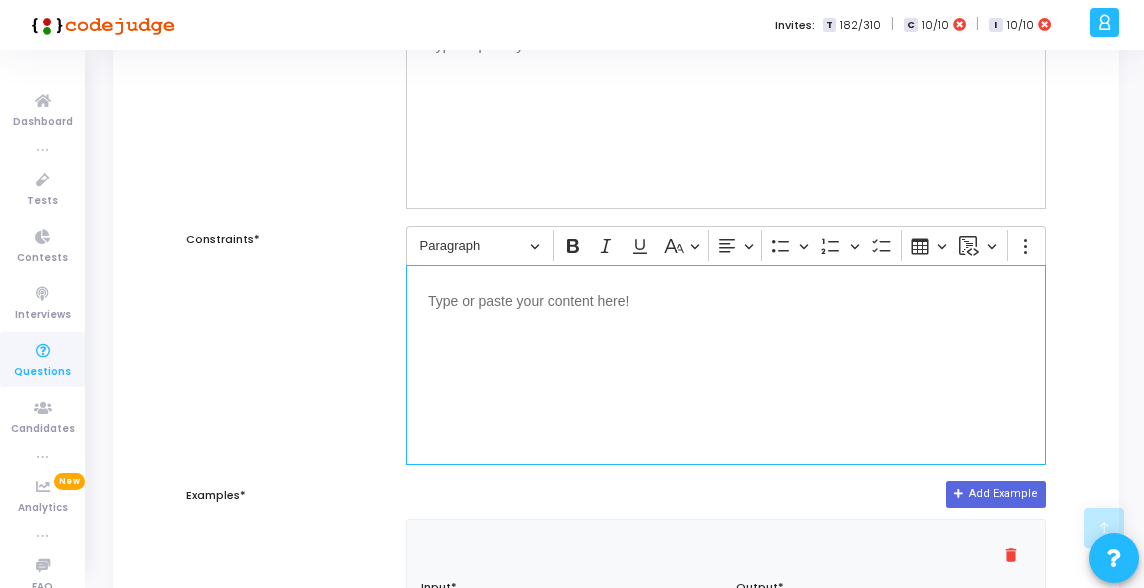 click at bounding box center [726, 299] 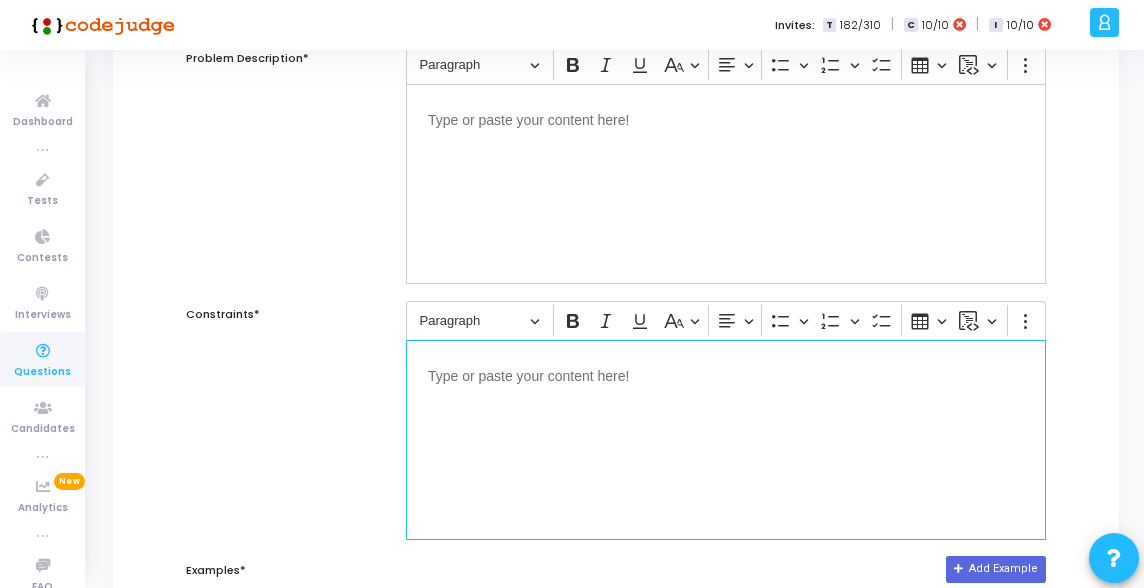 scroll, scrollTop: 0, scrollLeft: 0, axis: both 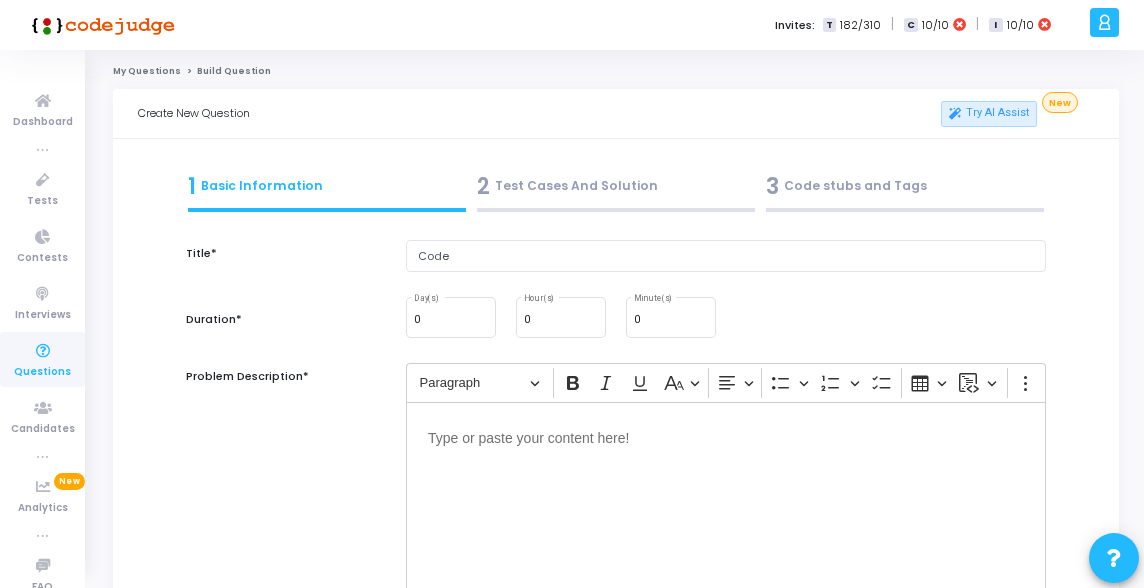 click on "2  Test Cases And Solution" at bounding box center [616, 186] 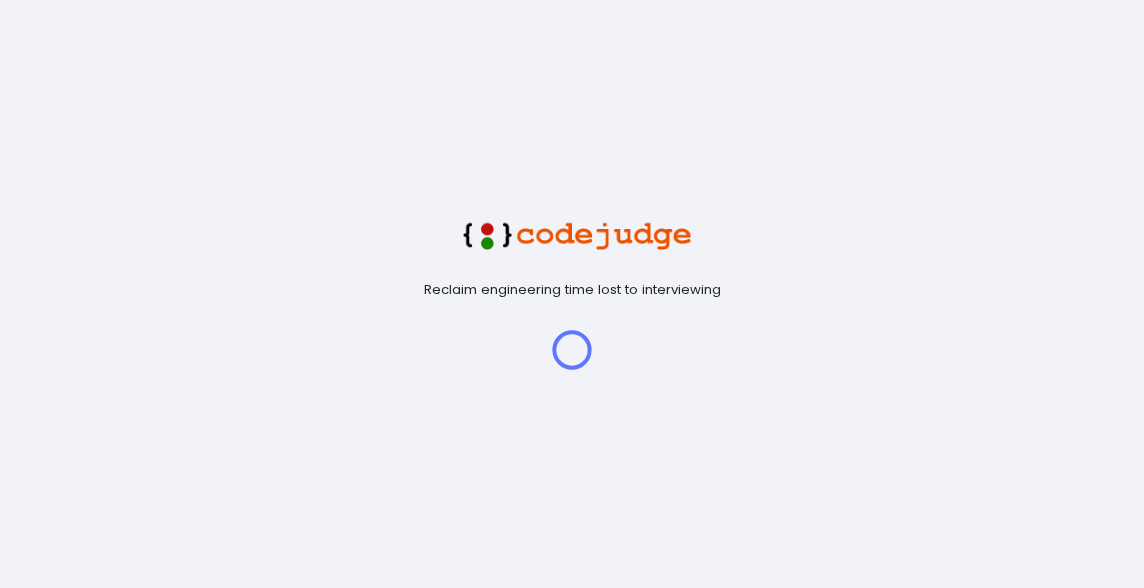 scroll, scrollTop: 0, scrollLeft: 0, axis: both 